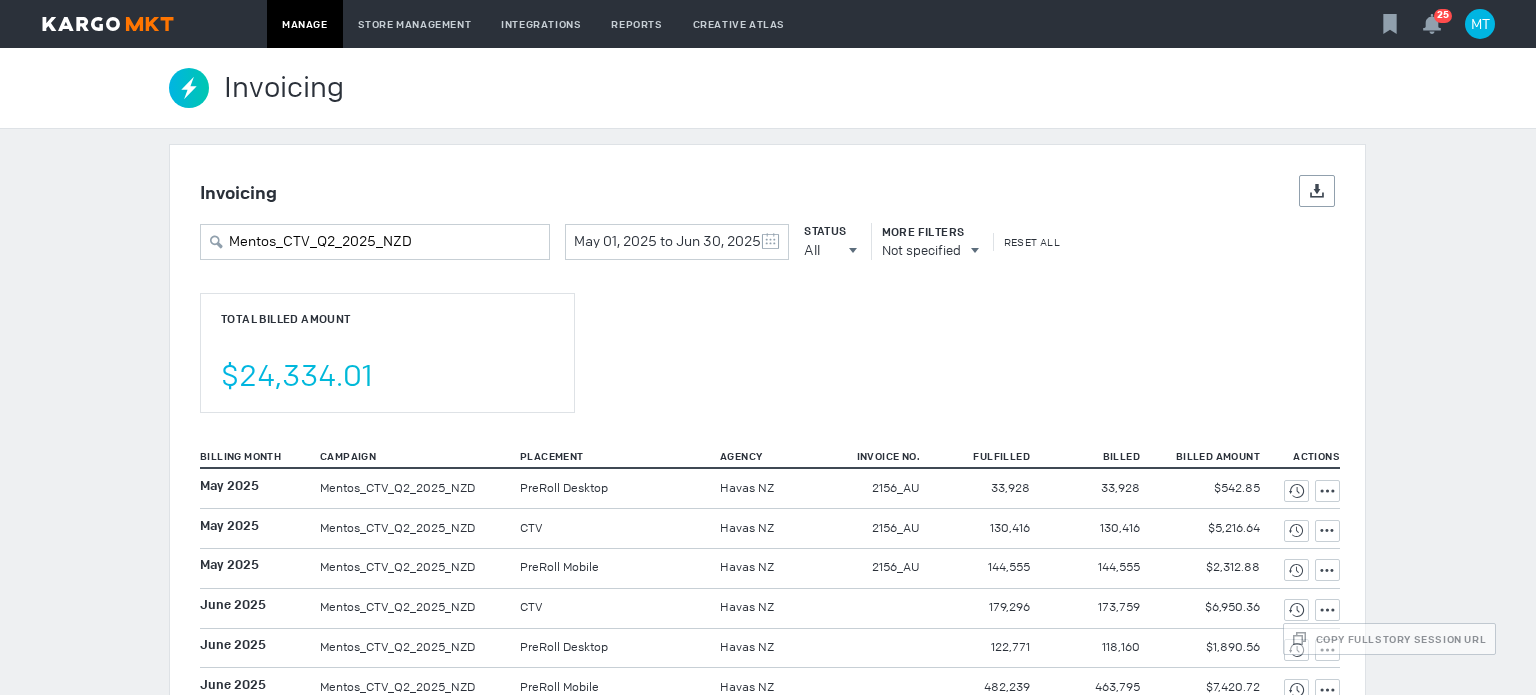 scroll, scrollTop: 0, scrollLeft: 0, axis: both 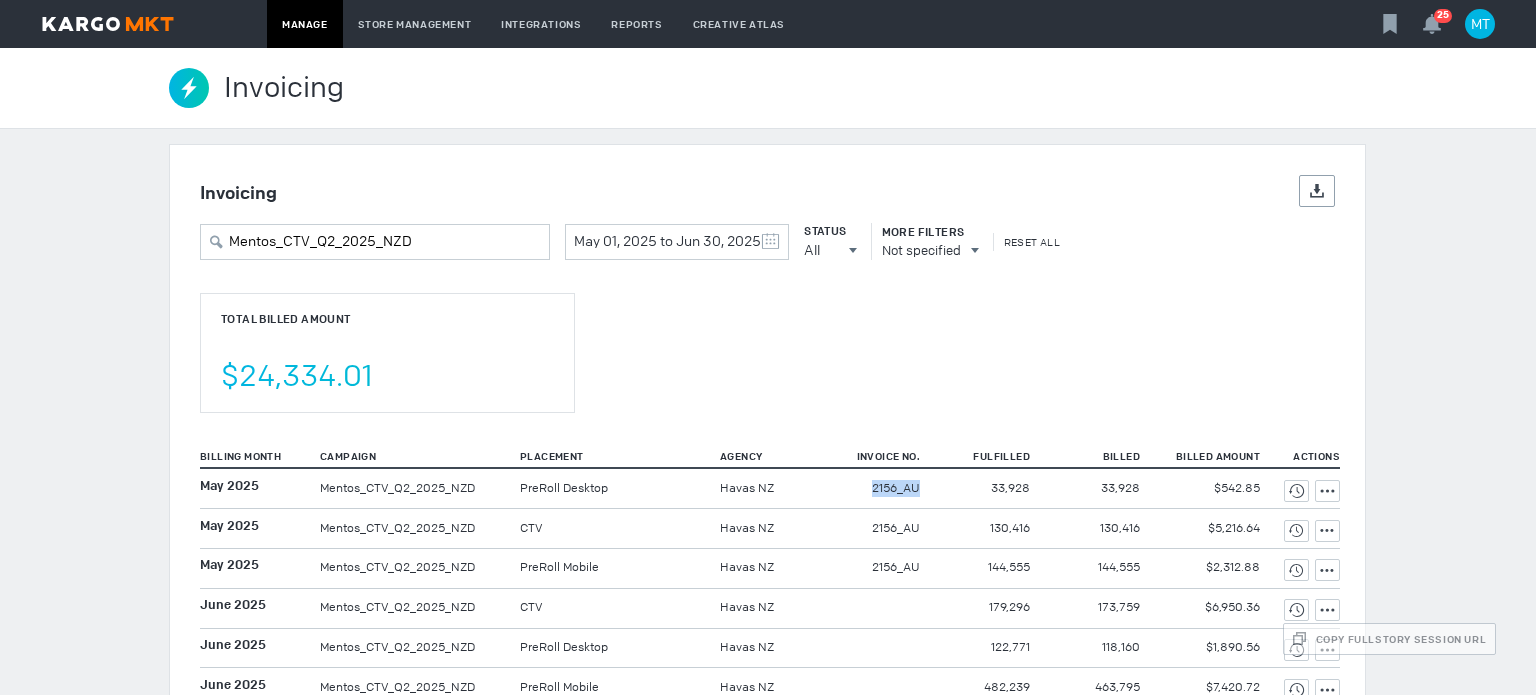 drag, startPoint x: 880, startPoint y: 496, endPoint x: 910, endPoint y: 491, distance: 30.413813 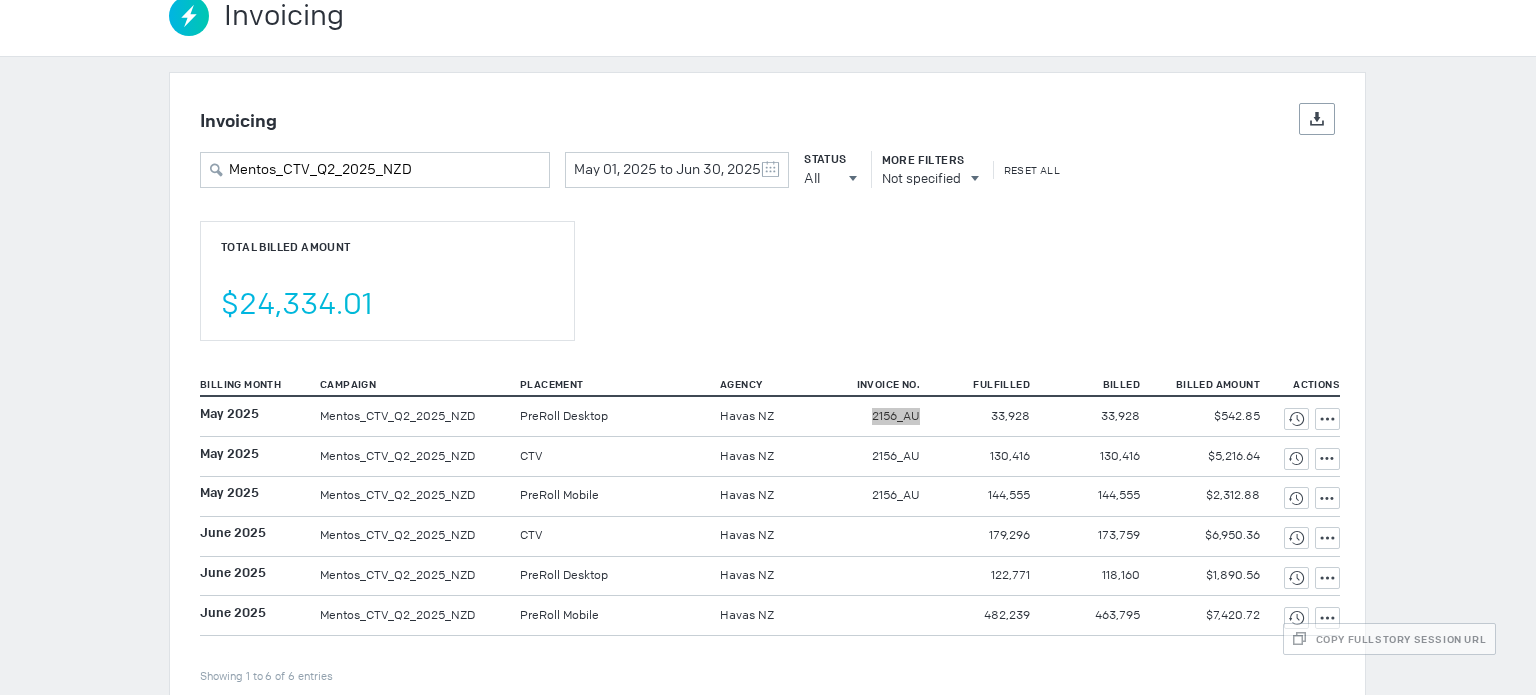 scroll, scrollTop: 104, scrollLeft: 0, axis: vertical 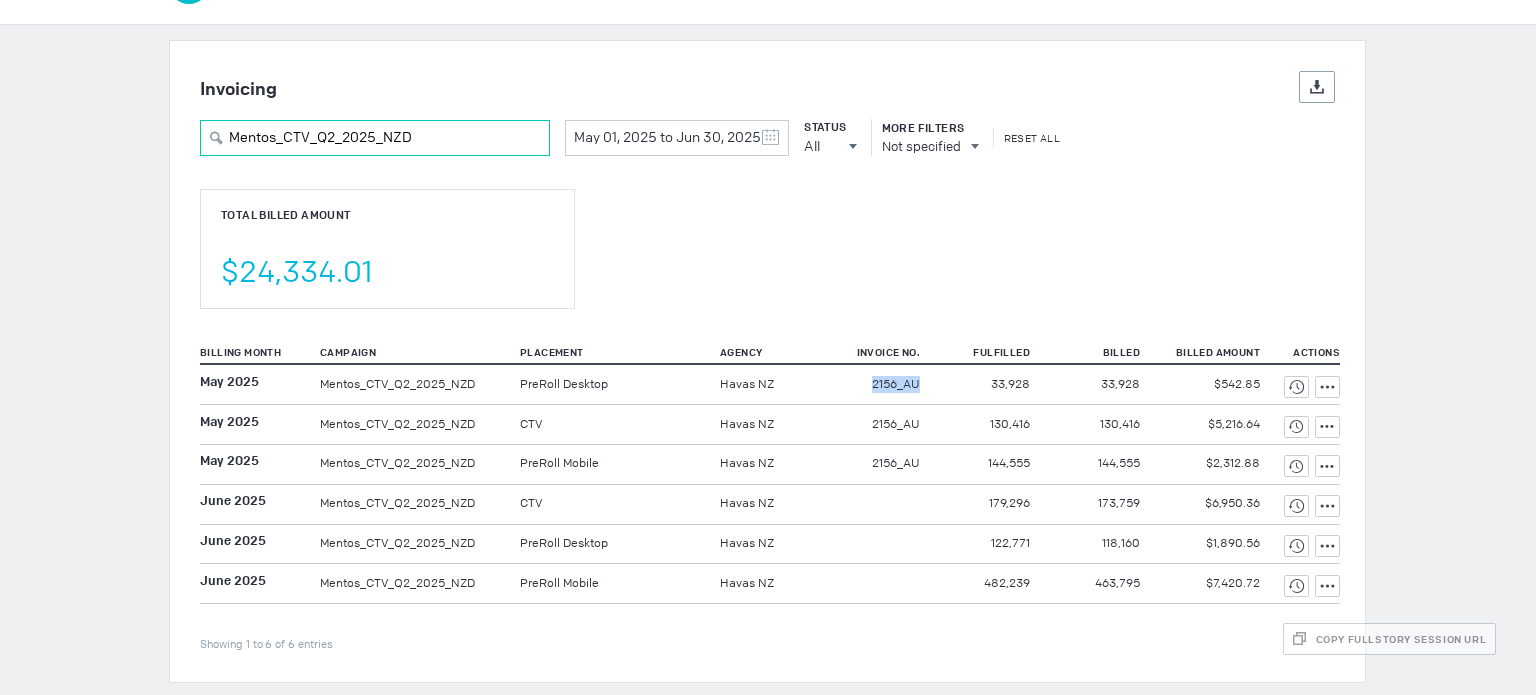 click on "Mentos_CTV_Q2_2025_NZD" at bounding box center (375, 138) 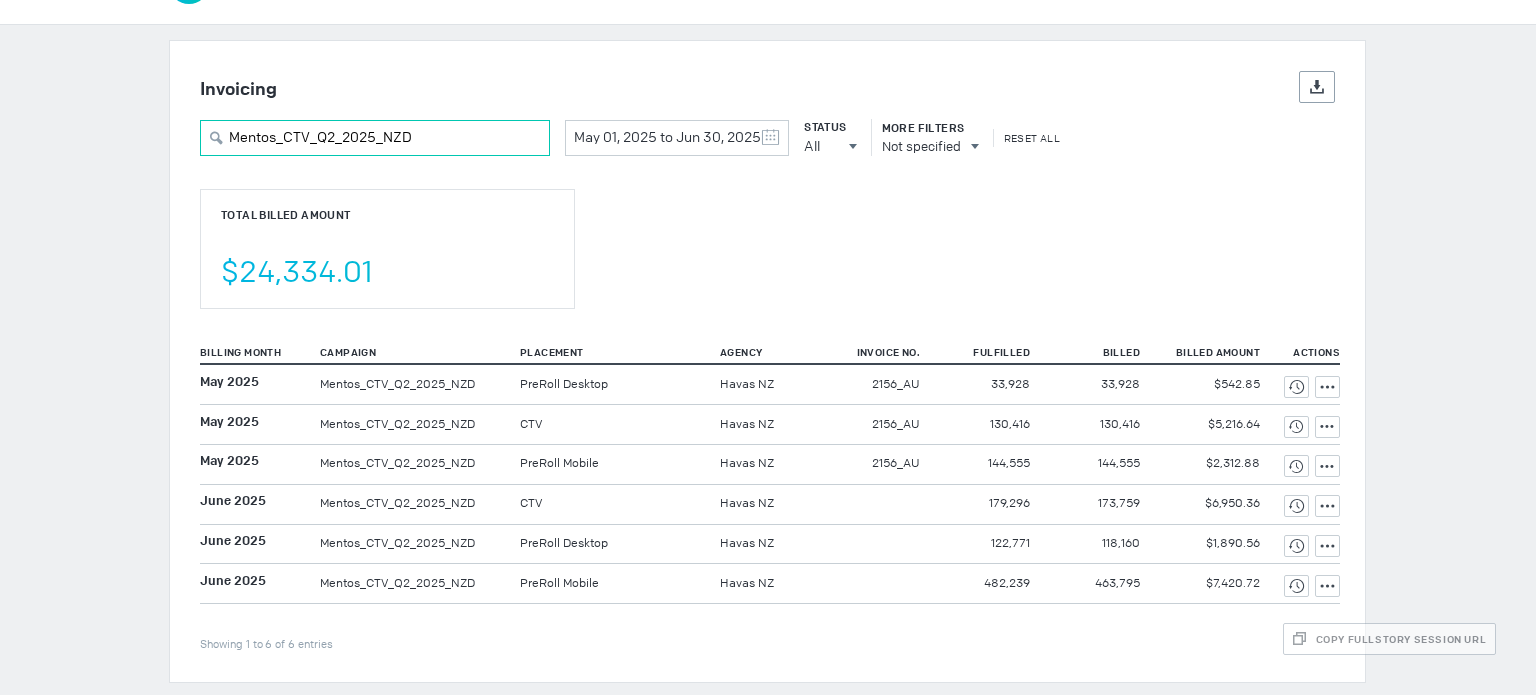 click on "Mentos_CTV_Q2_2025_NZD" at bounding box center (375, 138) 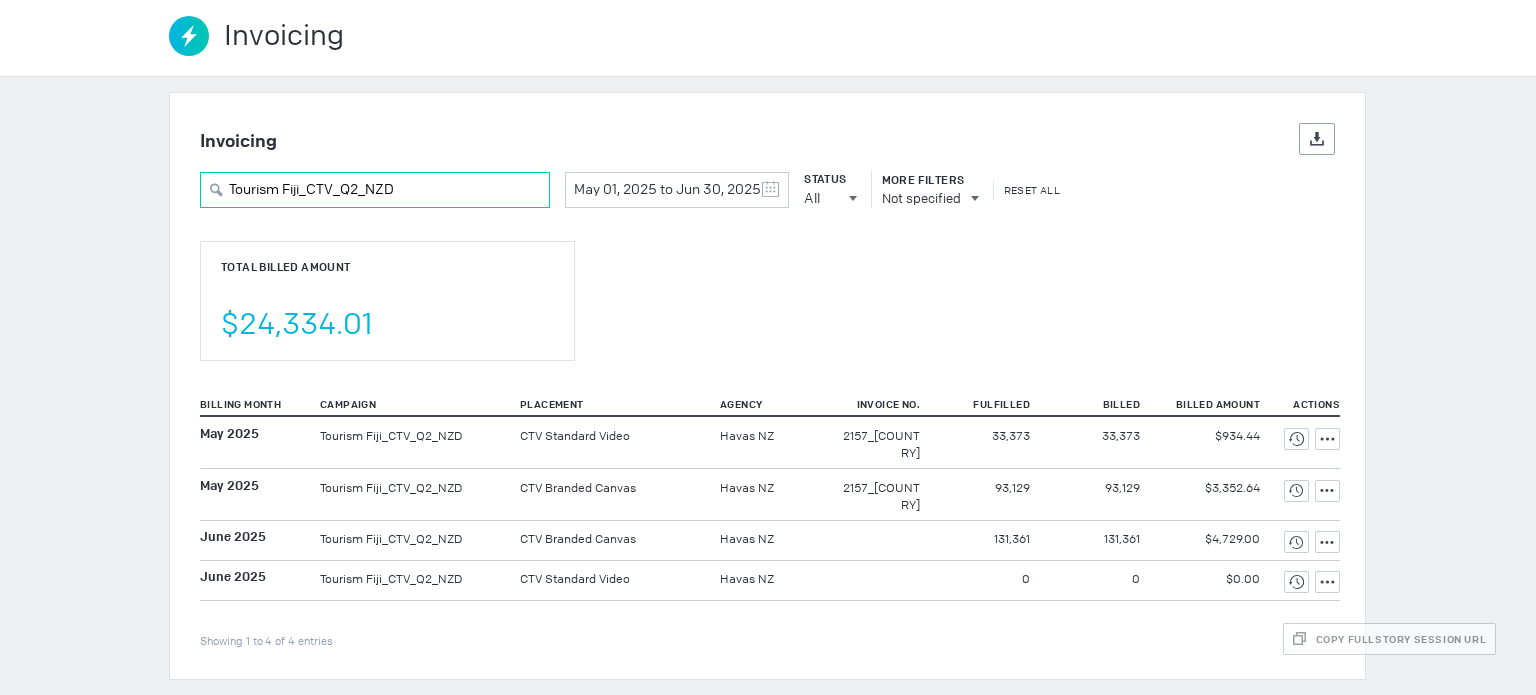 scroll, scrollTop: 25, scrollLeft: 0, axis: vertical 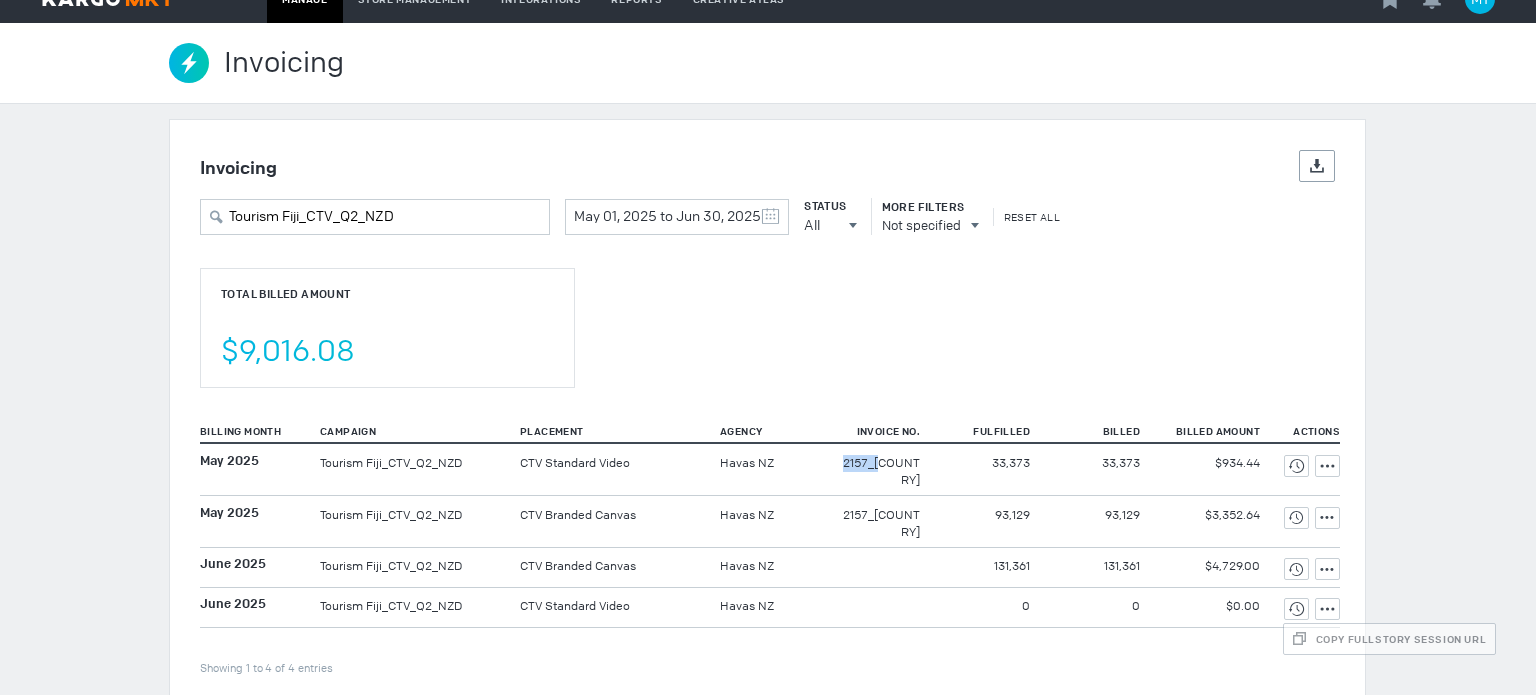 drag, startPoint x: 855, startPoint y: 457, endPoint x: 917, endPoint y: 469, distance: 63.15061 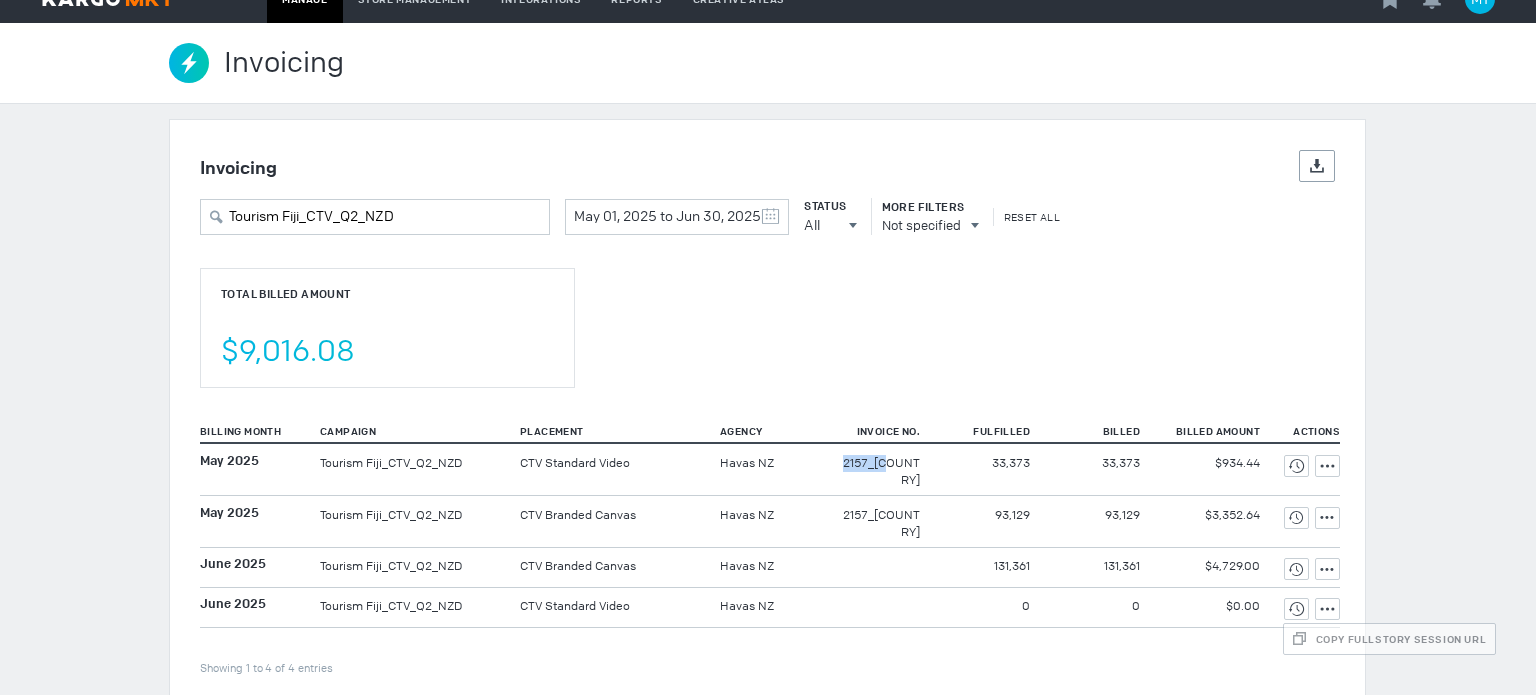 copy on "2157_[COUNTRY]" 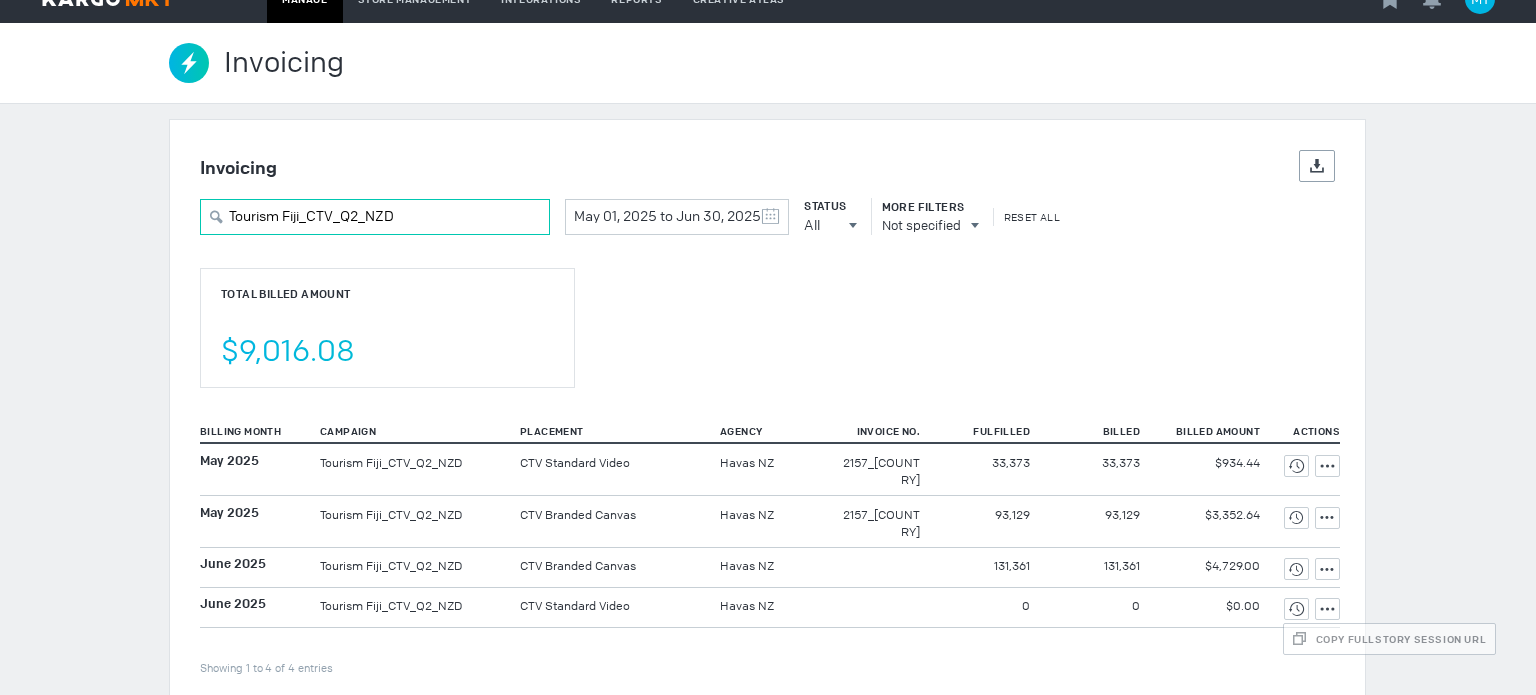 click on "Tourism Fiji_CTV_Q2_NZD" at bounding box center (375, 217) 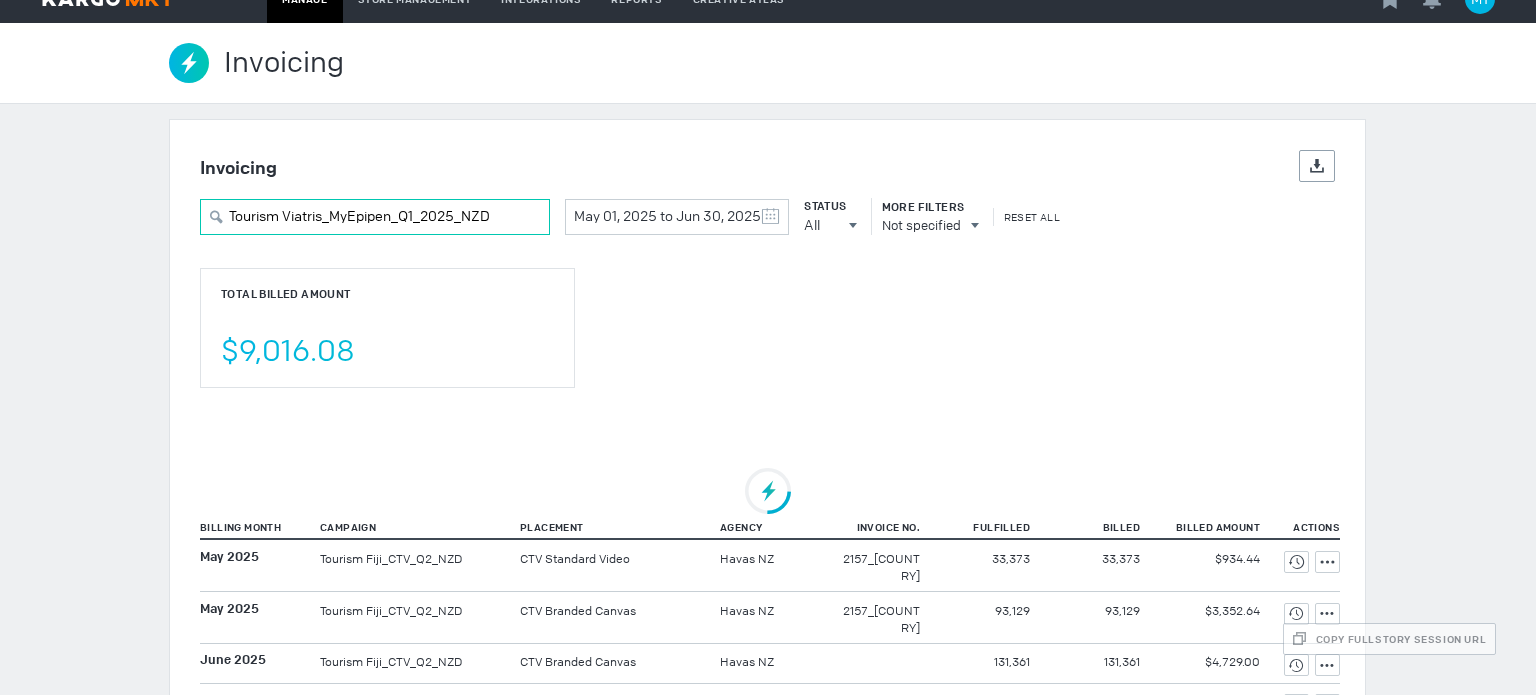 click on "Tourism Viatris_MyEpipen_Q1_2025_NZD" at bounding box center [375, 217] 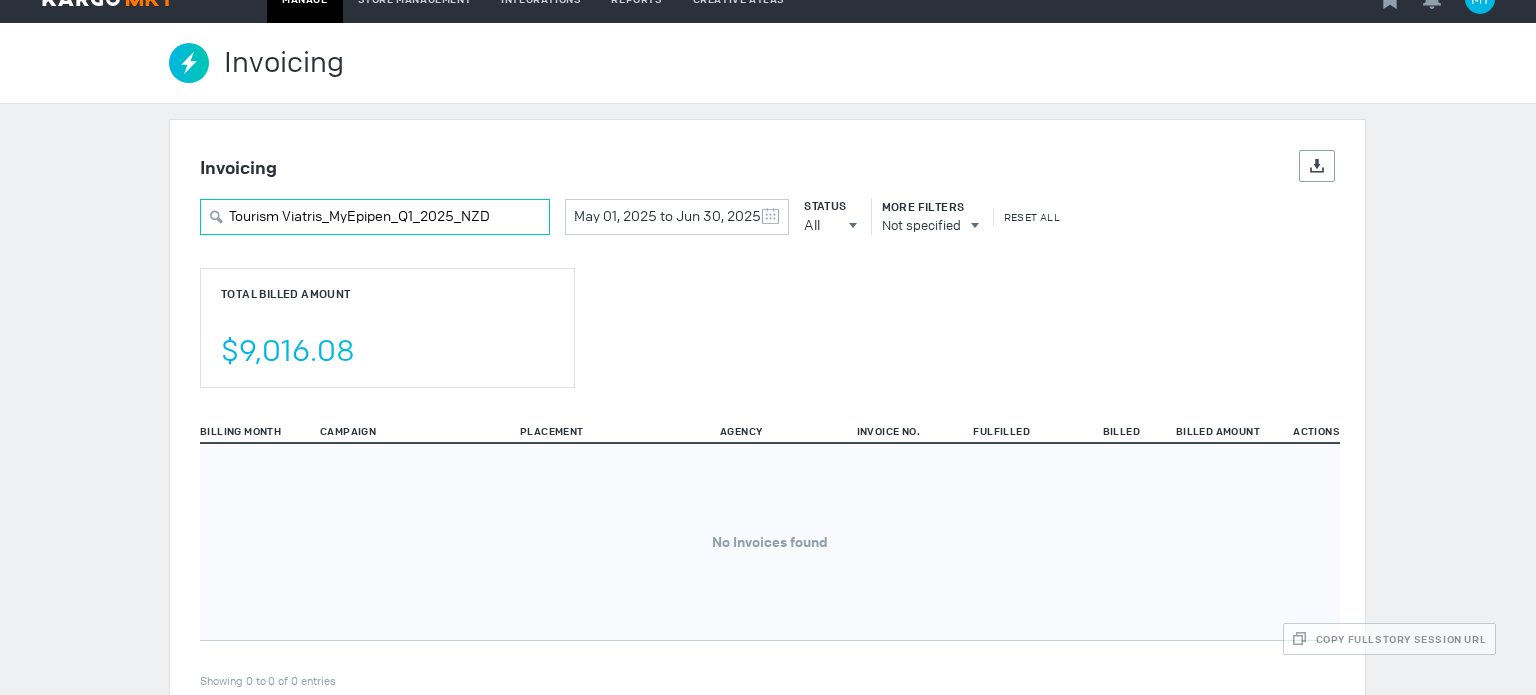 click on "Tourism Viatris_MyEpipen_Q1_2025_NZD" at bounding box center (375, 217) 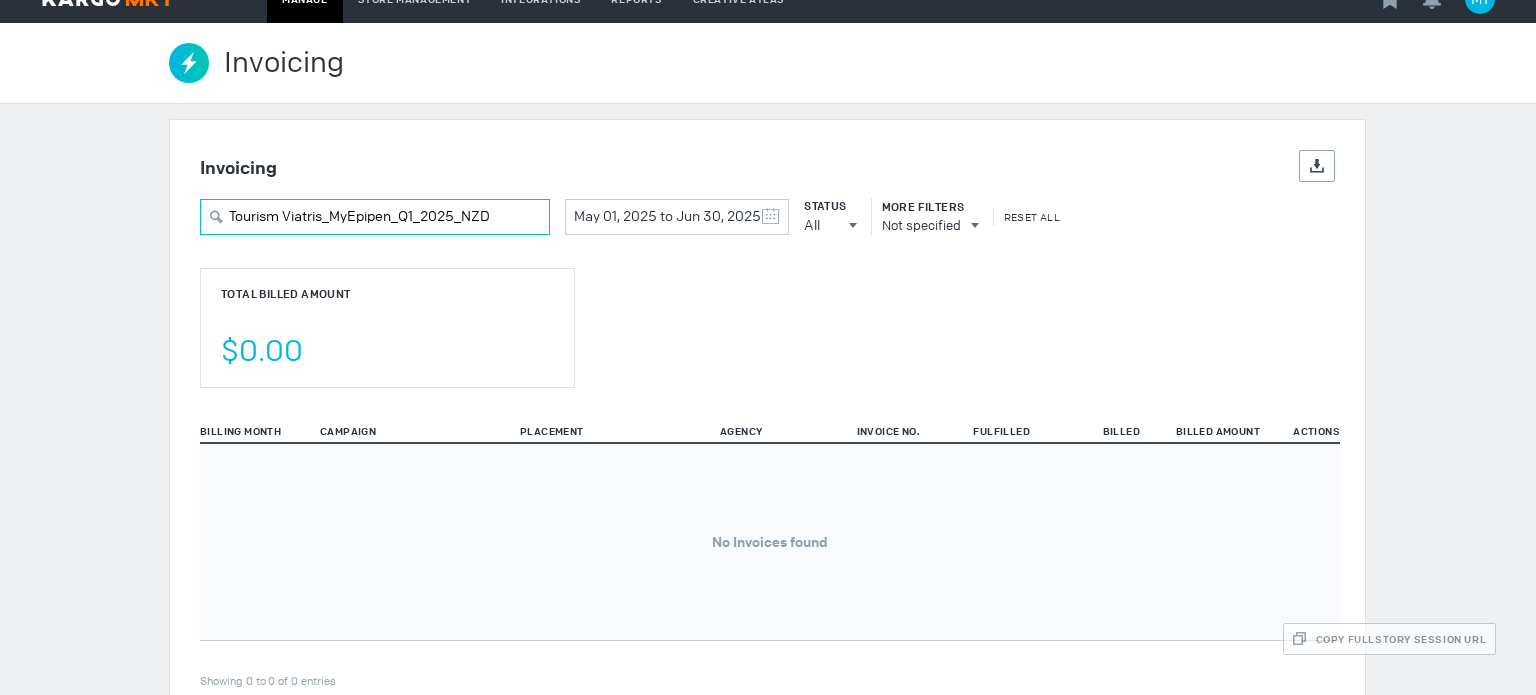 click on "Tourism Viatris_MyEpipen_Q1_2025_NZD" at bounding box center (375, 217) 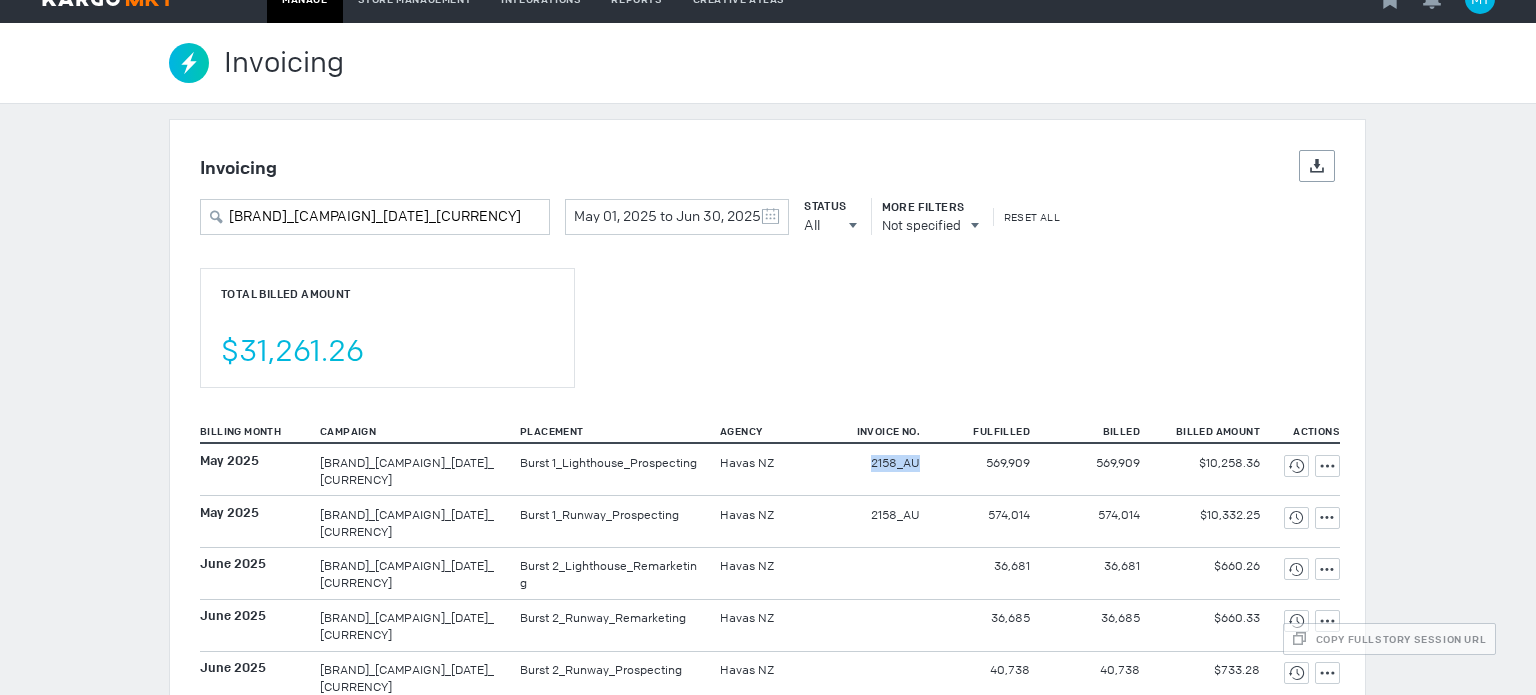 drag, startPoint x: 880, startPoint y: 465, endPoint x: 937, endPoint y: 467, distance: 57.035076 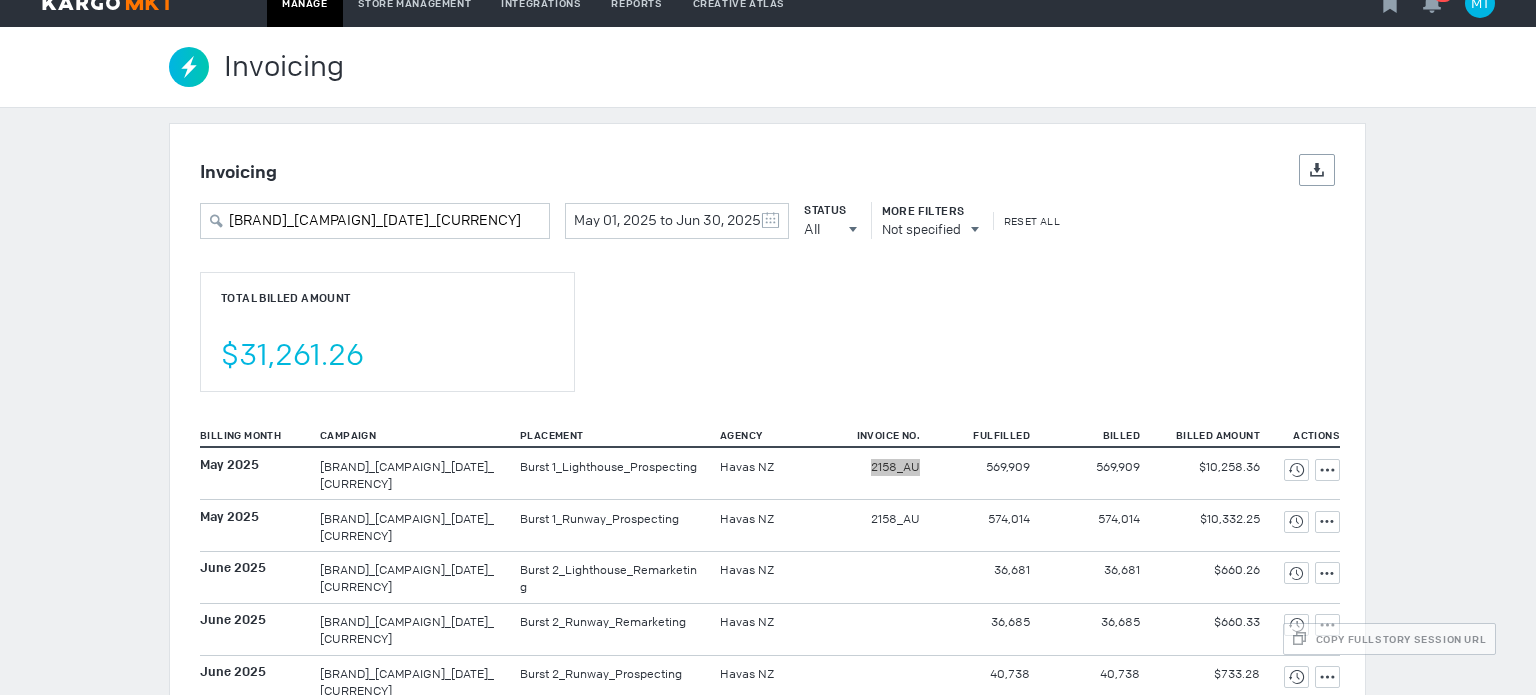 scroll, scrollTop: 0, scrollLeft: 0, axis: both 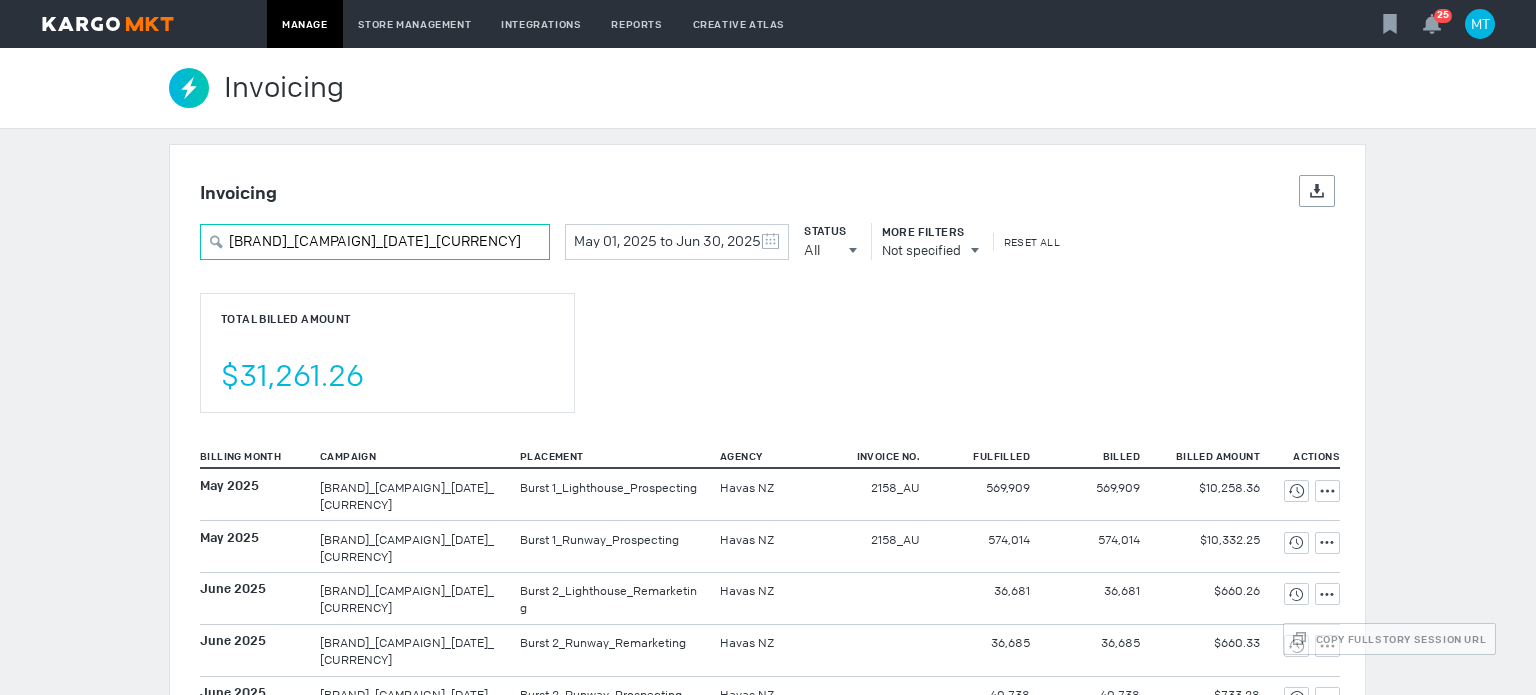 click on "[BRAND]_[CAMPAIGN]_[DATE]_[CURRENCY]" at bounding box center [375, 242] 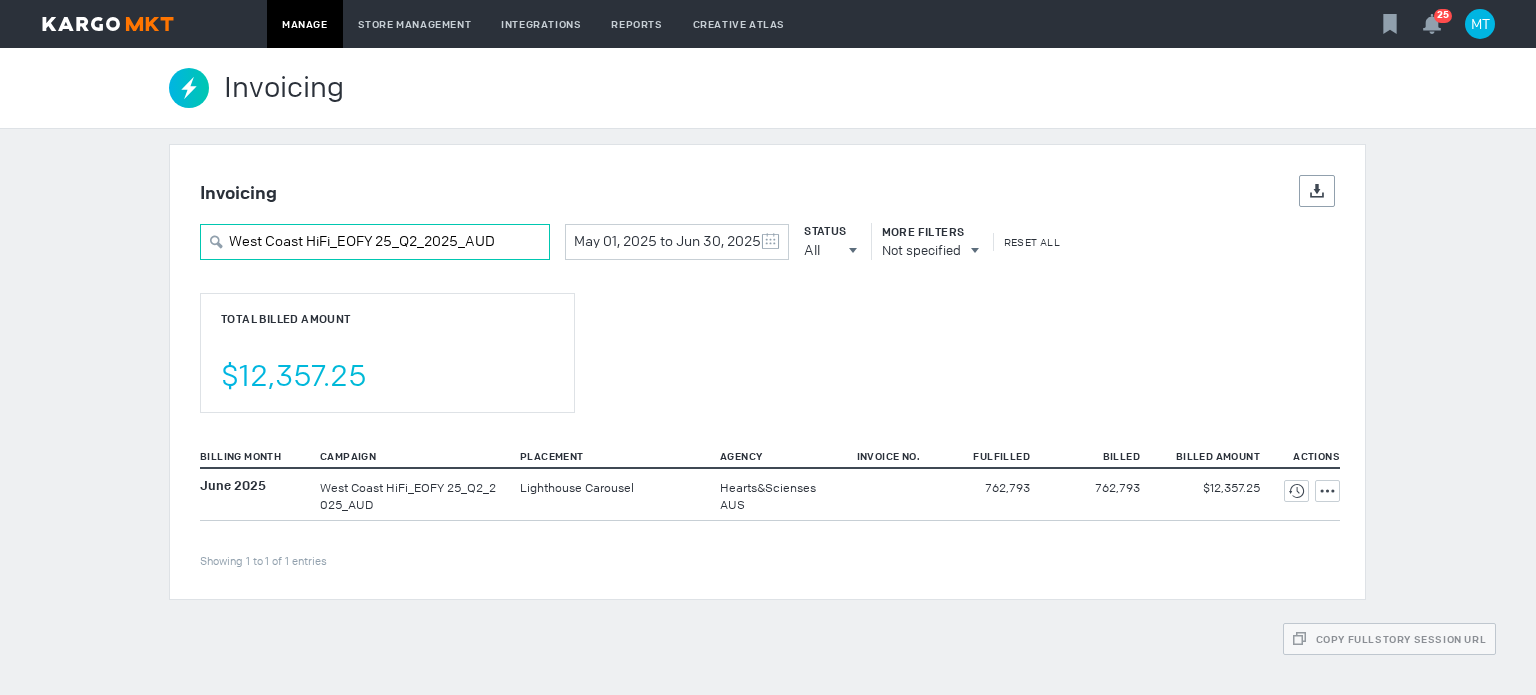 click on "West Coast HiFi_EOFY 25_Q2_2025_AUD" at bounding box center [375, 242] 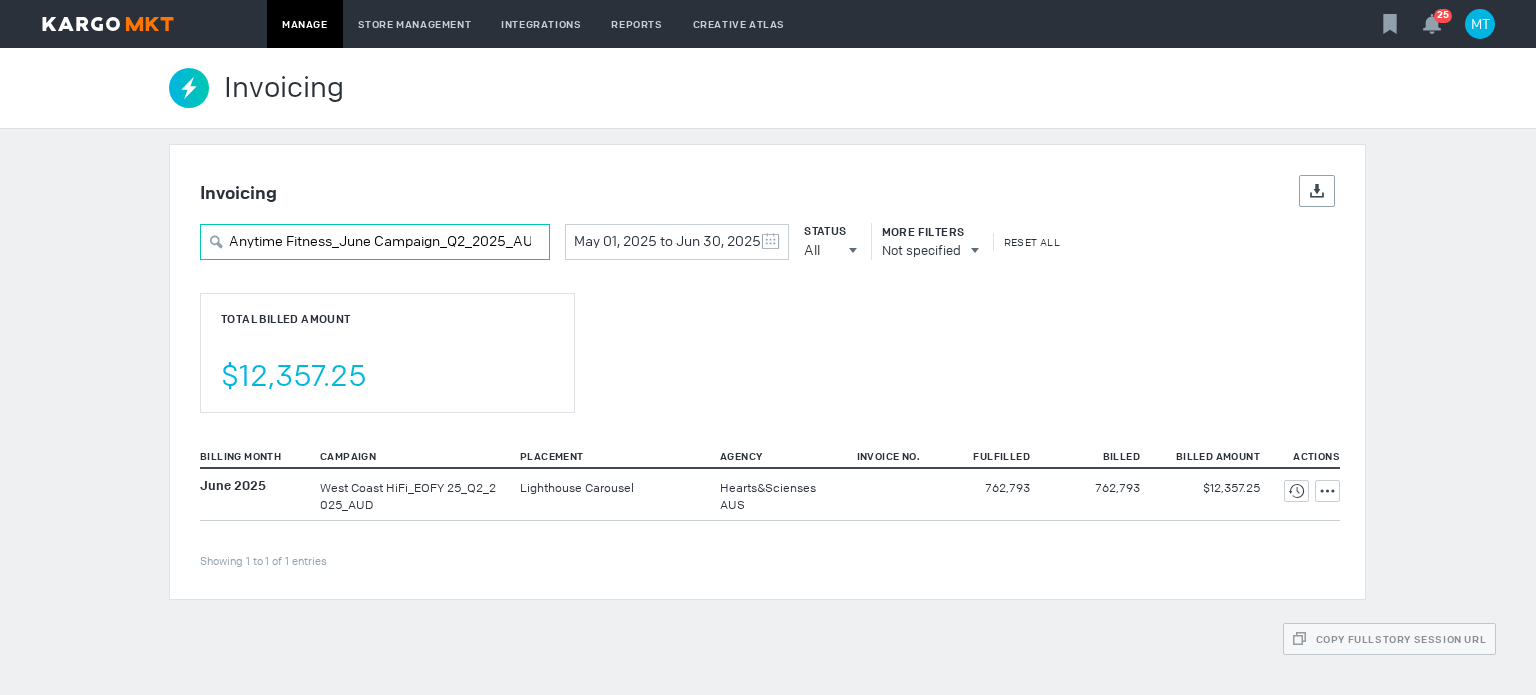 scroll, scrollTop: 0, scrollLeft: 13, axis: horizontal 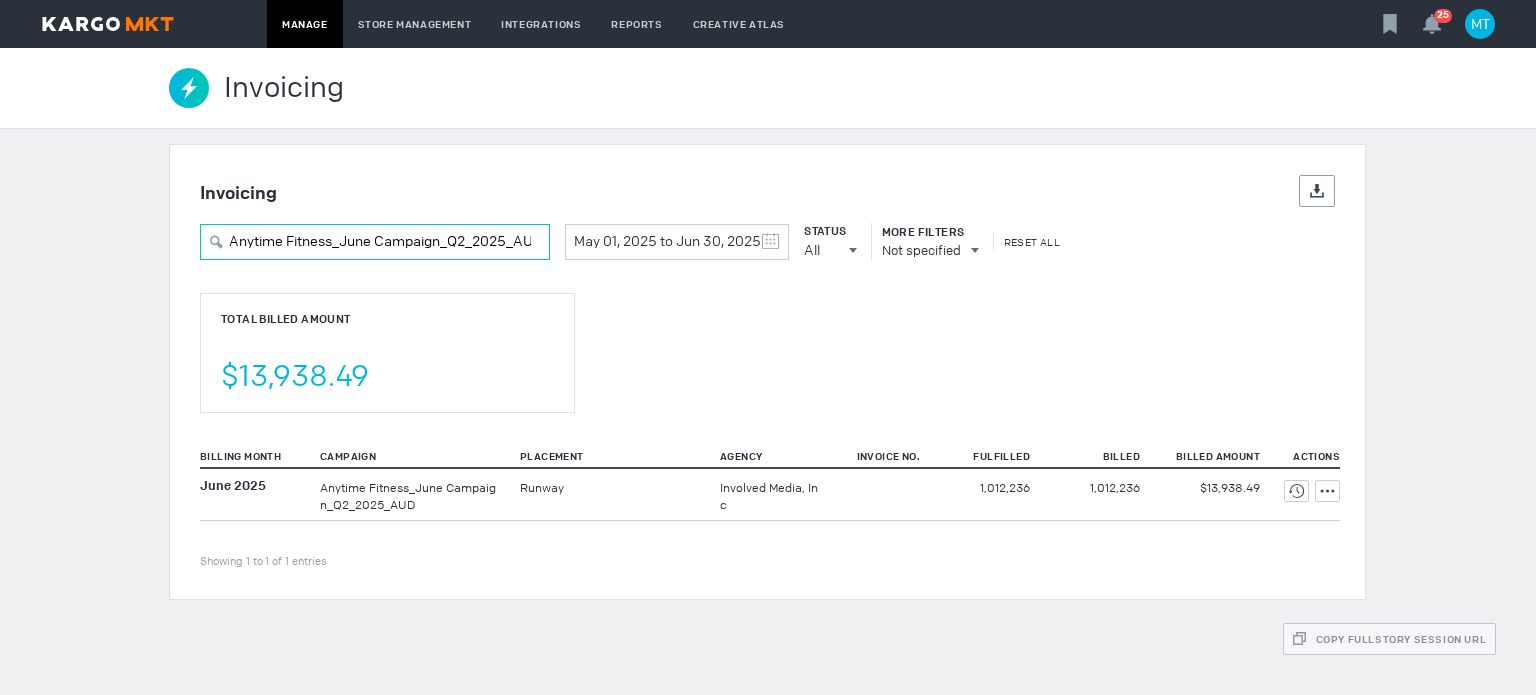 click on "Anytime Fitness_June Campaign_Q2_2025_AUD" at bounding box center [375, 242] 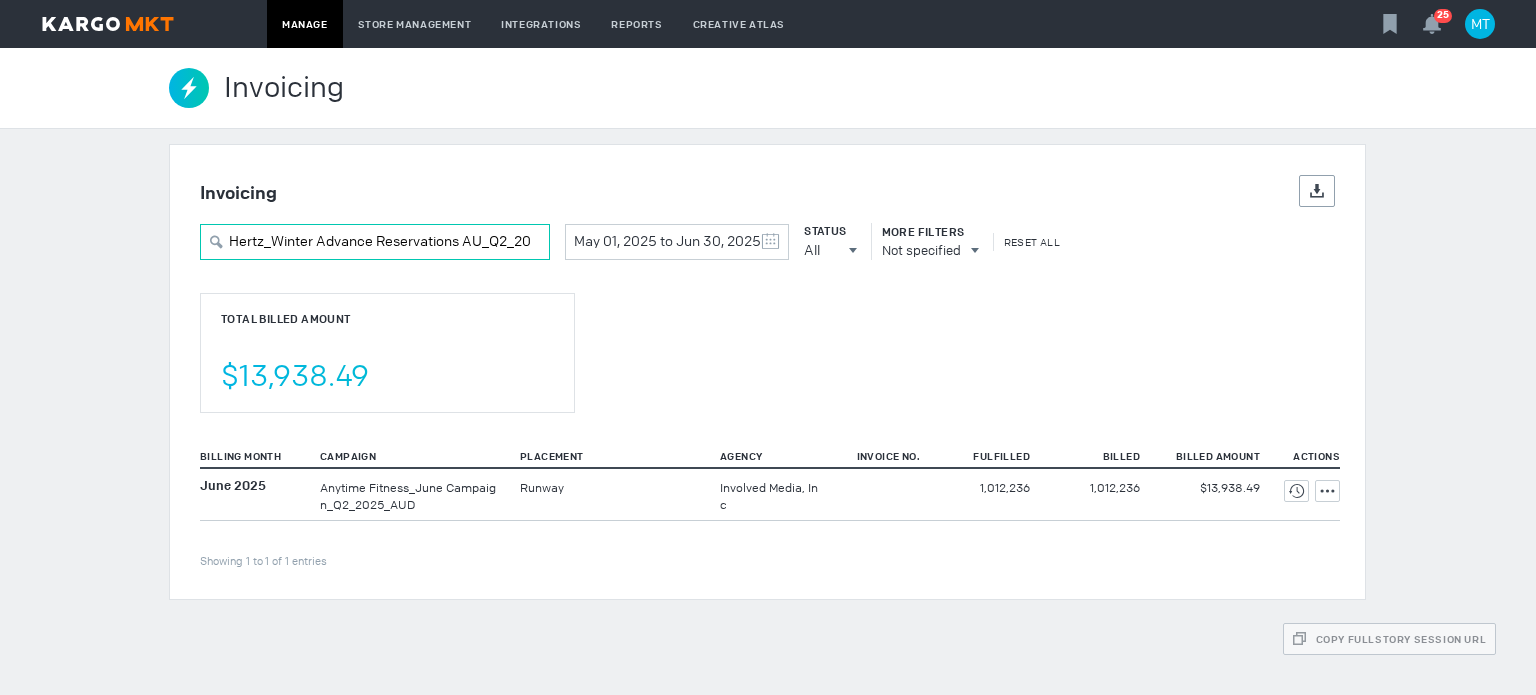 scroll, scrollTop: 0, scrollLeft: 52, axis: horizontal 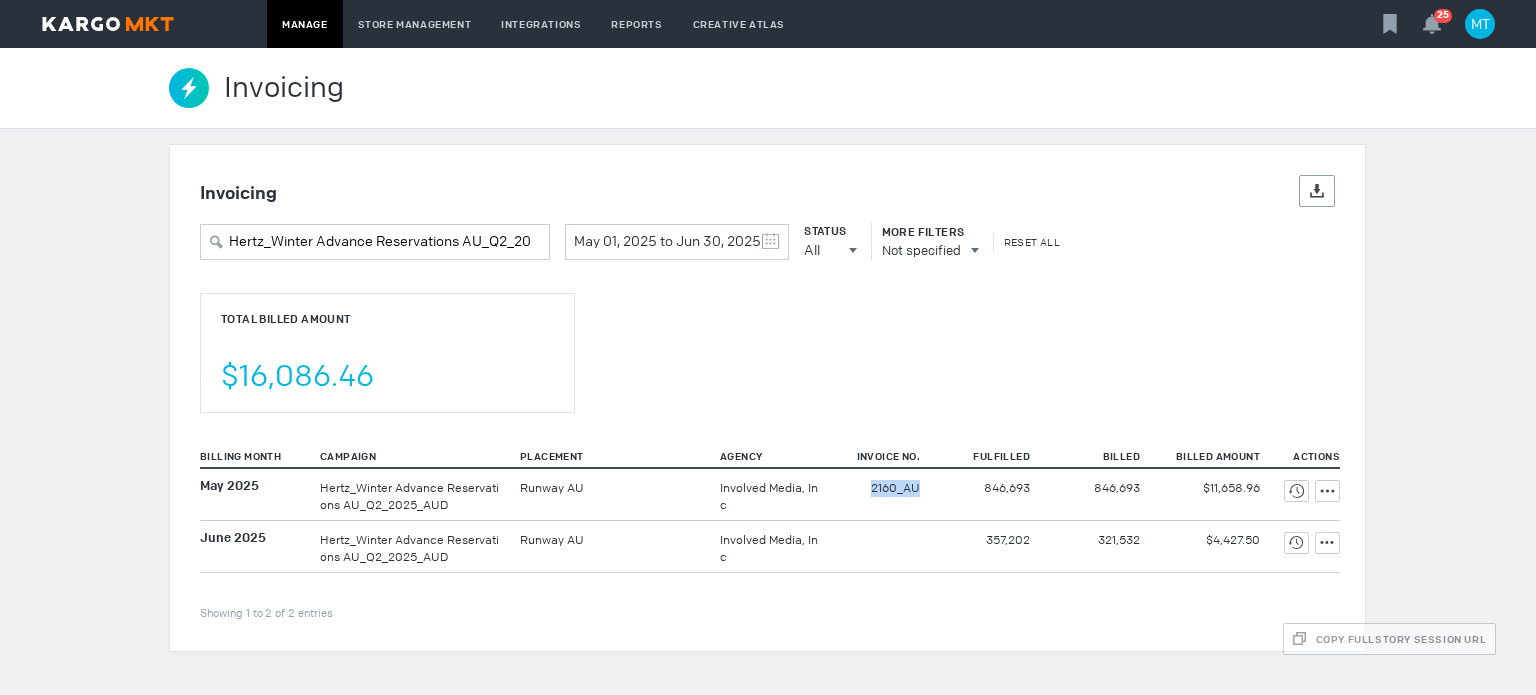 drag, startPoint x: 871, startPoint y: 501, endPoint x: 957, endPoint y: 517, distance: 87.47571 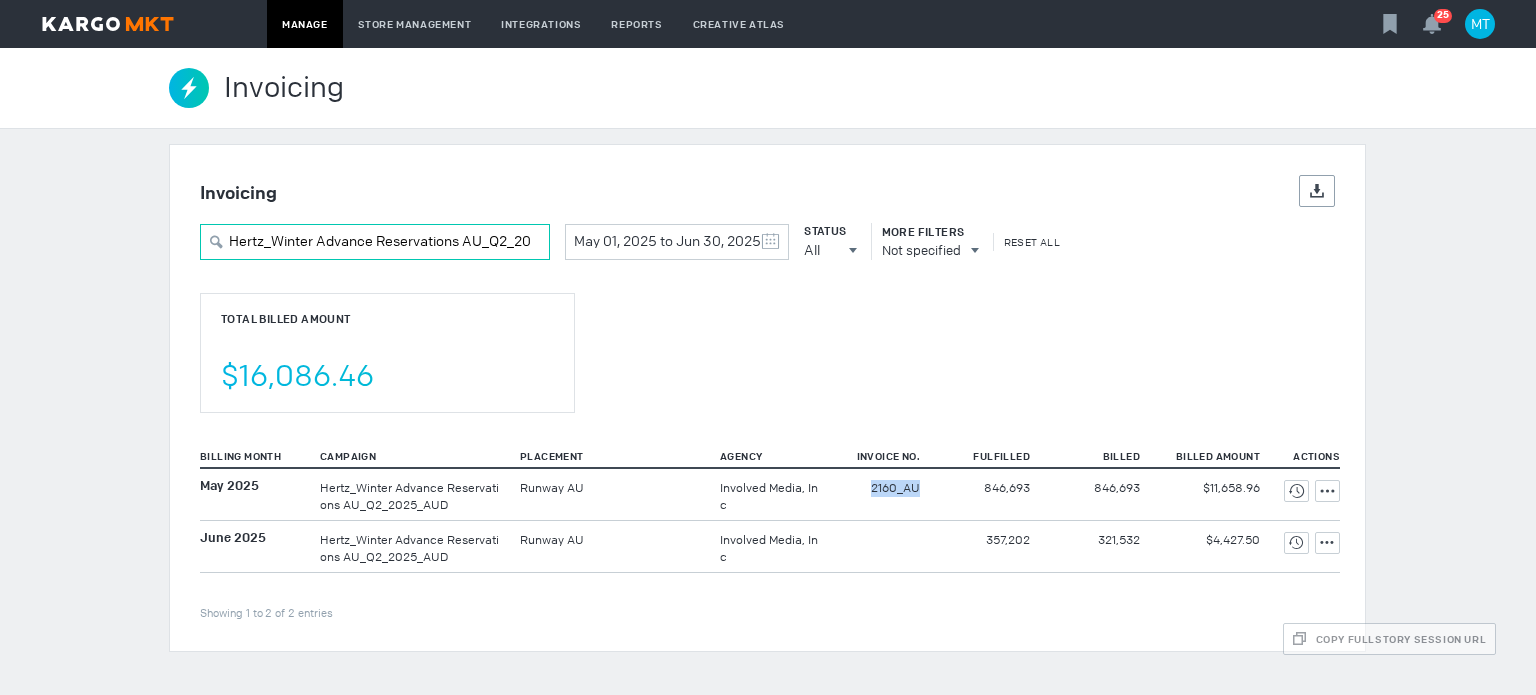 click on "Hertz_Winter Advance Reservations AU_Q2_2025_AUD" at bounding box center [375, 242] 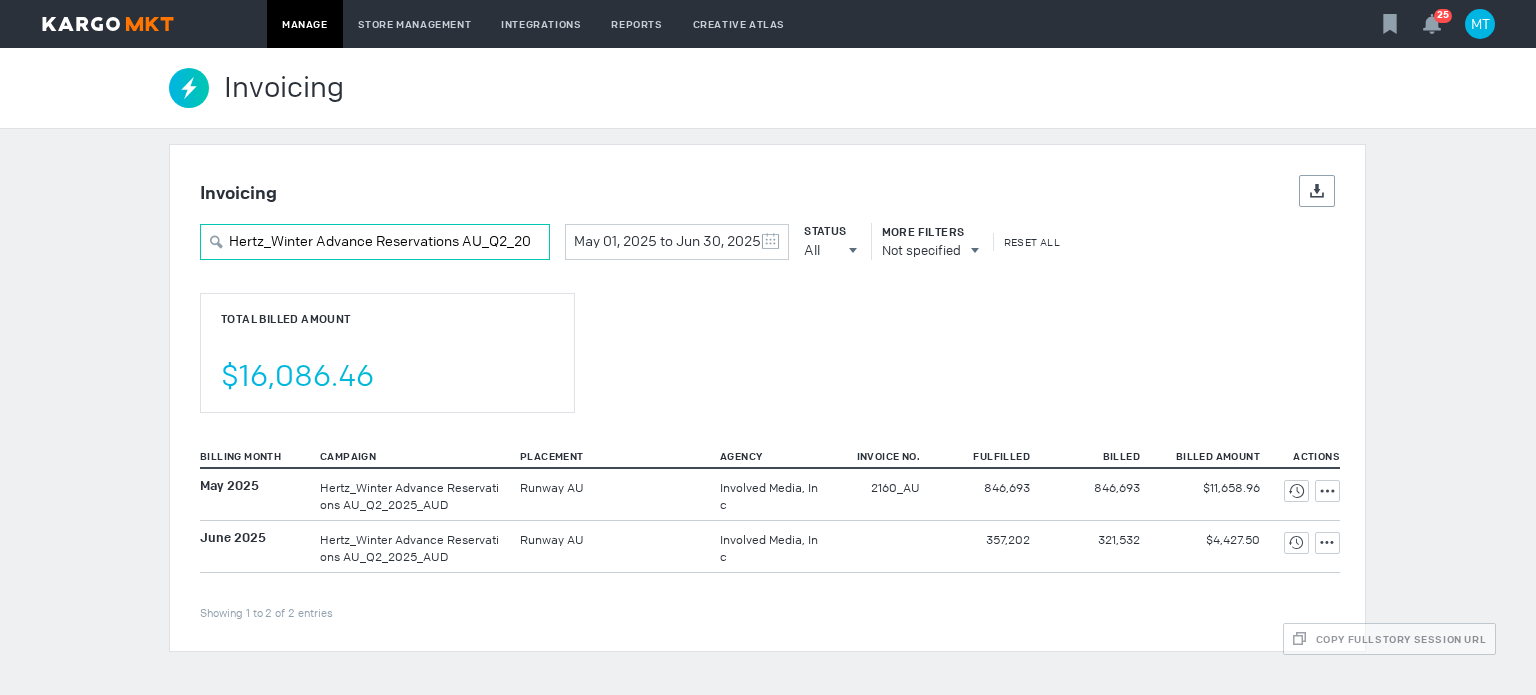 click on "Hertz_Winter Advance Reservations AU_Q2_2025_AUD" at bounding box center [375, 242] 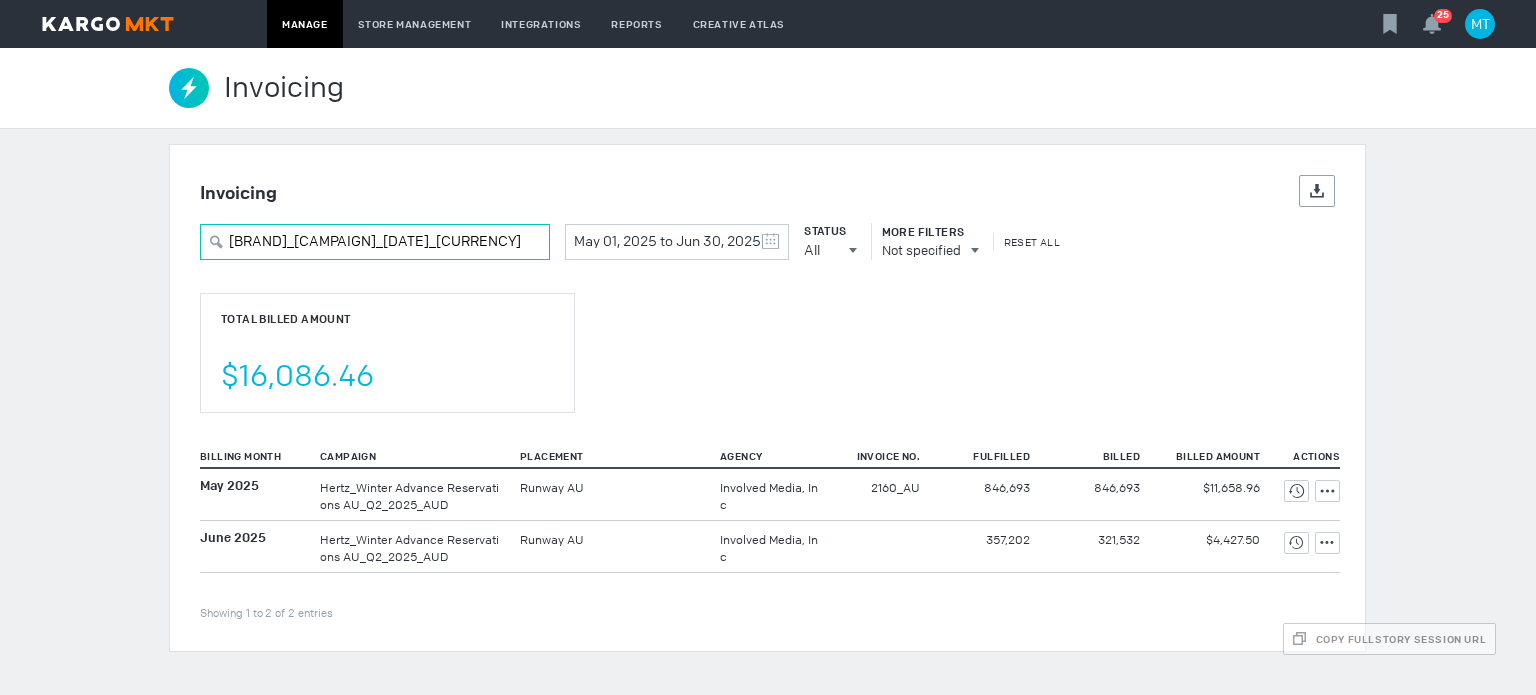 scroll, scrollTop: 0, scrollLeft: 52, axis: horizontal 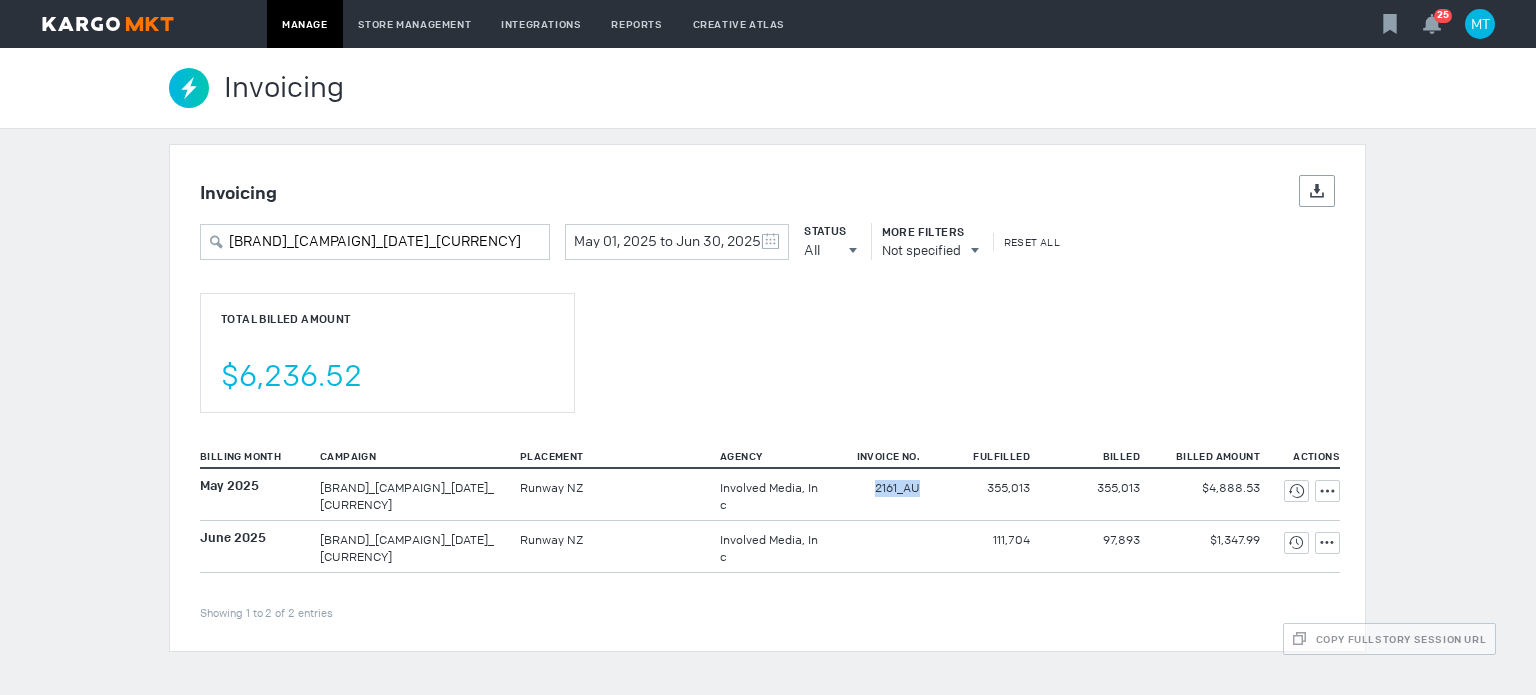 drag, startPoint x: 861, startPoint y: 508, endPoint x: 923, endPoint y: 508, distance: 62 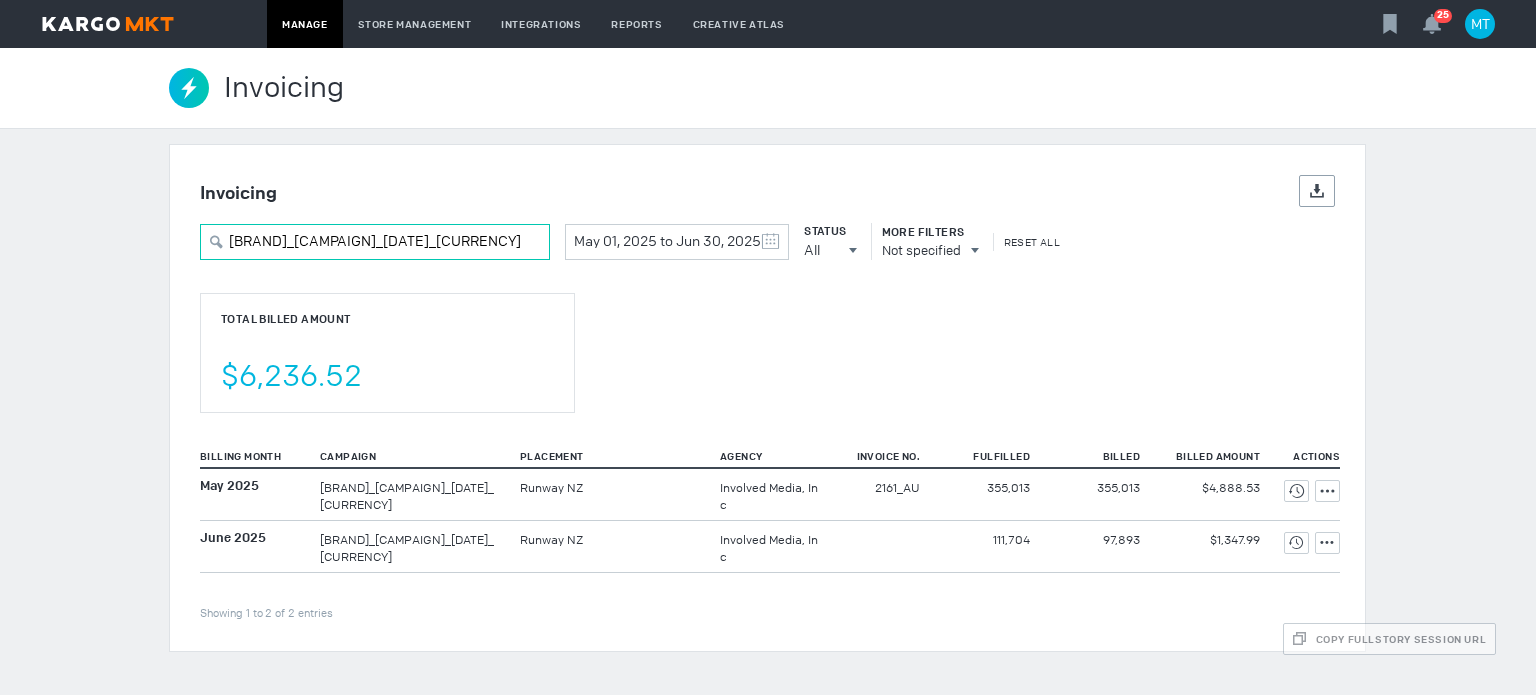 click on "[BRAND]_[CAMPAIGN]_[DATE]_[CURRENCY]" at bounding box center [375, 242] 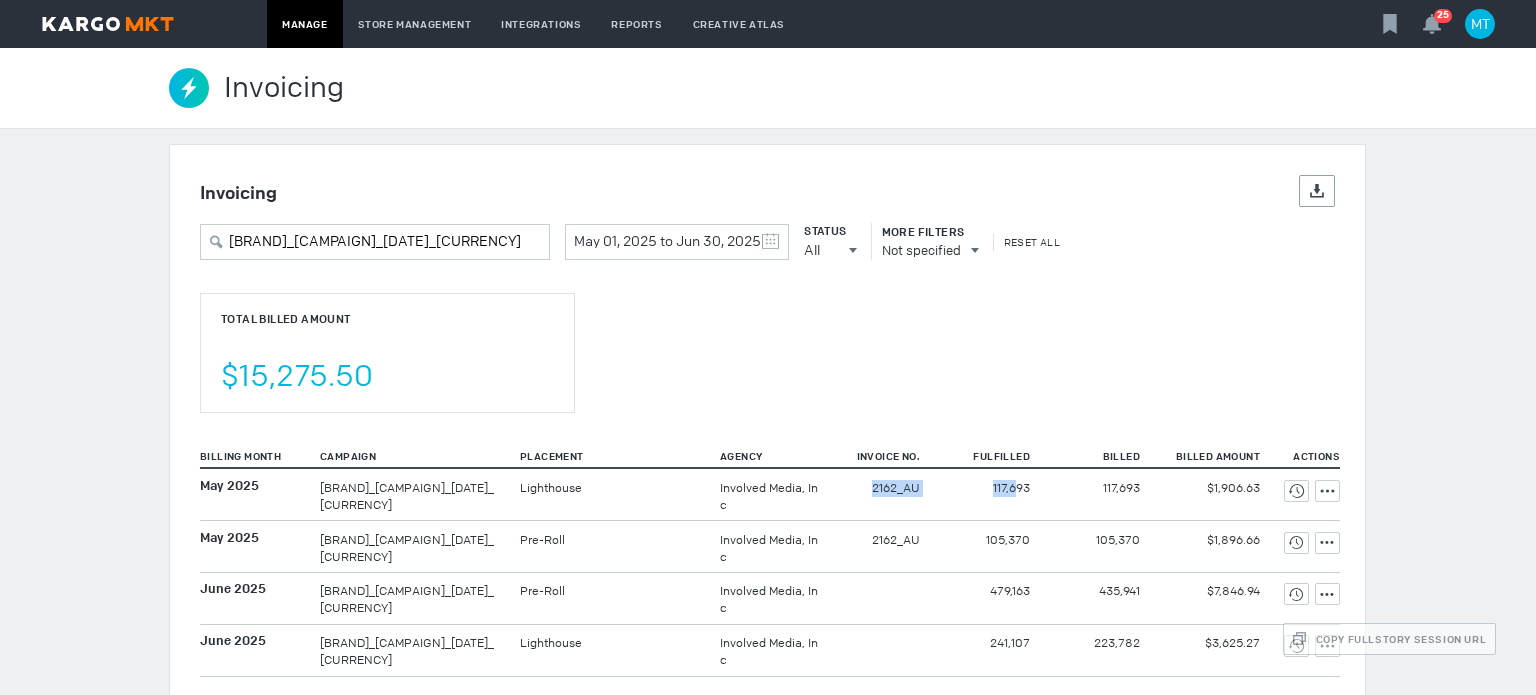 drag, startPoint x: 845, startPoint y: 485, endPoint x: 1008, endPoint y: 491, distance: 163.1104 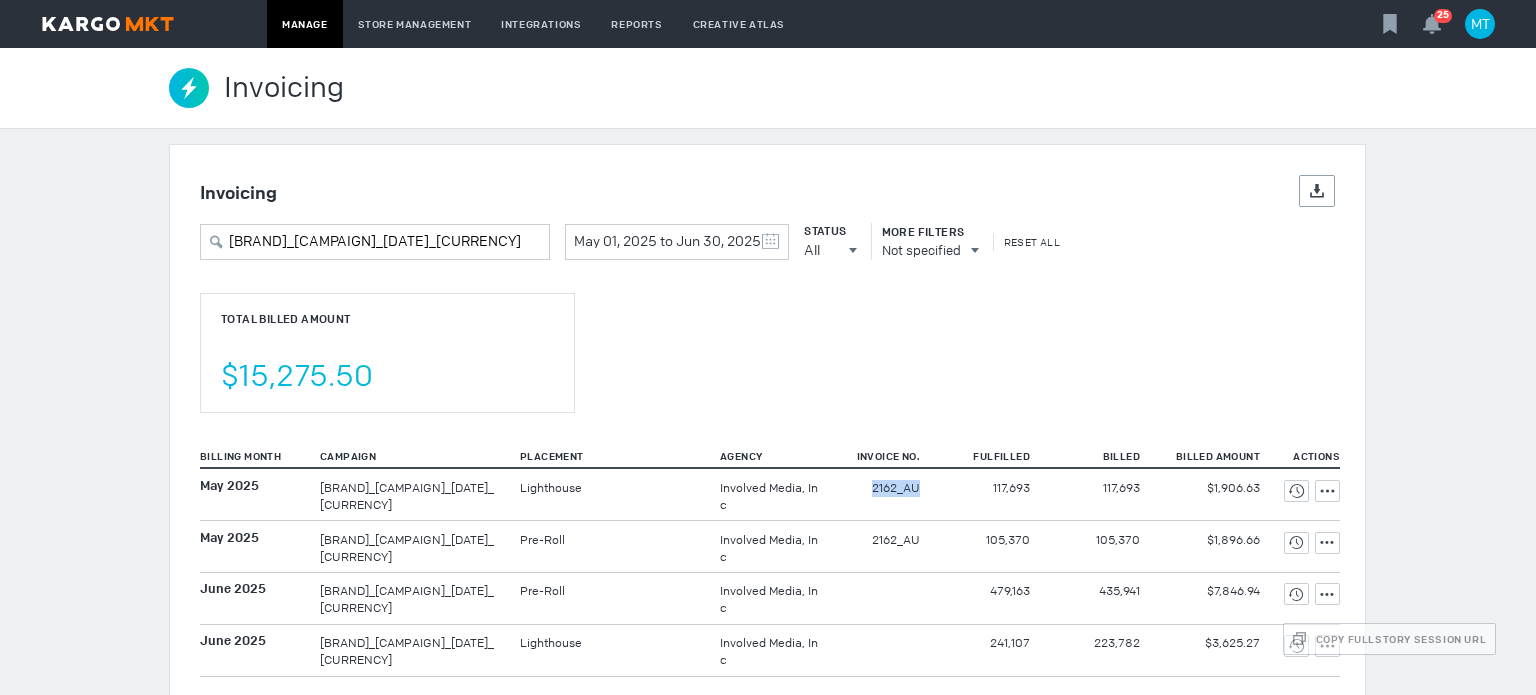 drag, startPoint x: 856, startPoint y: 490, endPoint x: 927, endPoint y: 499, distance: 71.568146 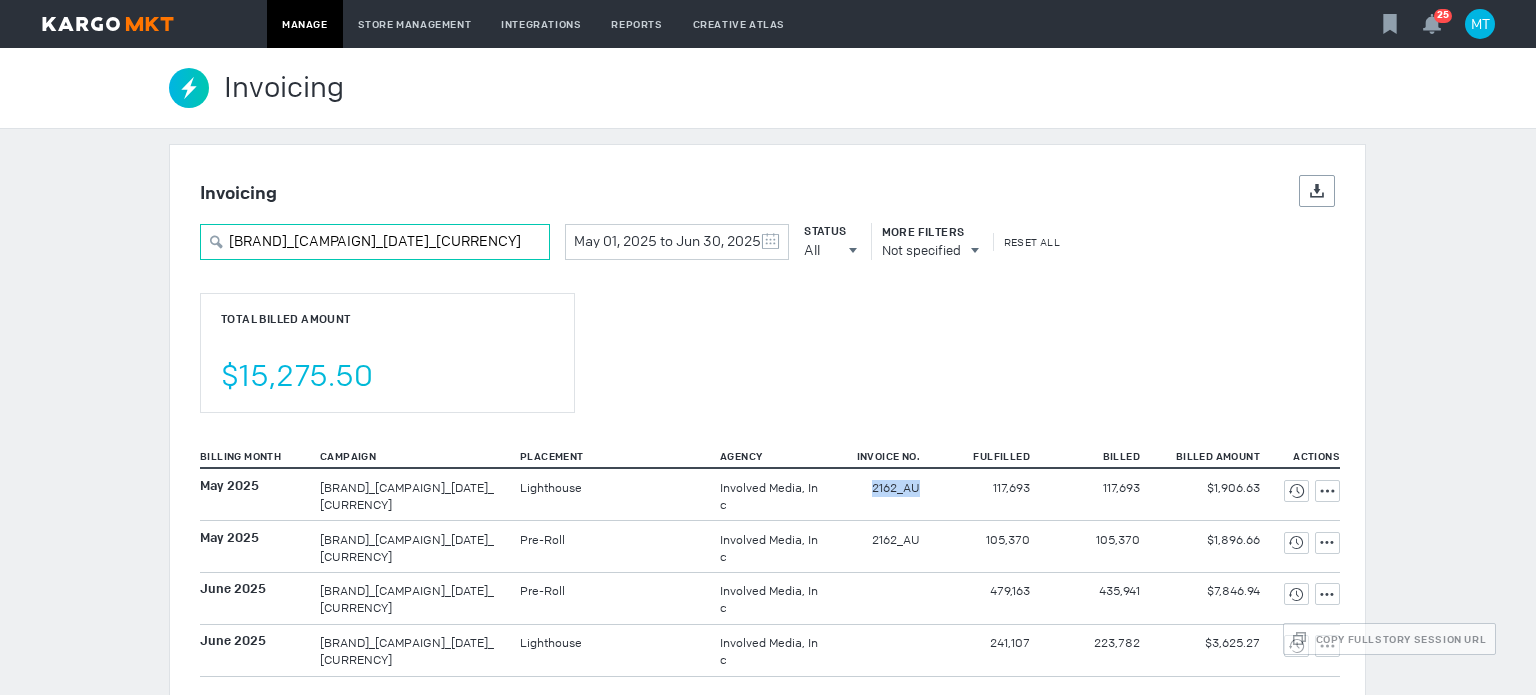 click on "[BRAND]_[CAMPAIGN]_[DATE]_[CURRENCY]" at bounding box center (375, 242) 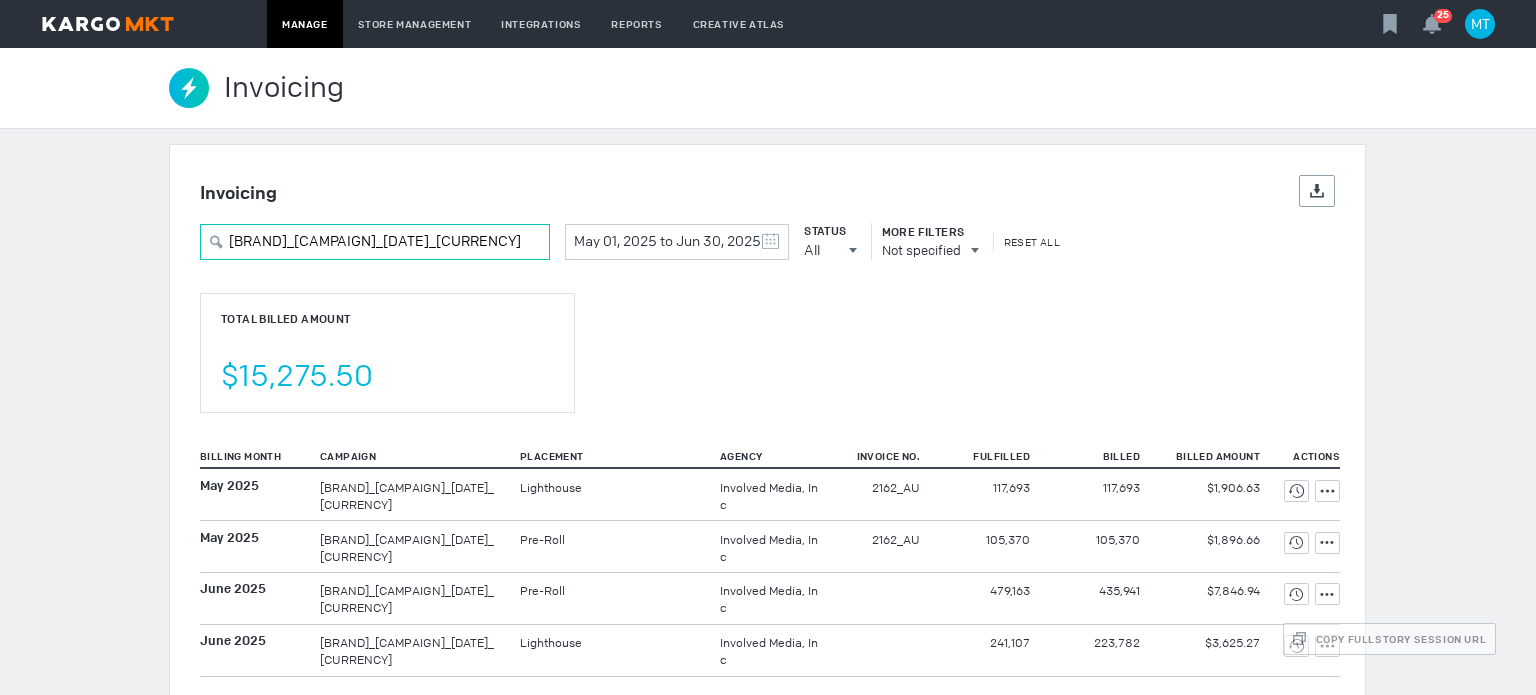 click on "[BRAND]_[CAMPAIGN]_[DATE]_[CURRENCY]" at bounding box center (375, 242) 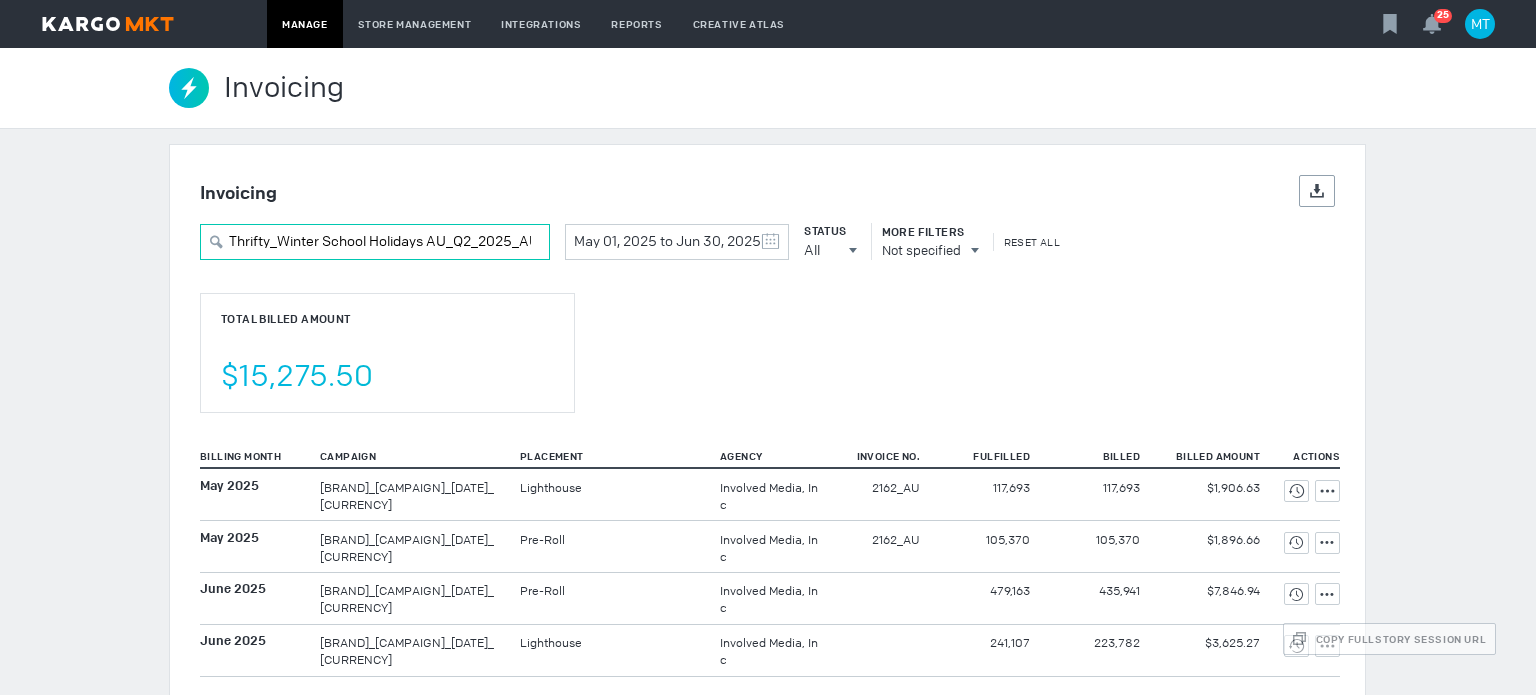 scroll, scrollTop: 0, scrollLeft: 18, axis: horizontal 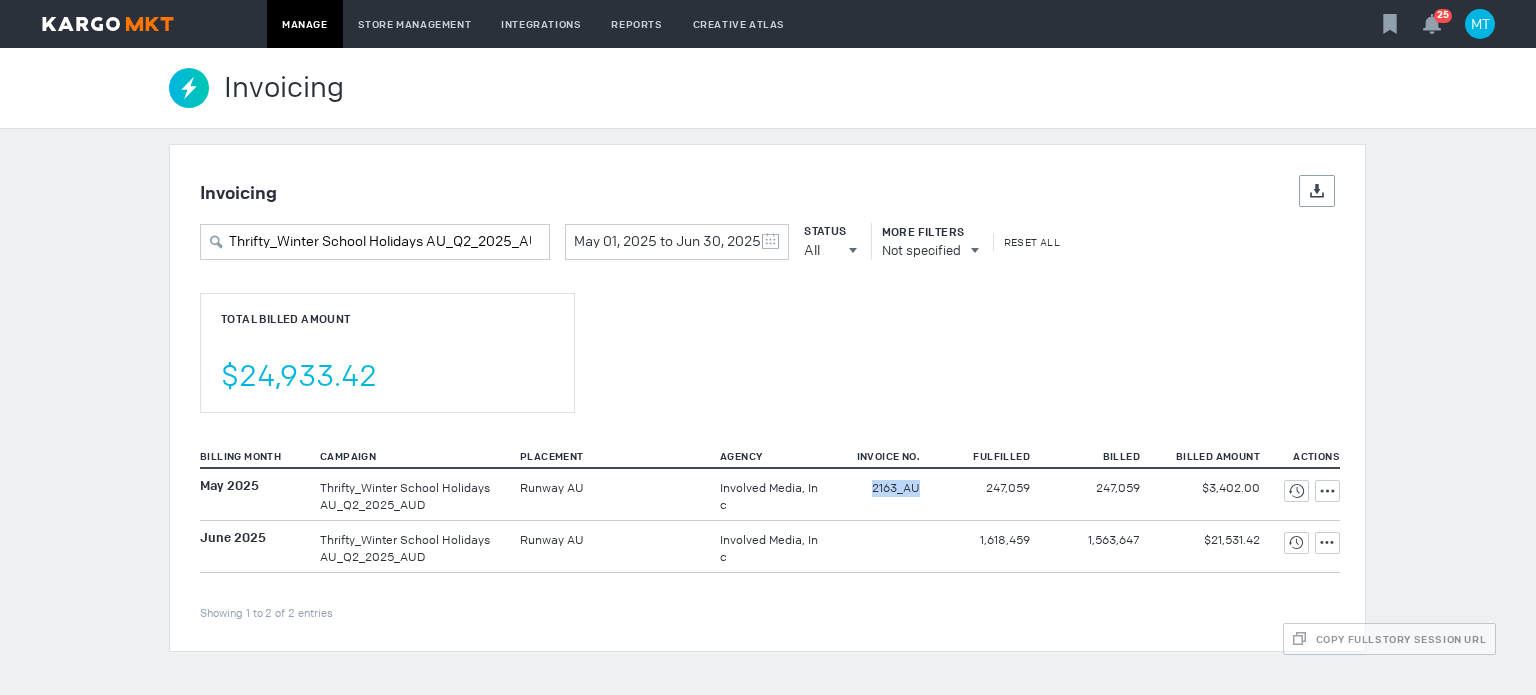 drag, startPoint x: 862, startPoint y: 485, endPoint x: 928, endPoint y: 500, distance: 67.68308 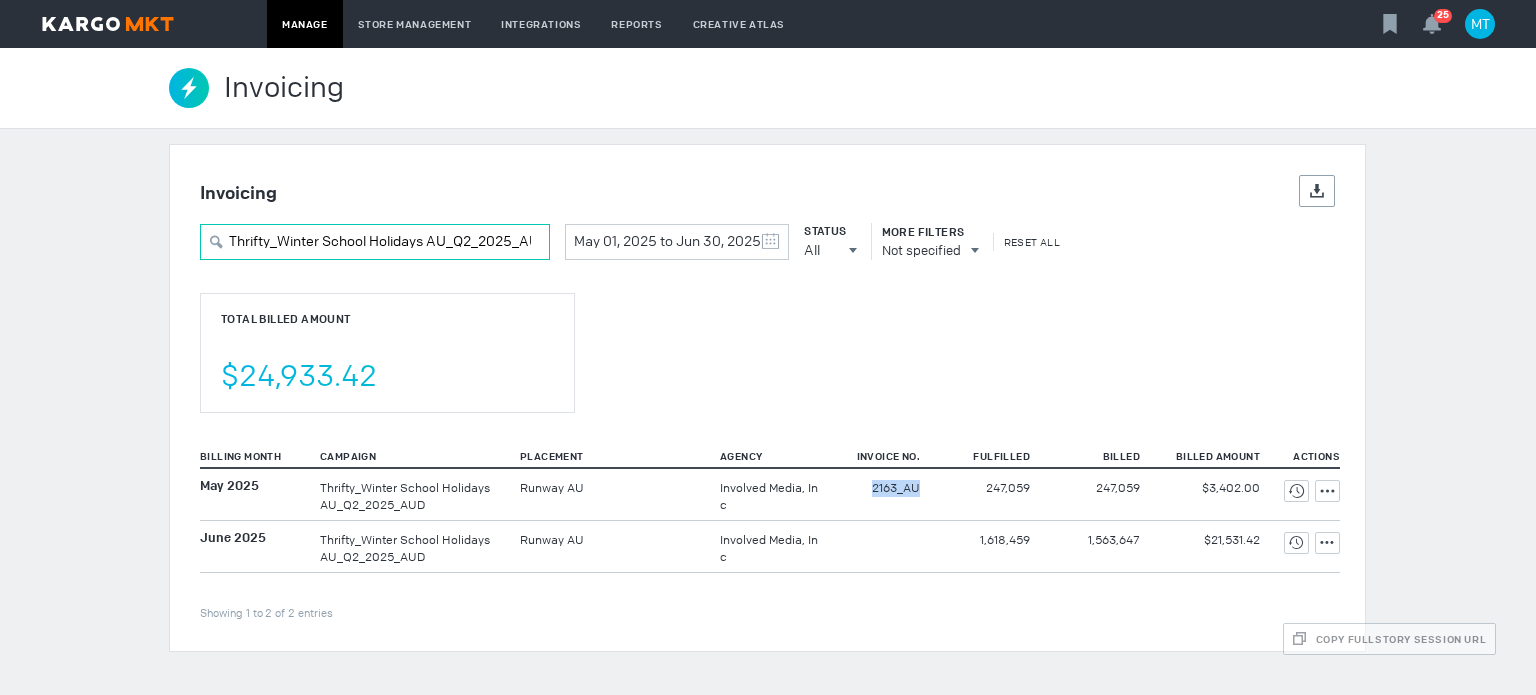 click on "Thrifty_Winter School Holidays AU_Q2_2025_AUD" at bounding box center [375, 242] 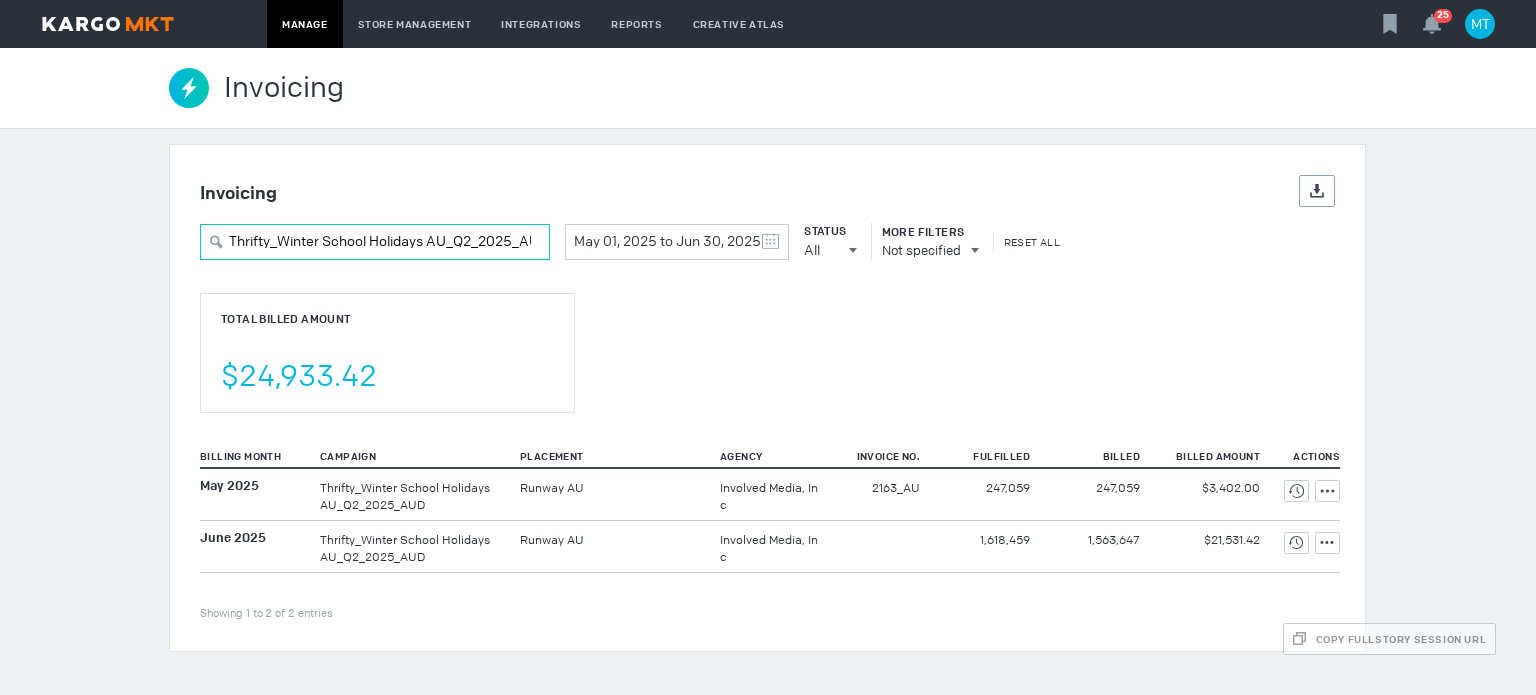 click on "Thrifty_Winter School Holidays AU_Q2_2025_AUD" at bounding box center [375, 242] 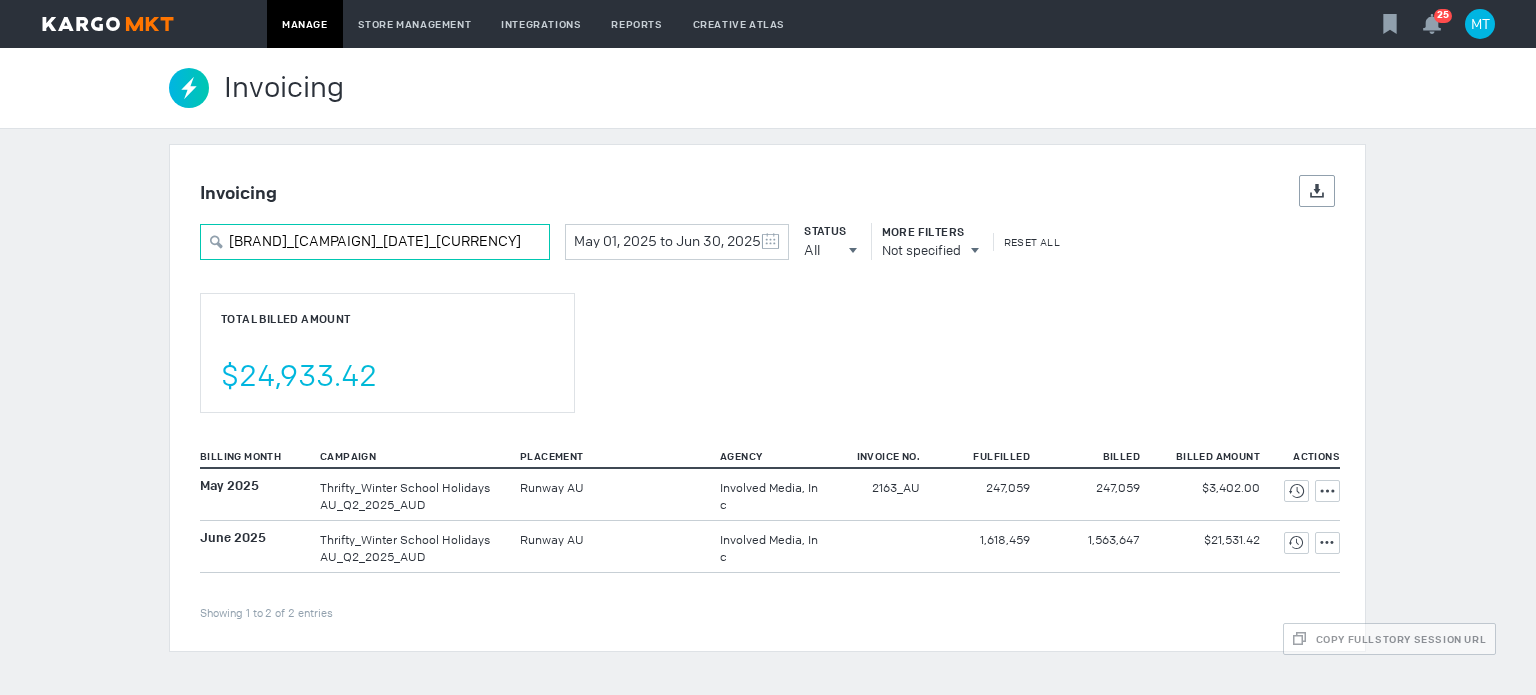 scroll, scrollTop: 0, scrollLeft: 18, axis: horizontal 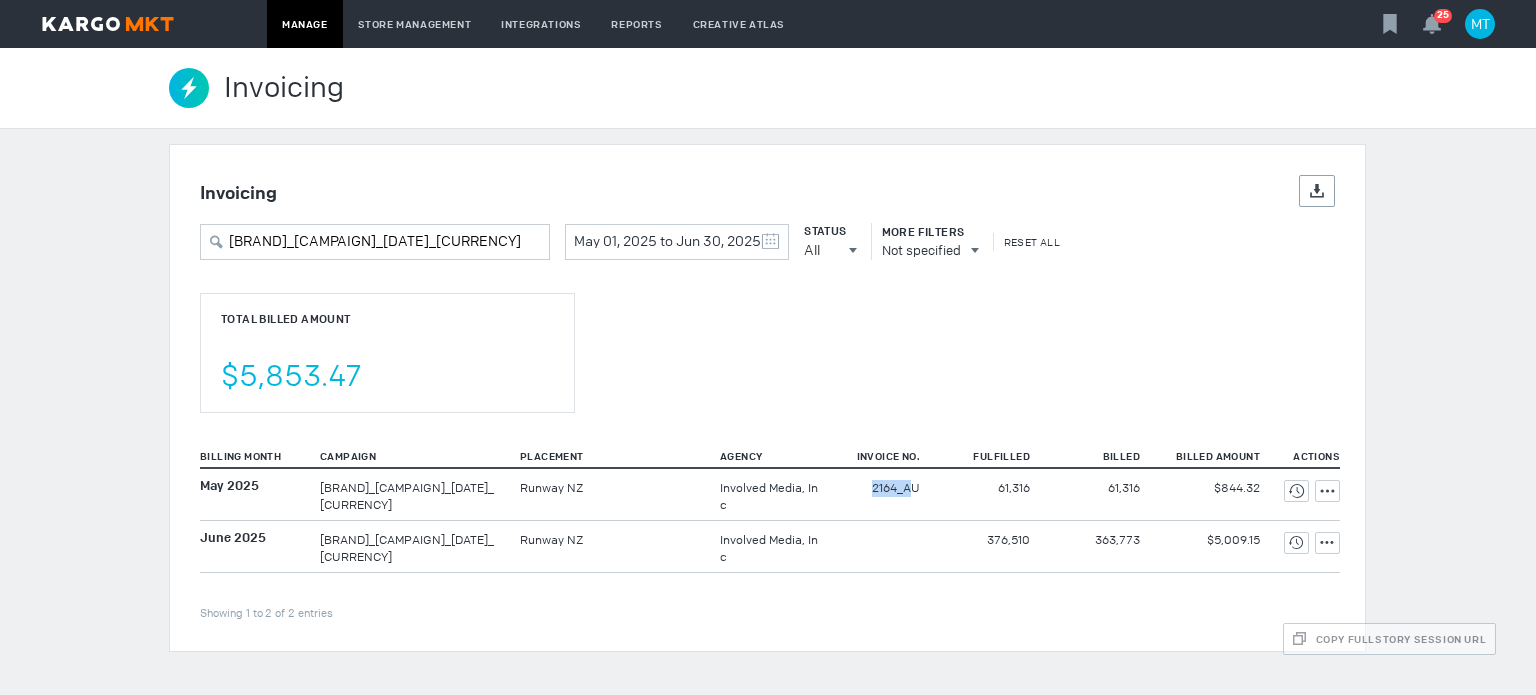drag, startPoint x: 900, startPoint y: 500, endPoint x: 914, endPoint y: 500, distance: 14 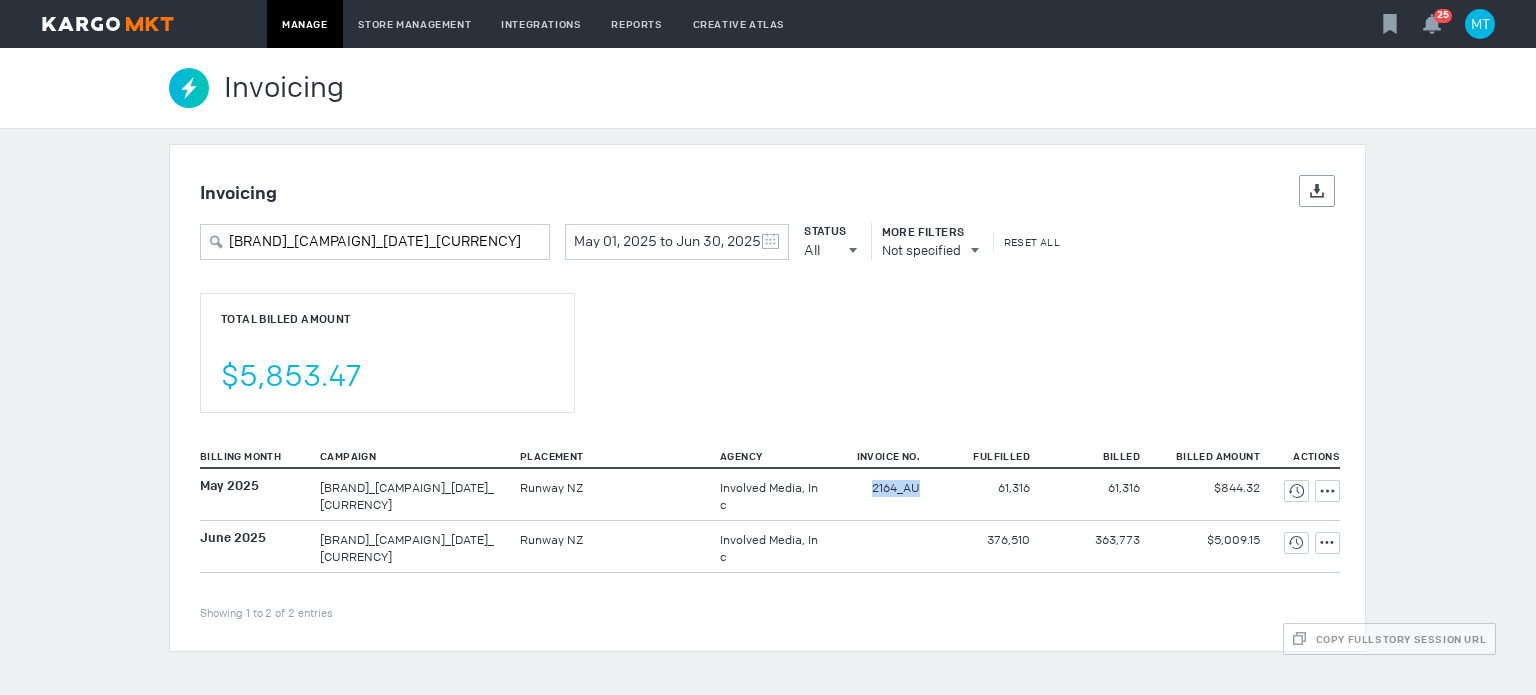 drag, startPoint x: 860, startPoint y: 488, endPoint x: 922, endPoint y: 496, distance: 62.514 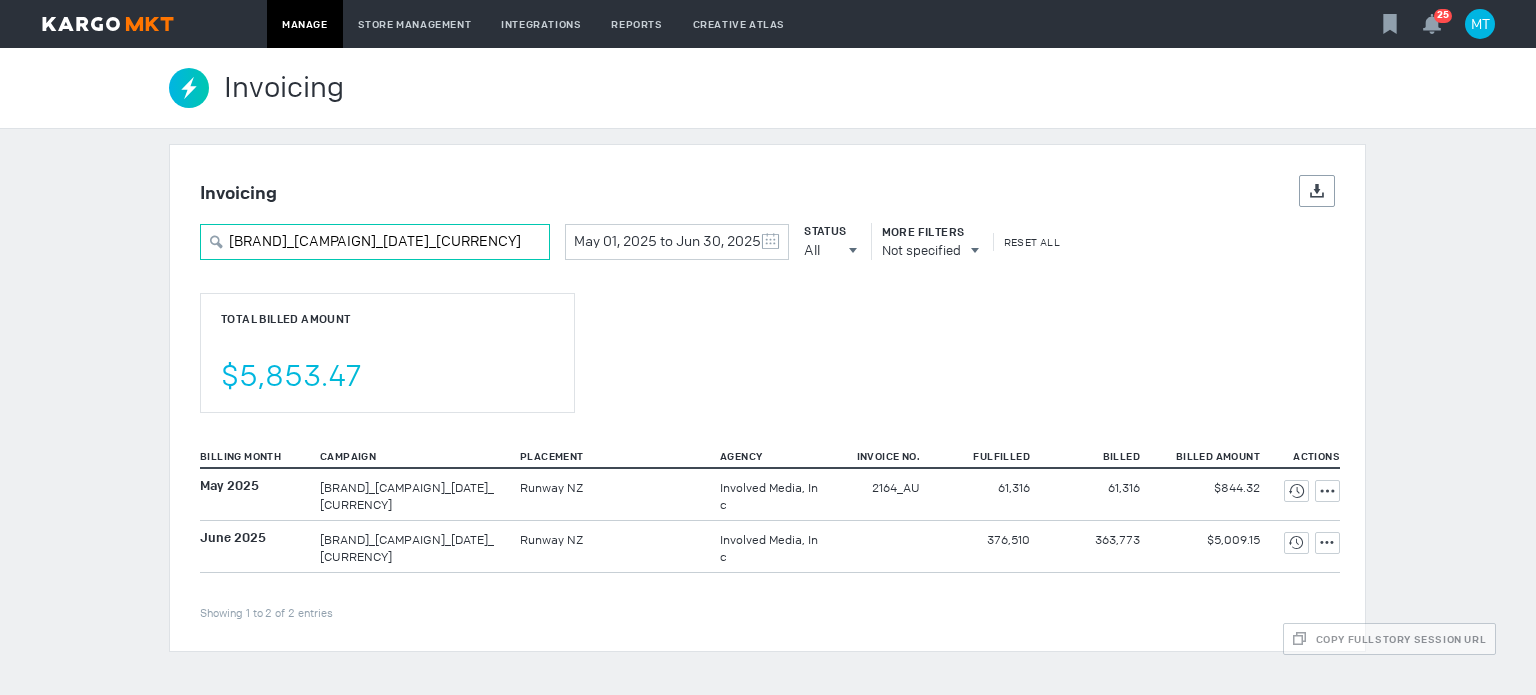 click on "[BRAND]_[CAMPAIGN]_[DATE]_[CURRENCY]" at bounding box center (375, 242) 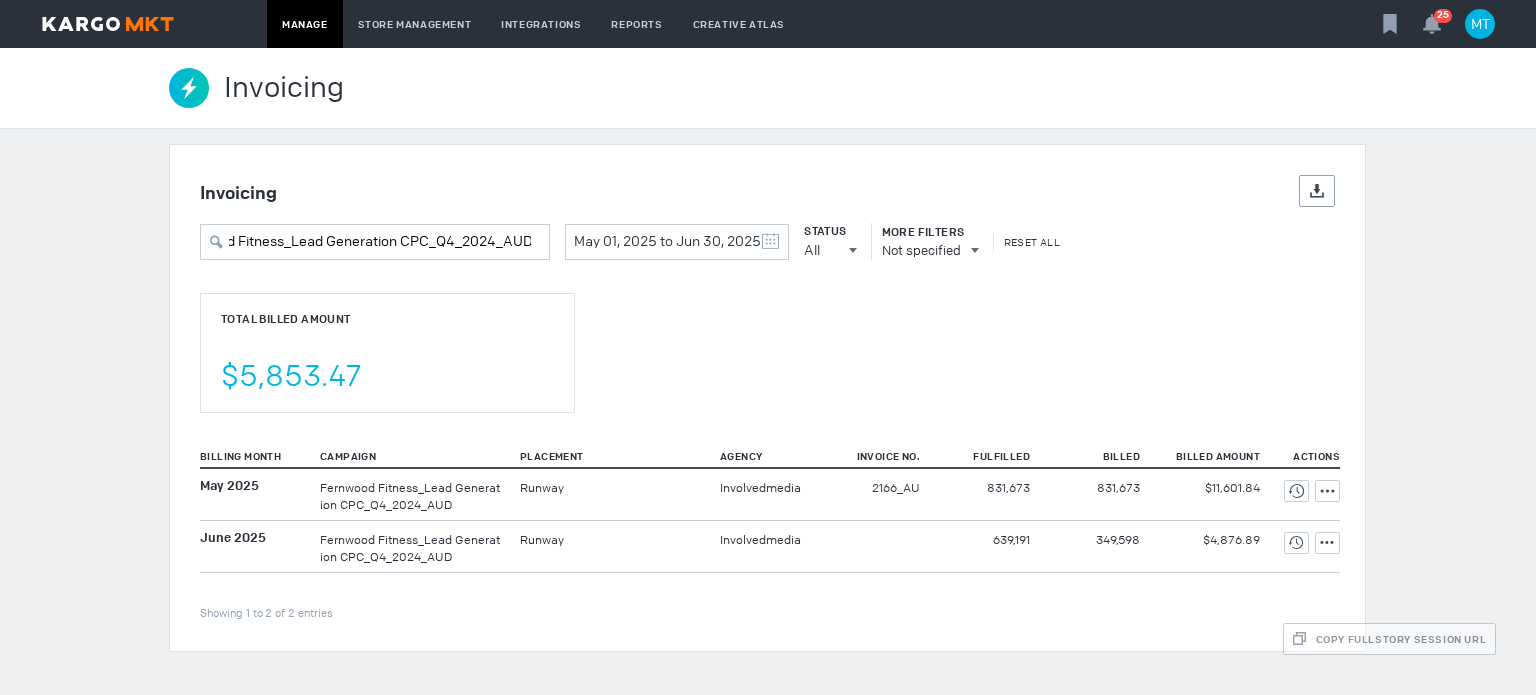 scroll, scrollTop: 0, scrollLeft: 0, axis: both 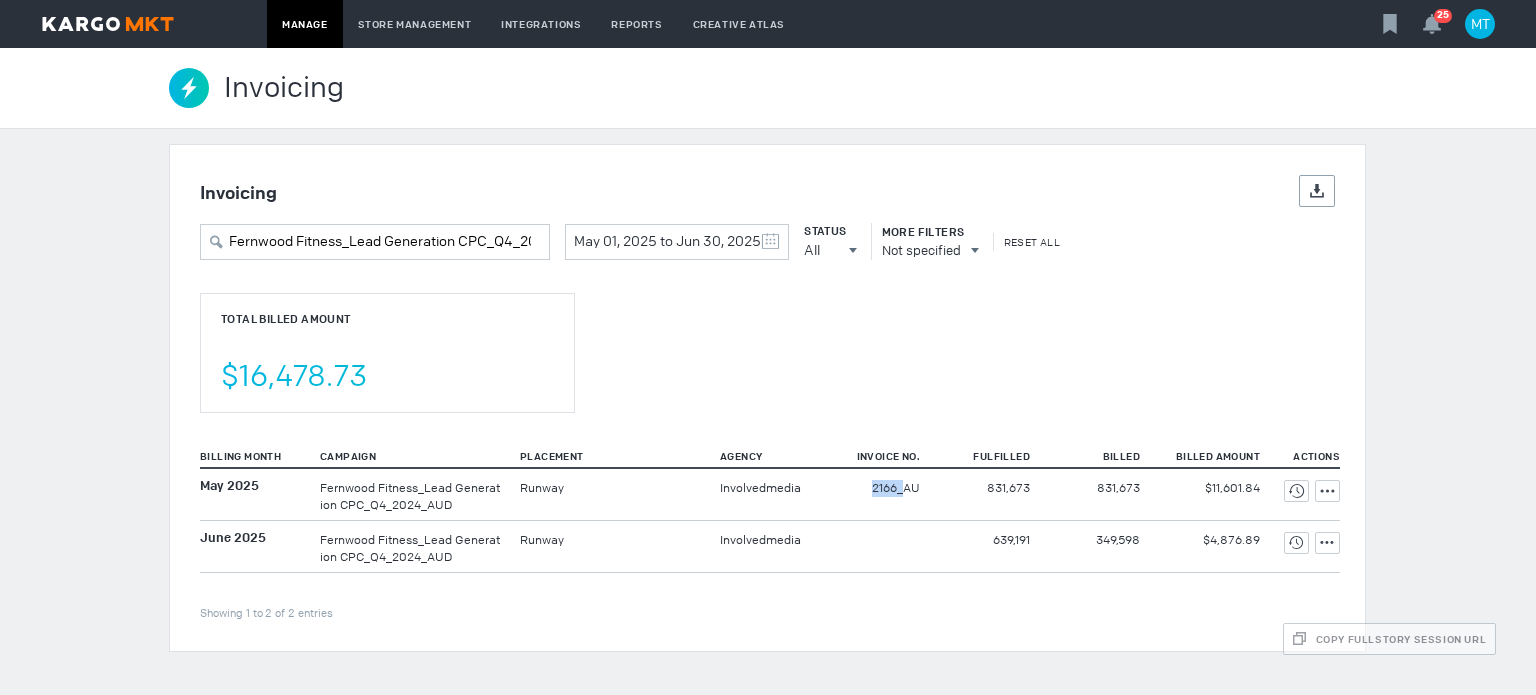 drag, startPoint x: 839, startPoint y: 492, endPoint x: 900, endPoint y: 497, distance: 61.204575 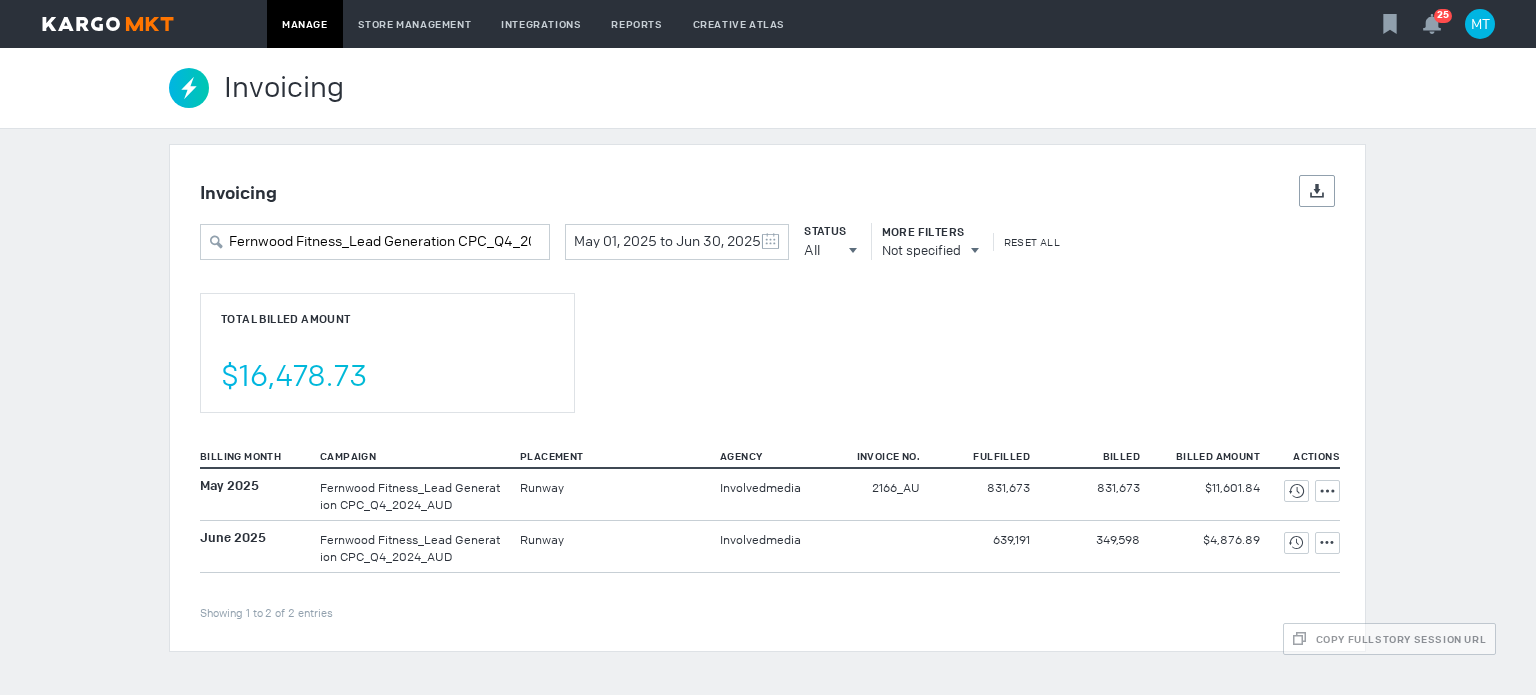 click on "2166_AU" at bounding box center [880, 494] 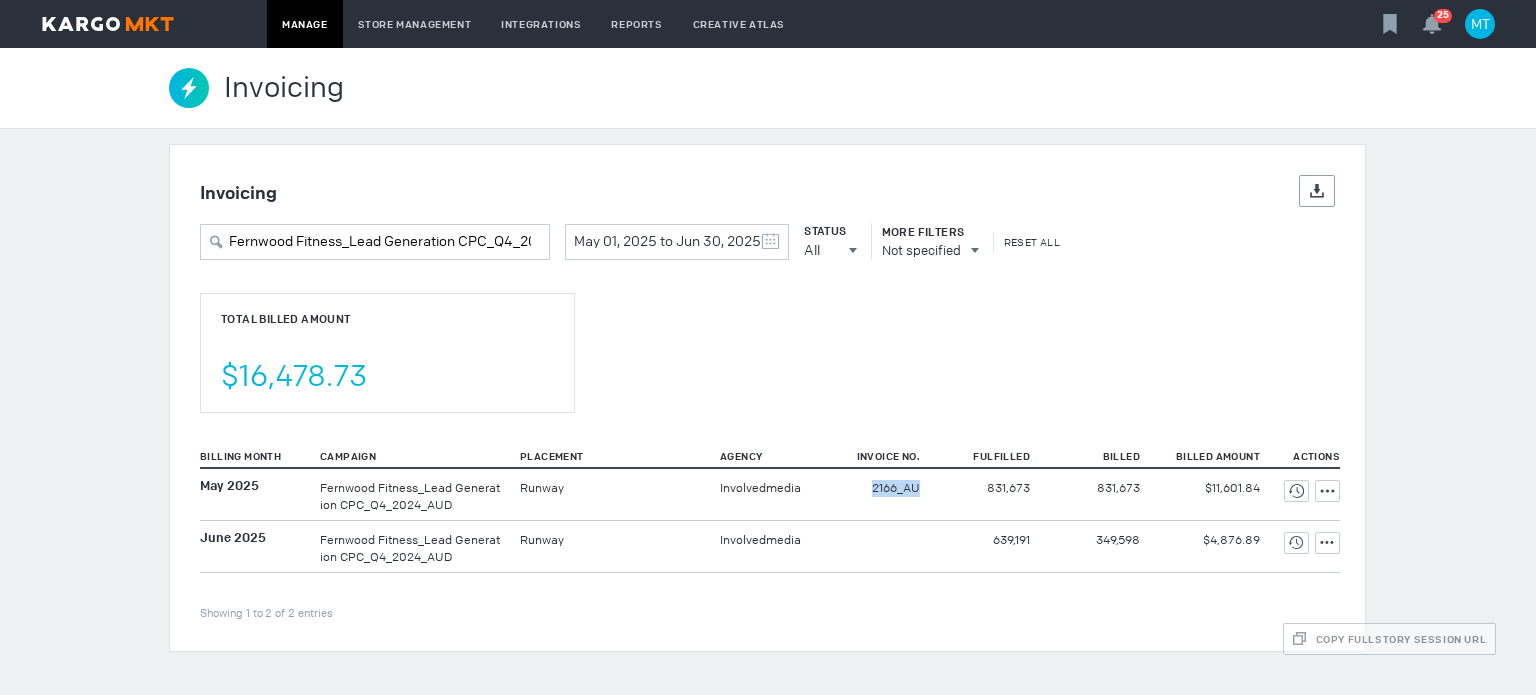 drag, startPoint x: 864, startPoint y: 494, endPoint x: 921, endPoint y: 497, distance: 57.07889 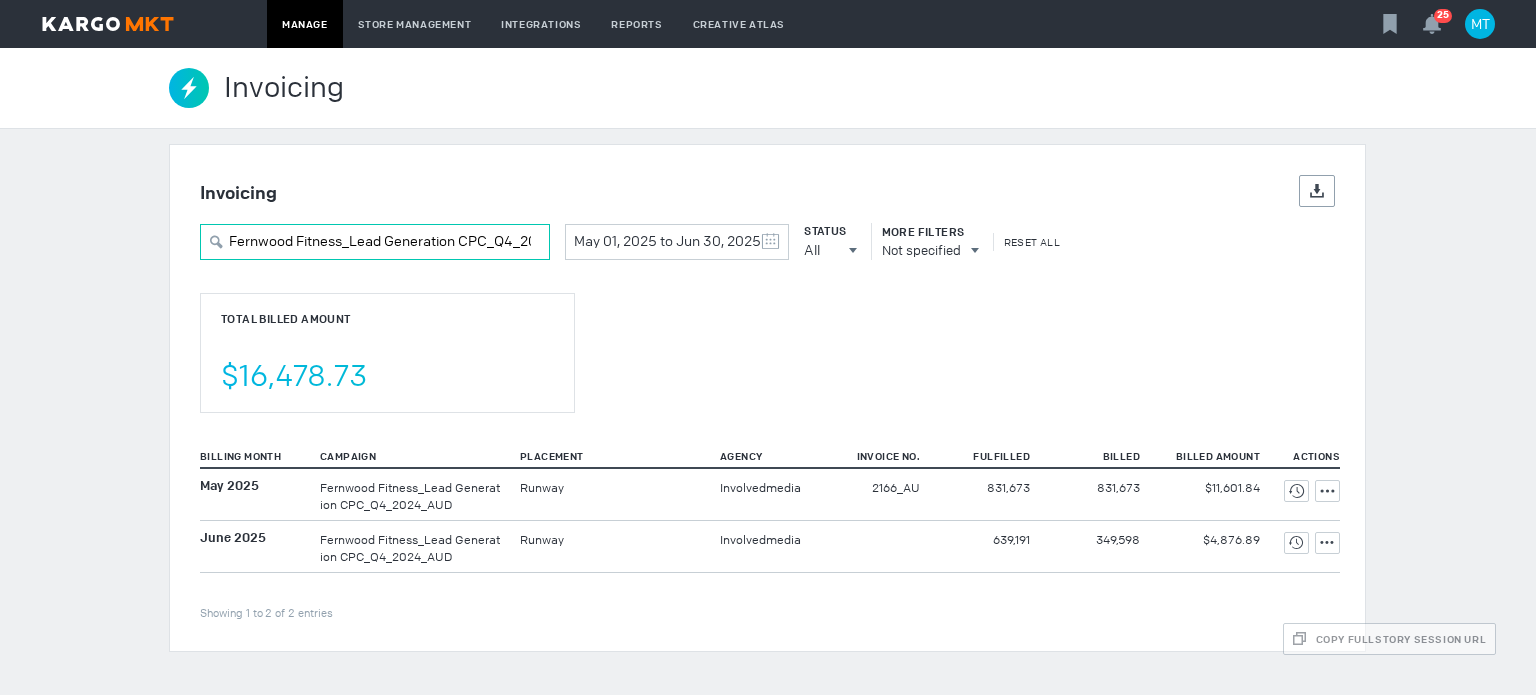 click on "Fernwood Fitness_Lead Generation CPC_Q4_2024_AUD" at bounding box center (375, 242) 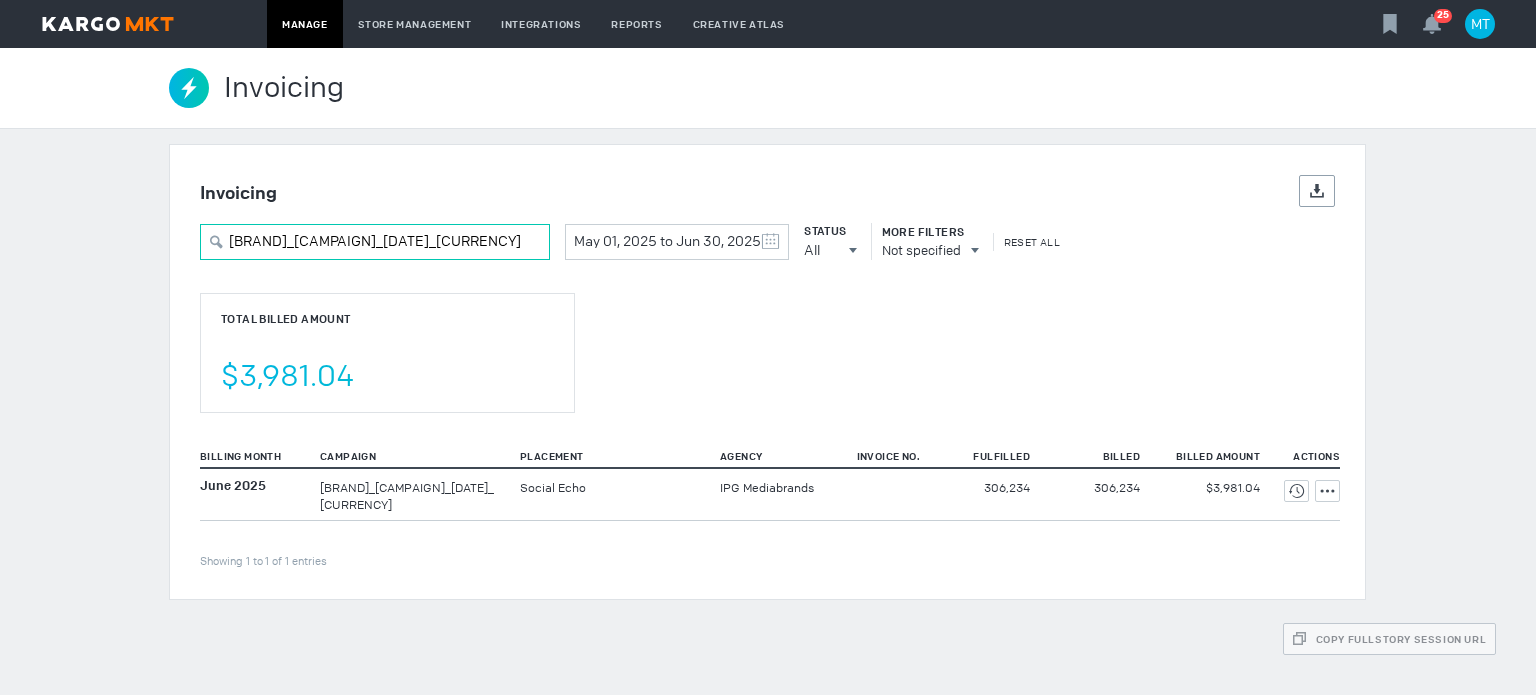 click on "[BRAND]_[CAMPAIGN]_[DATE]_[CURRENCY]" at bounding box center [375, 242] 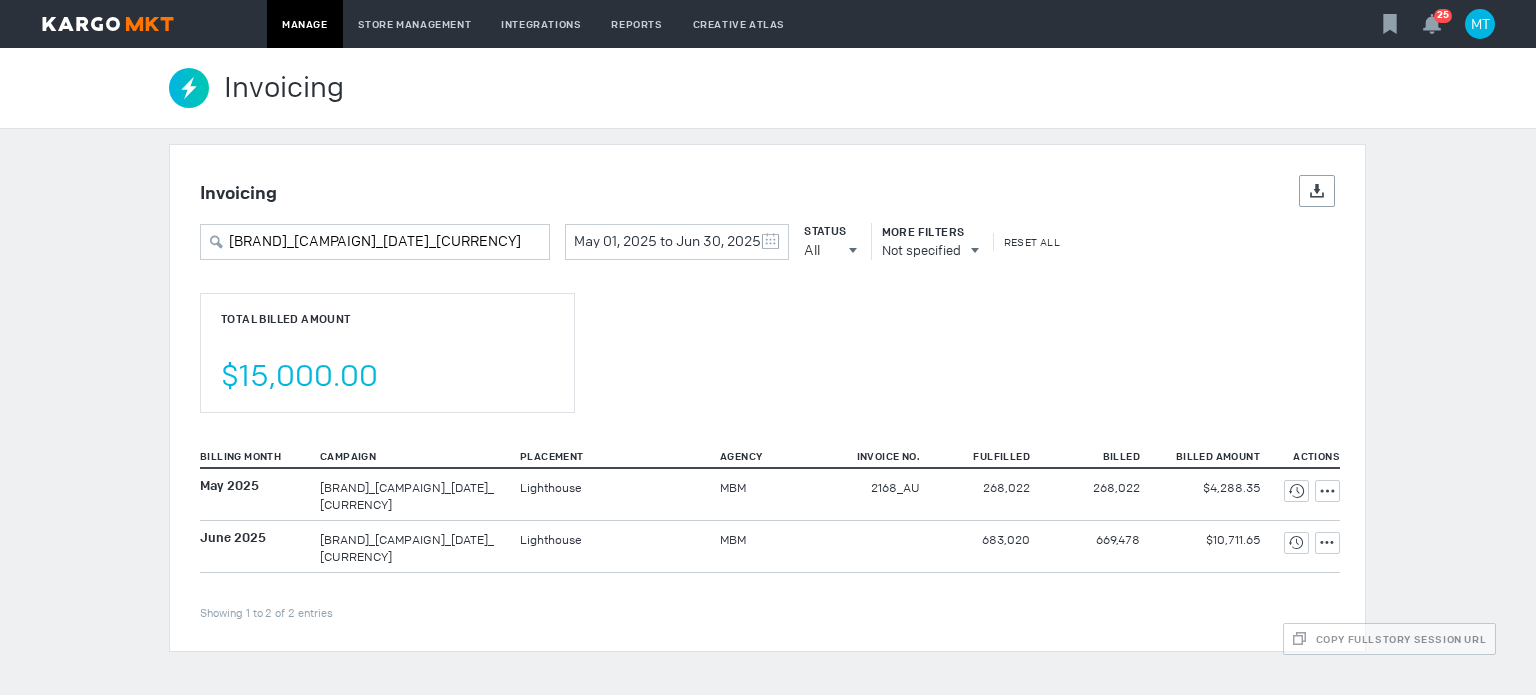scroll, scrollTop: 0, scrollLeft: 0, axis: both 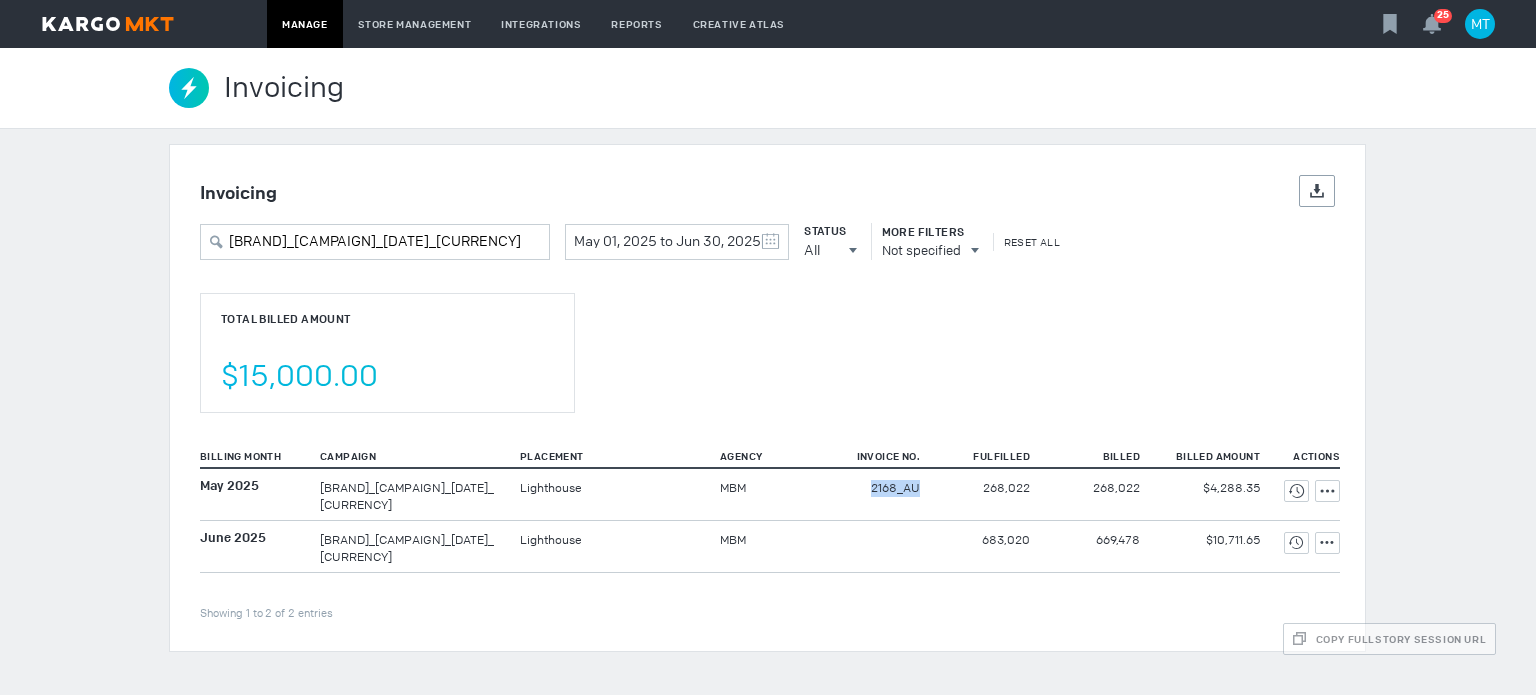 drag, startPoint x: 874, startPoint y: 489, endPoint x: 944, endPoint y: 495, distance: 70.256676 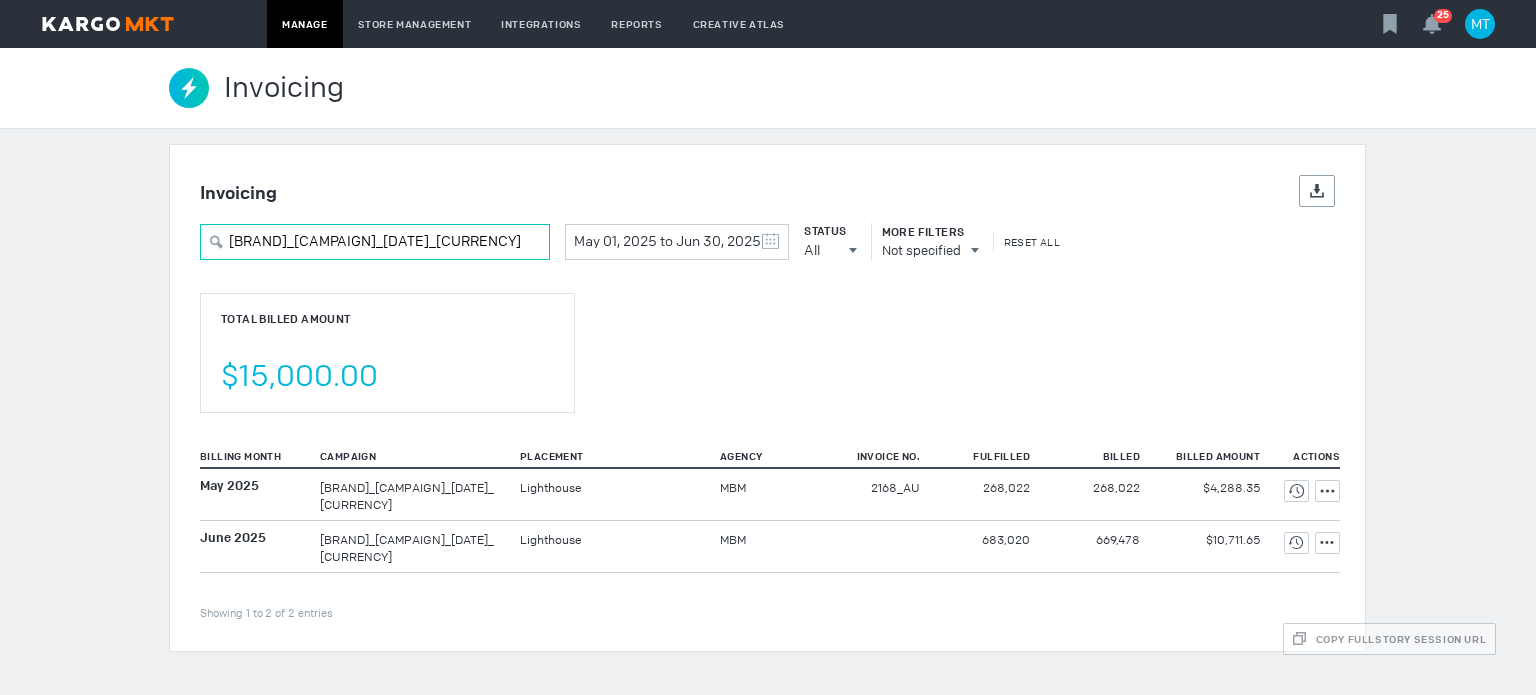 click on "[BRAND]_[CAMPAIGN]_[DATE]_[CURRENCY]" at bounding box center [375, 242] 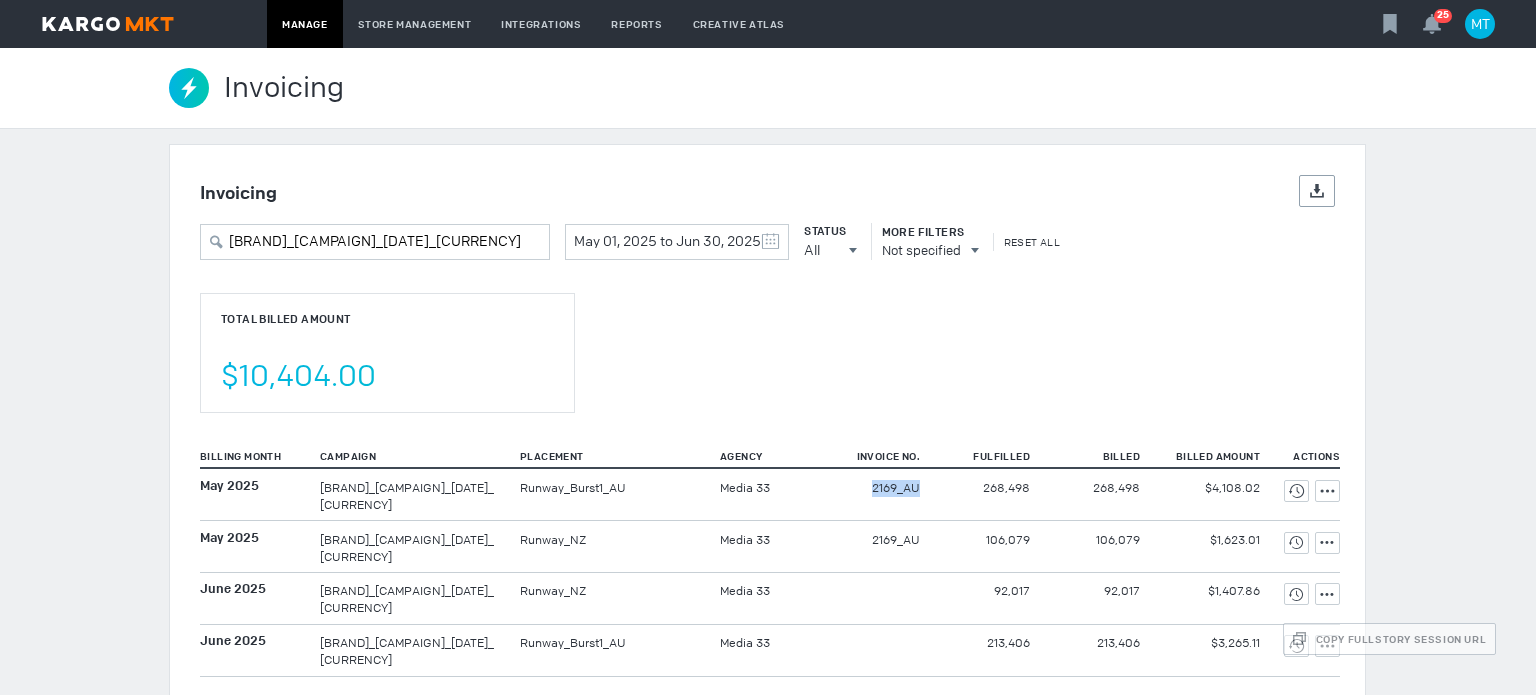 drag, startPoint x: 857, startPoint y: 494, endPoint x: 918, endPoint y: 500, distance: 61.294373 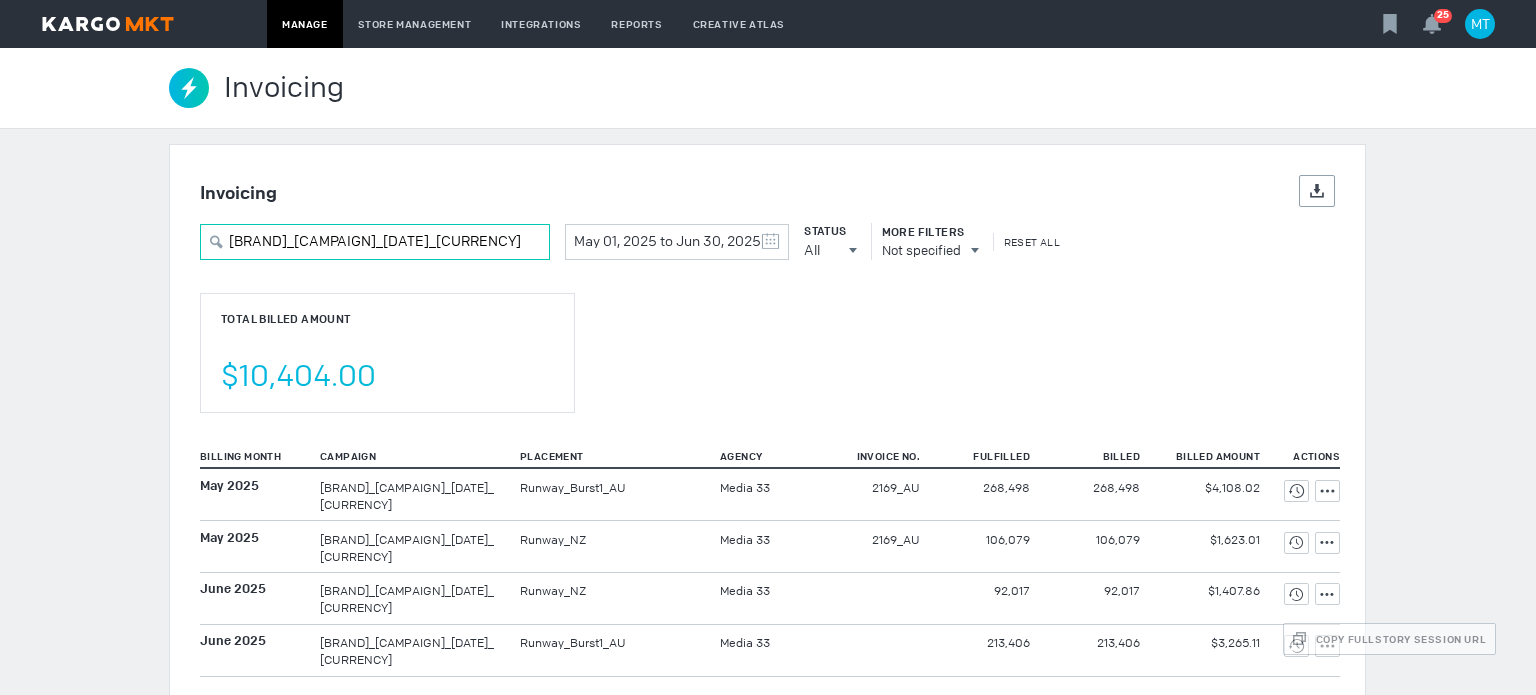 click on "[BRAND]_[CAMPAIGN]_[DATE]_[CURRENCY]" at bounding box center (375, 242) 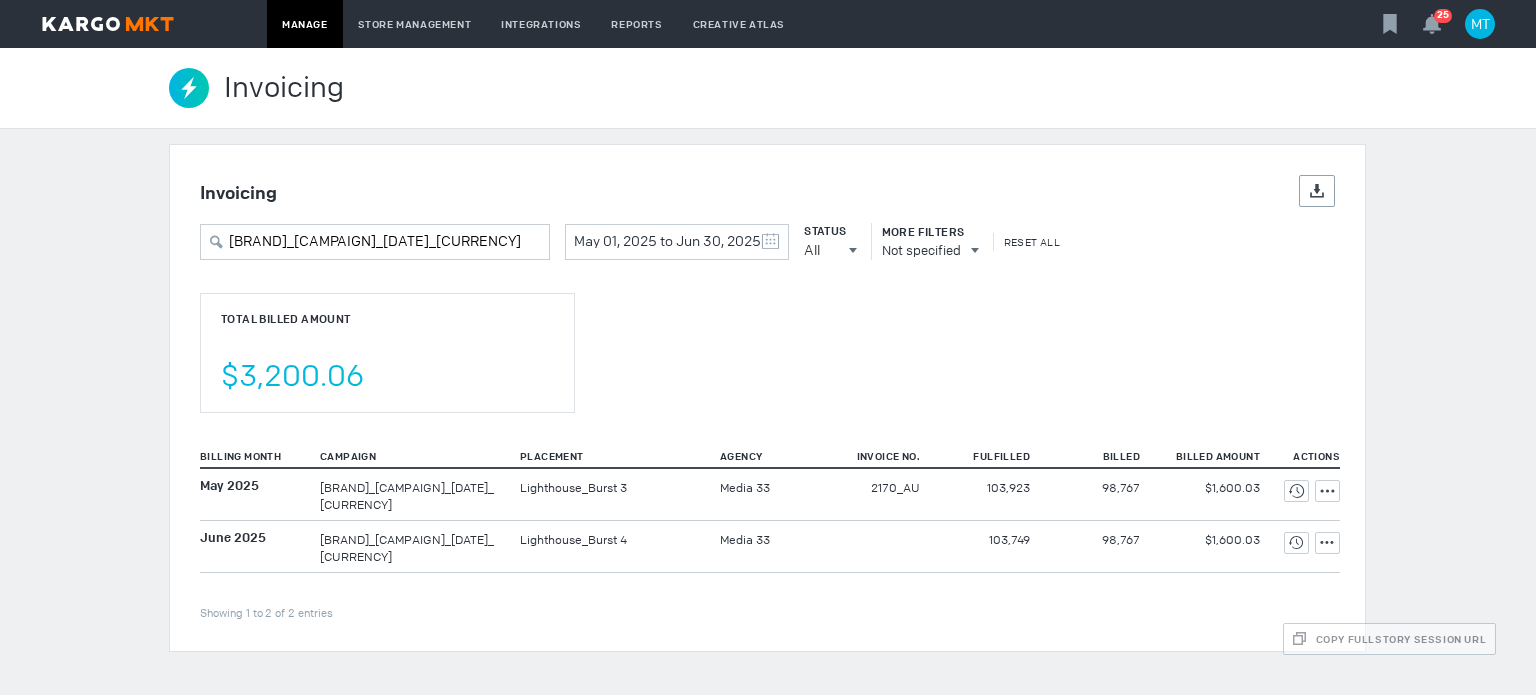 scroll, scrollTop: 0, scrollLeft: 0, axis: both 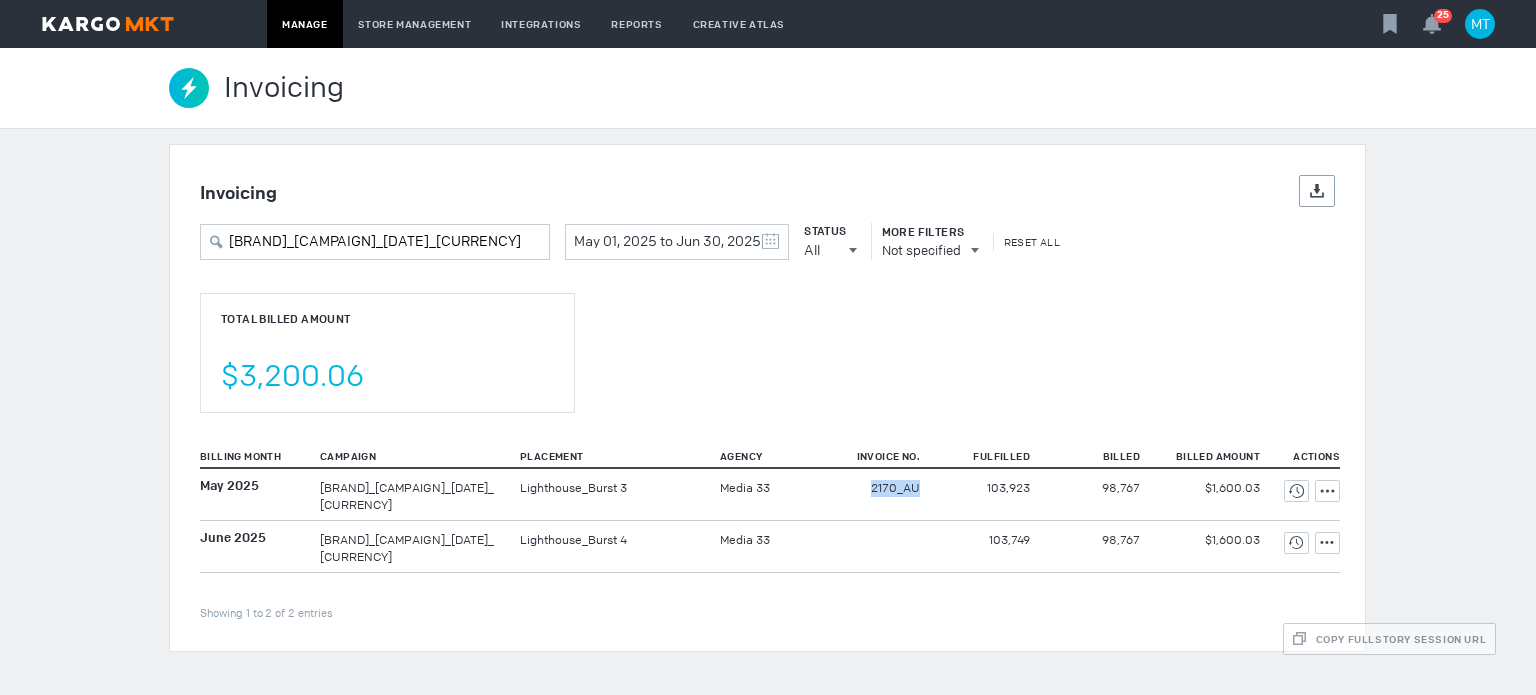 drag, startPoint x: 866, startPoint y: 479, endPoint x: 927, endPoint y: 503, distance: 65.551506 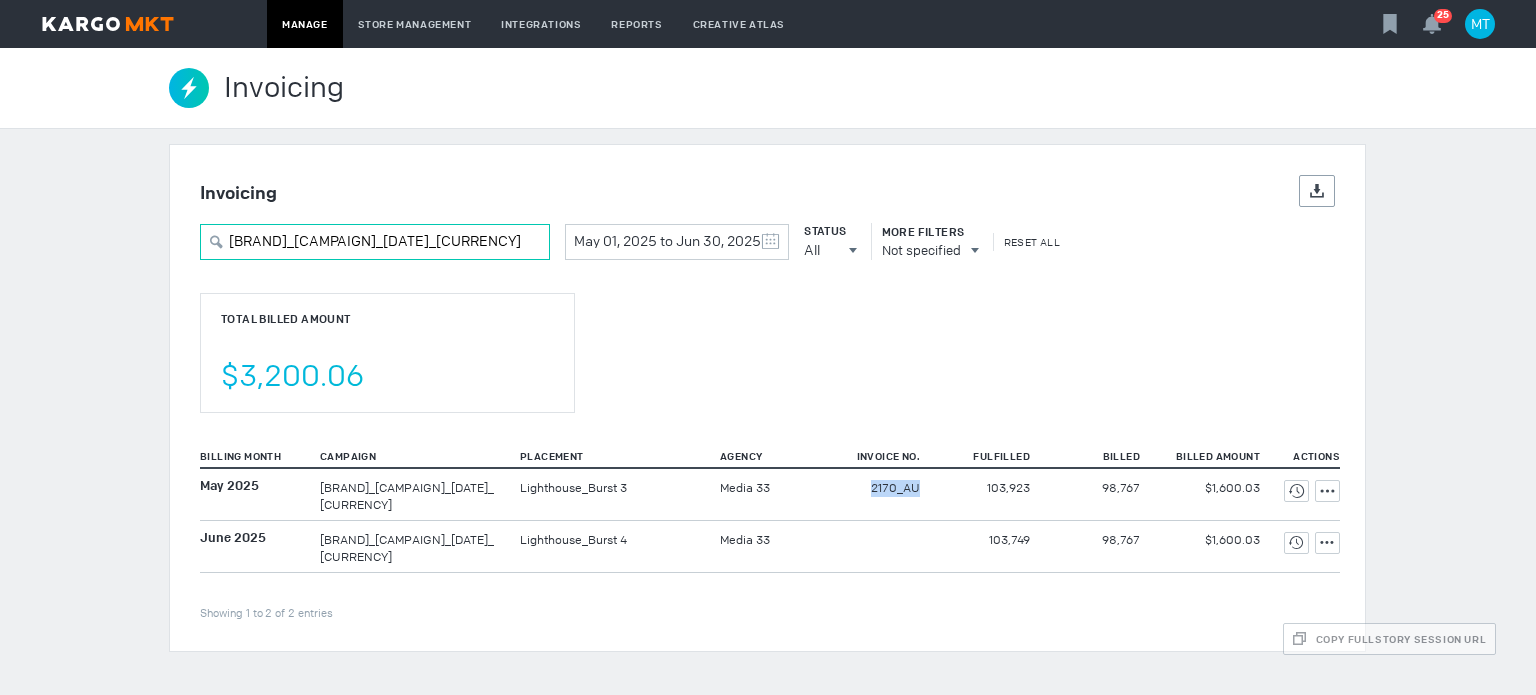 click on "[BRAND]_[CAMPAIGN]_[DATE]_[CURRENCY]" at bounding box center (375, 242) 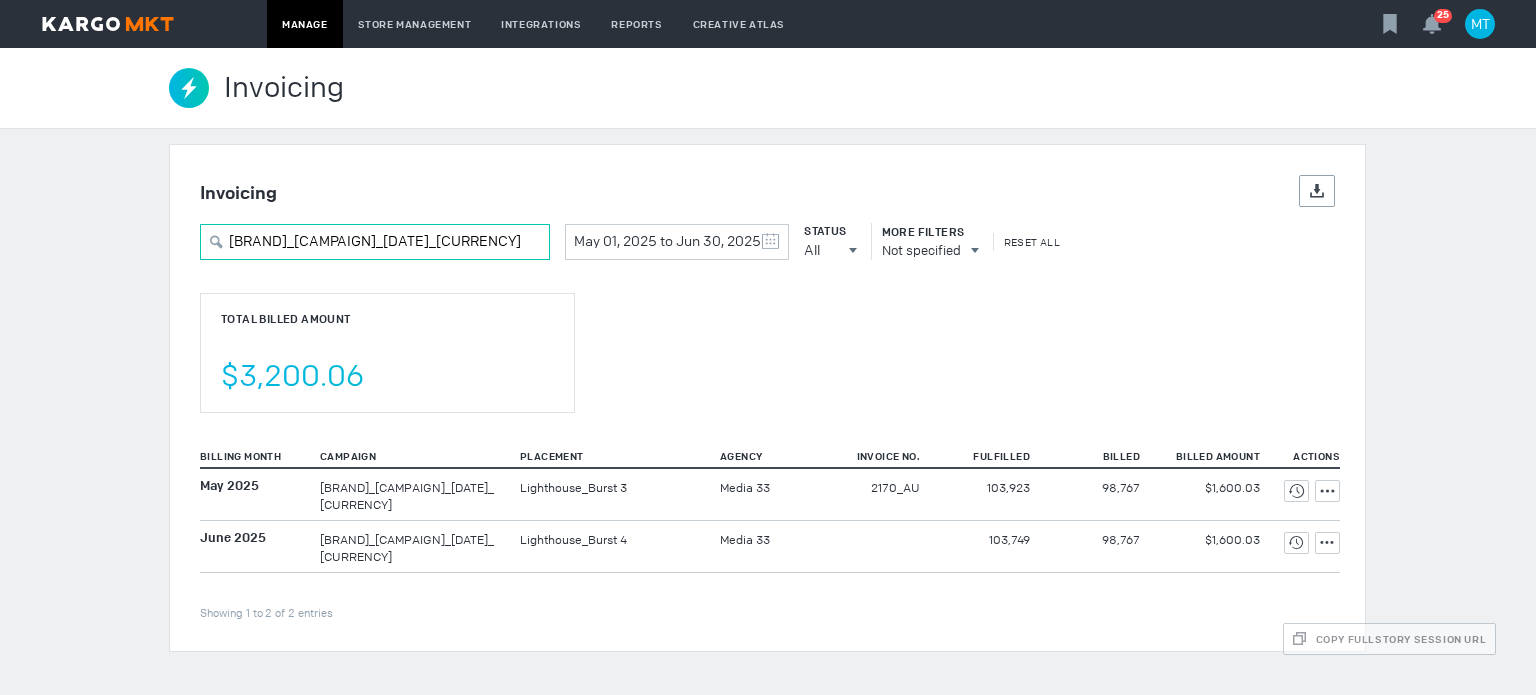 click on "[BRAND]_[CAMPAIGN]_[DATE]_[CURRENCY]" at bounding box center [375, 242] 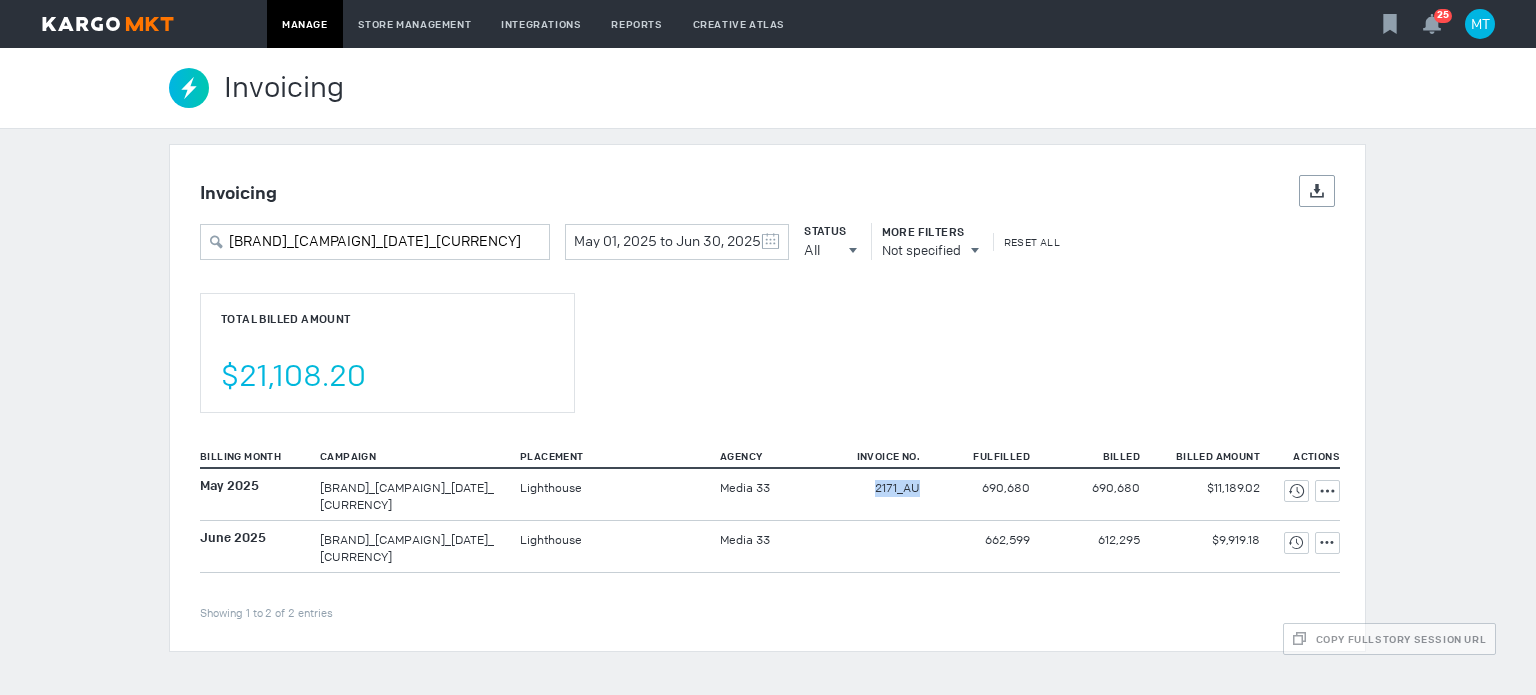 drag, startPoint x: 873, startPoint y: 501, endPoint x: 952, endPoint y: 501, distance: 79 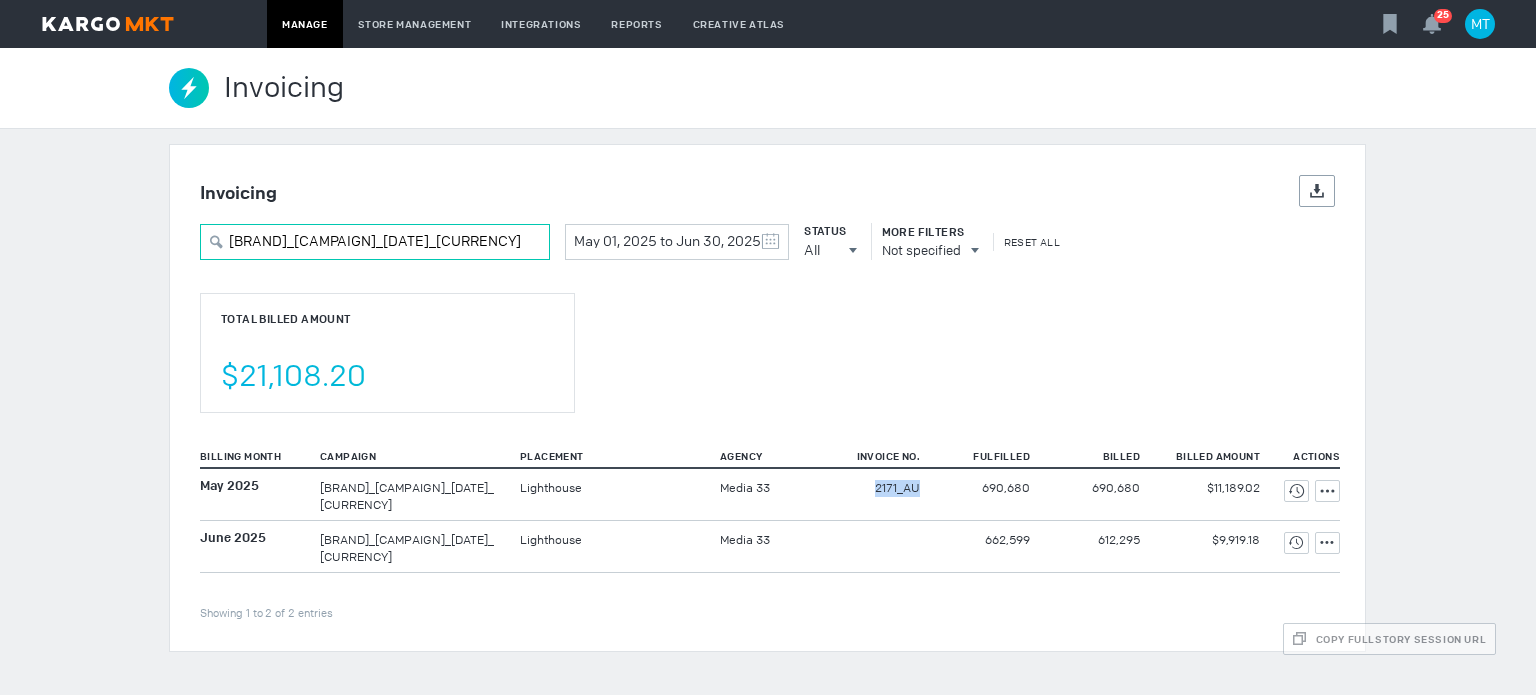 click on "[BRAND]_[CAMPAIGN]_[DATE]_[CURRENCY]" at bounding box center [375, 242] 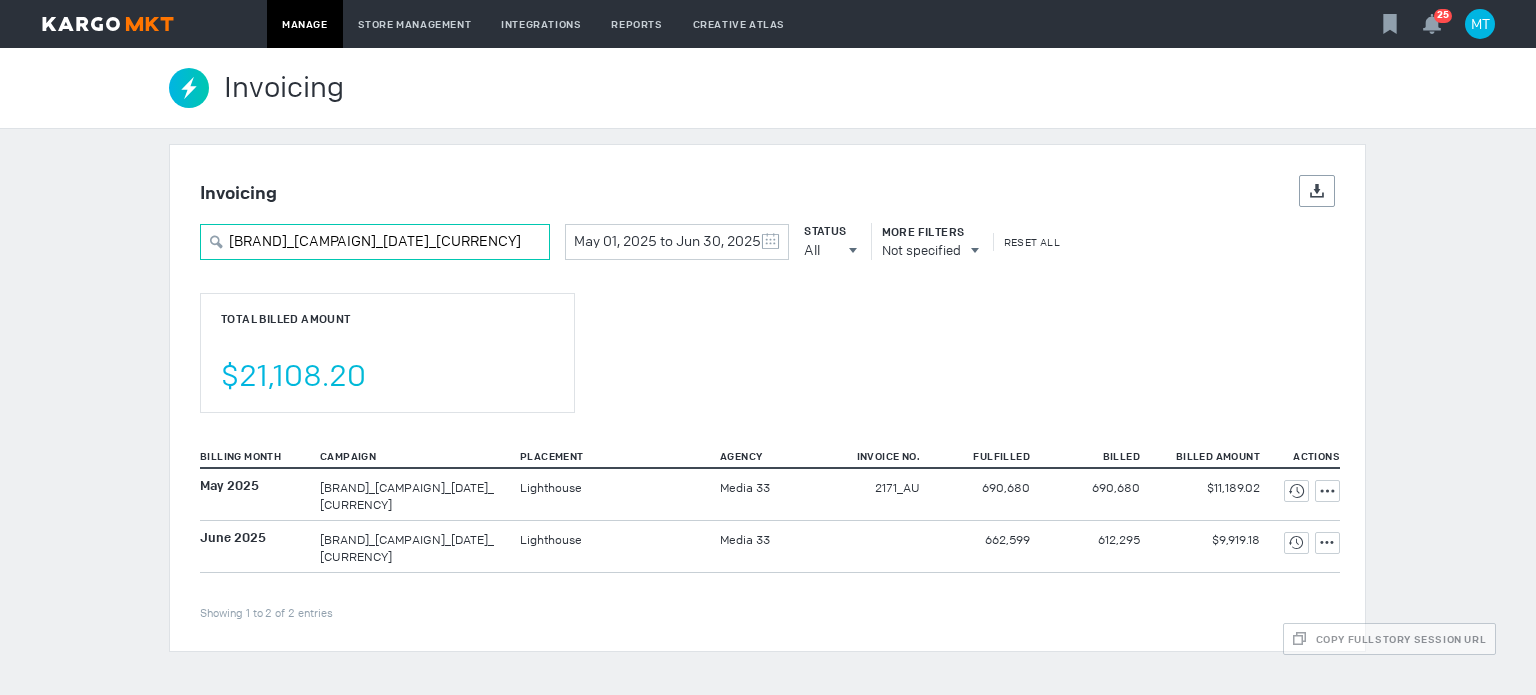 click on "[BRAND]_[CAMPAIGN]_[DATE]_[CURRENCY]" at bounding box center (375, 242) 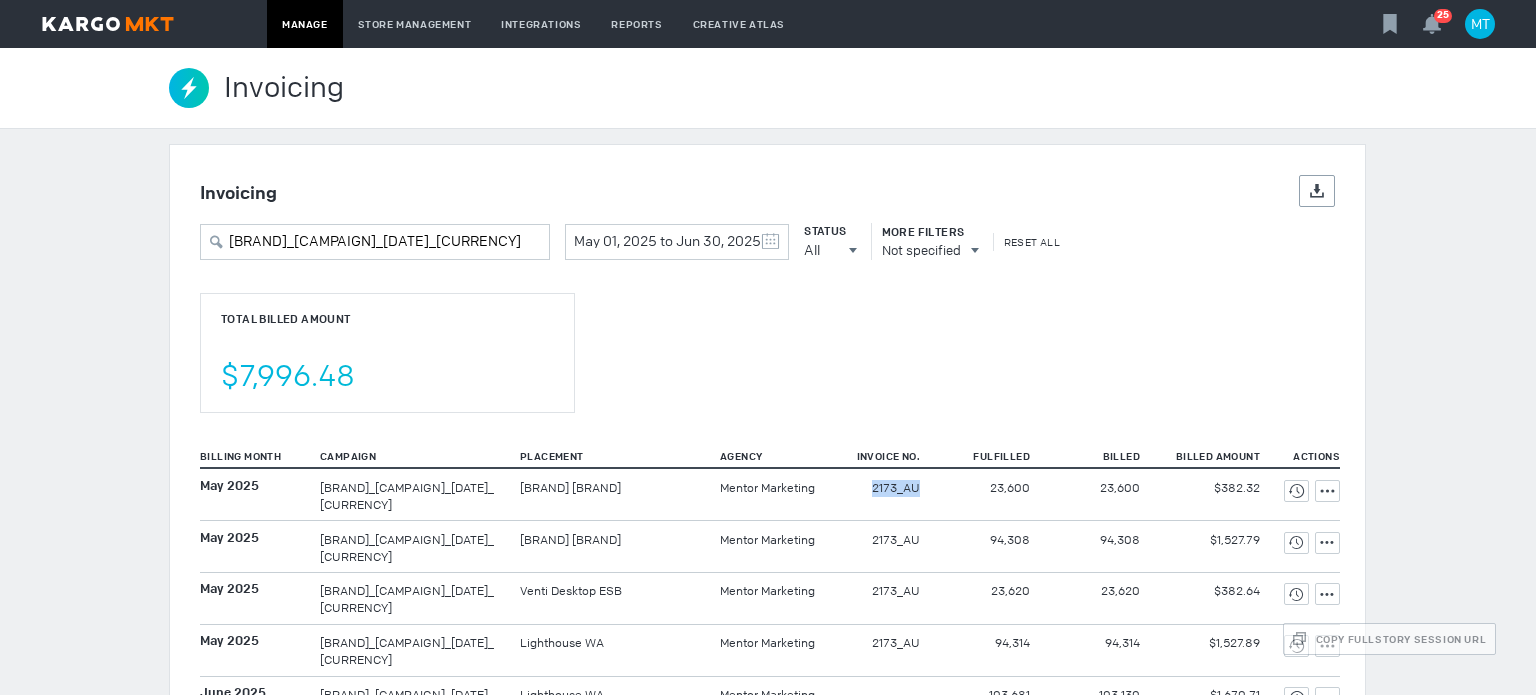 drag, startPoint x: 874, startPoint y: 514, endPoint x: 928, endPoint y: 517, distance: 54.08327 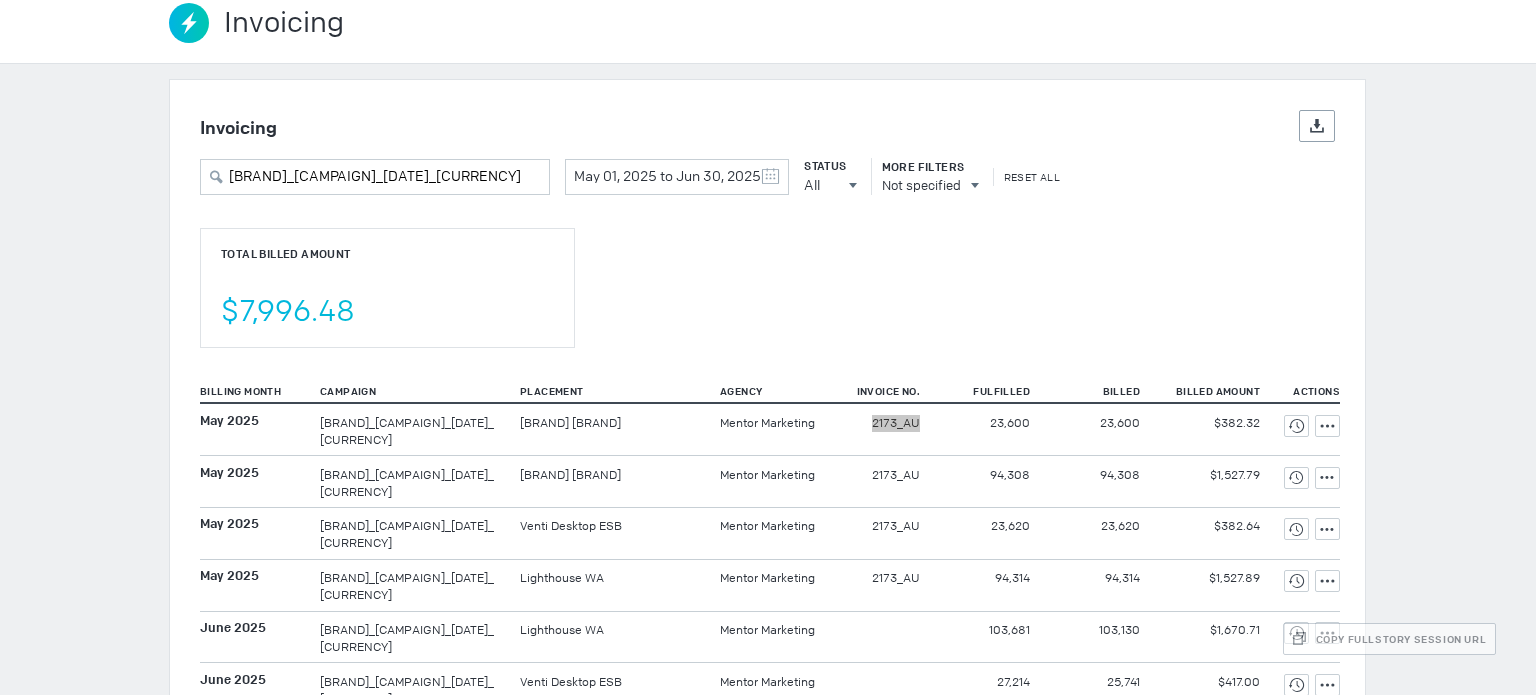 scroll, scrollTop: 0, scrollLeft: 0, axis: both 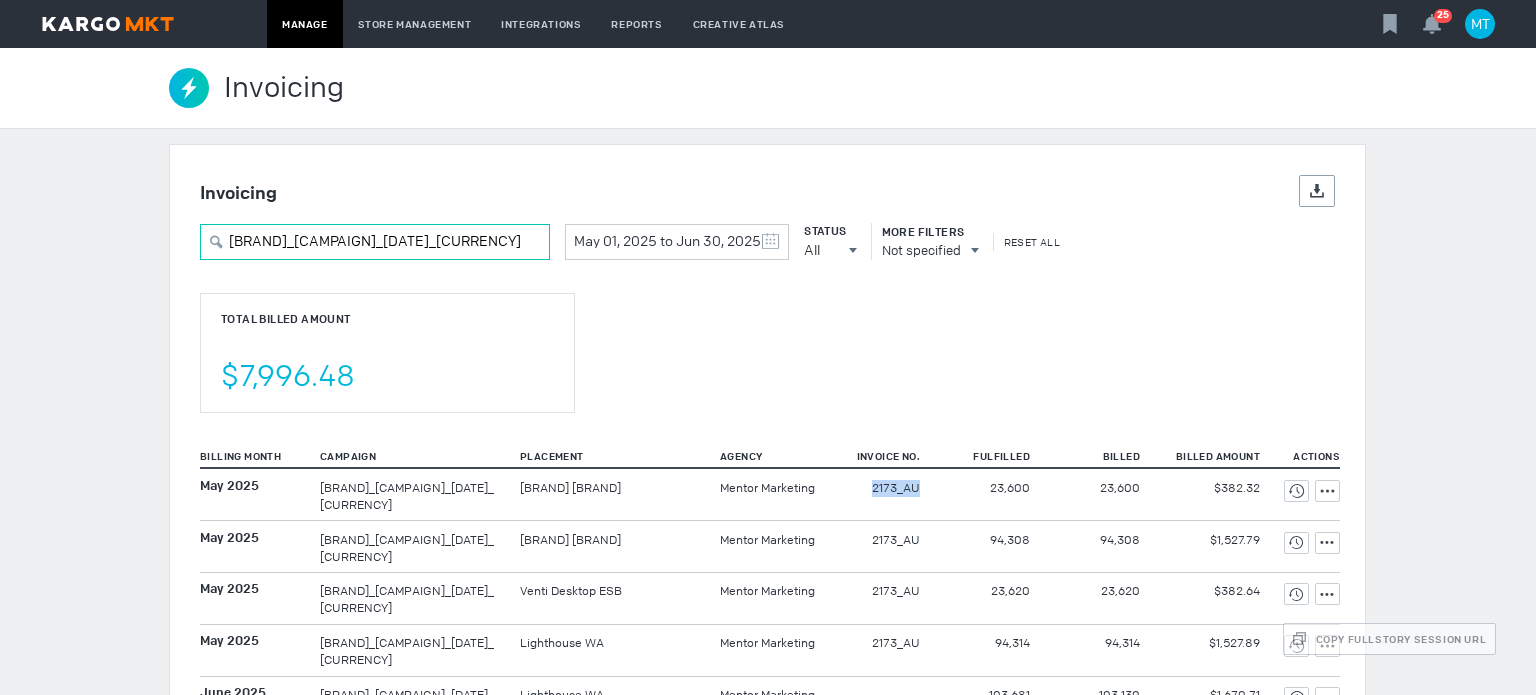 click on "[BRAND]_[CAMPAIGN]_[DATE]_[CURRENCY]" at bounding box center [375, 242] 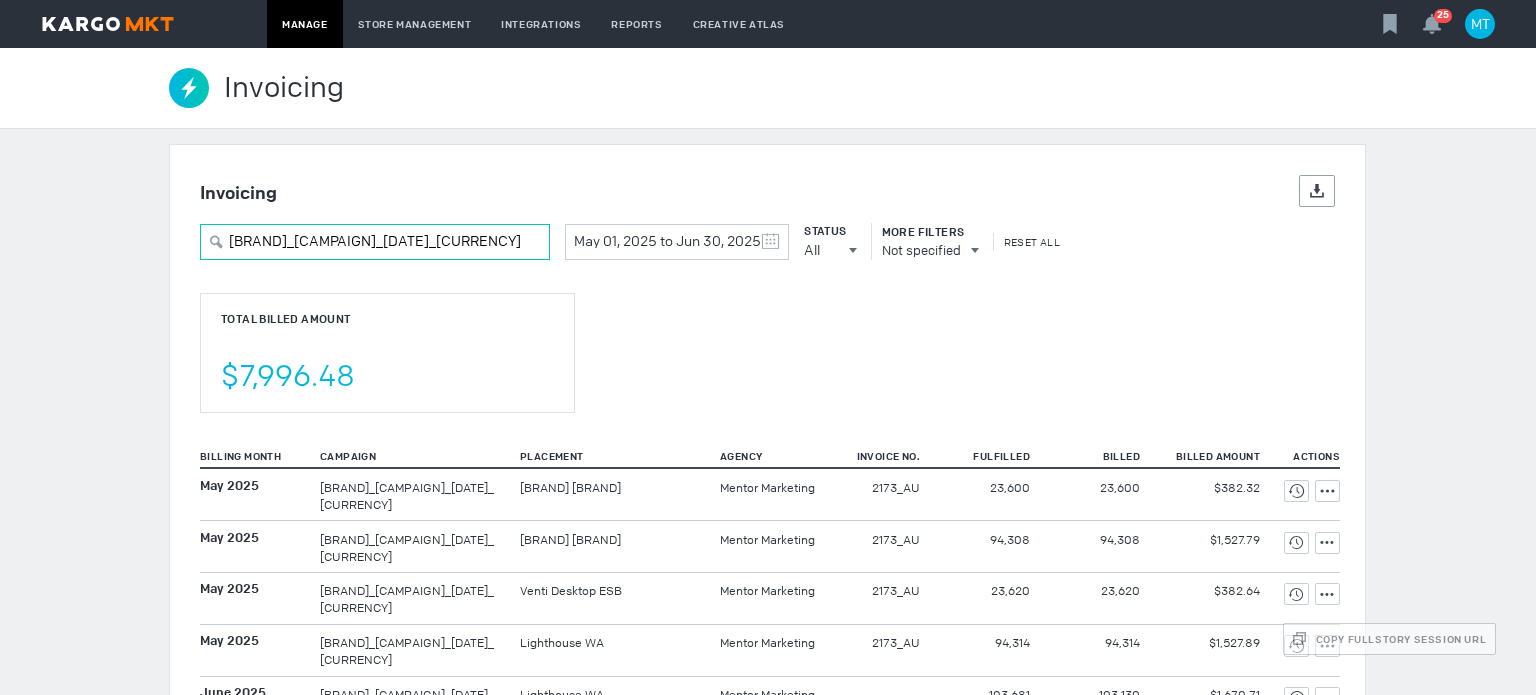 click on "[BRAND]_[CAMPAIGN]_[DATE]_[CURRENCY]" at bounding box center [375, 242] 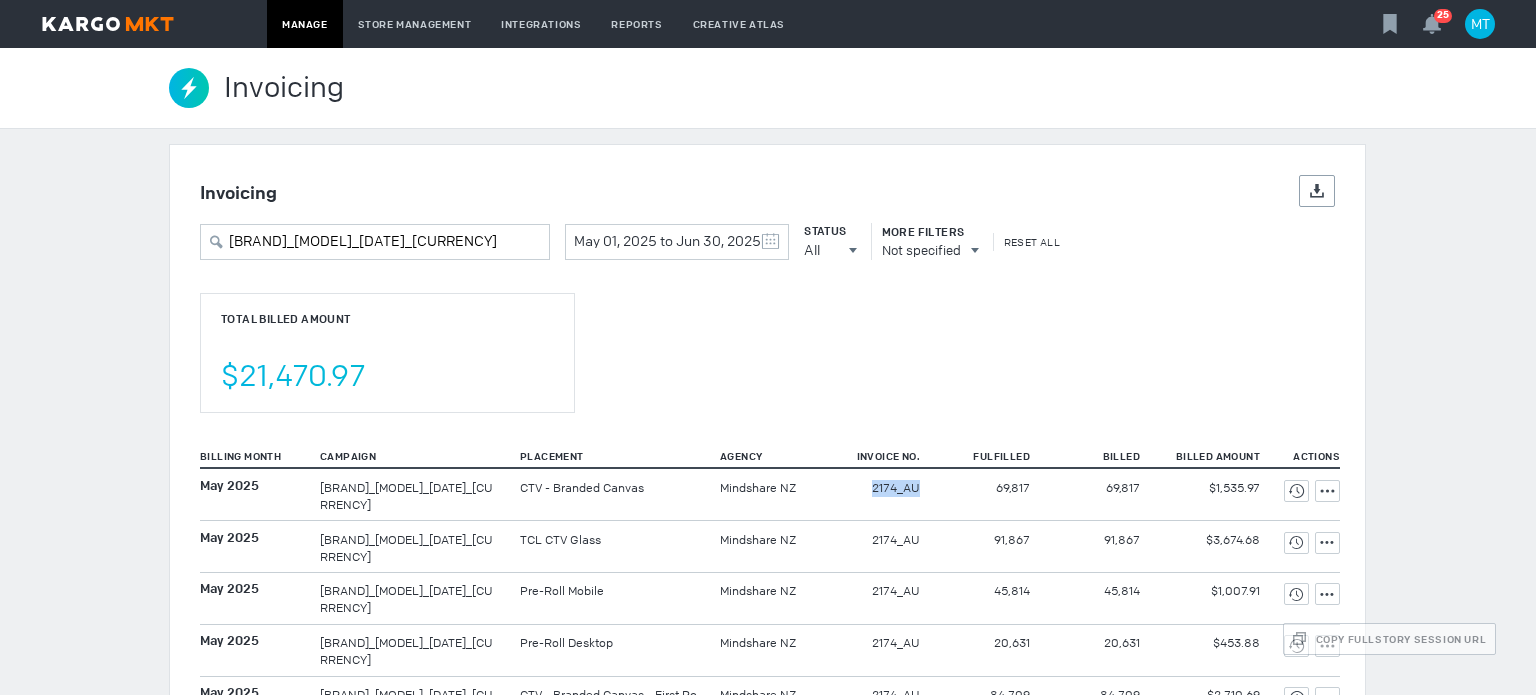 drag, startPoint x: 860, startPoint y: 495, endPoint x: 912, endPoint y: 497, distance: 52.03845 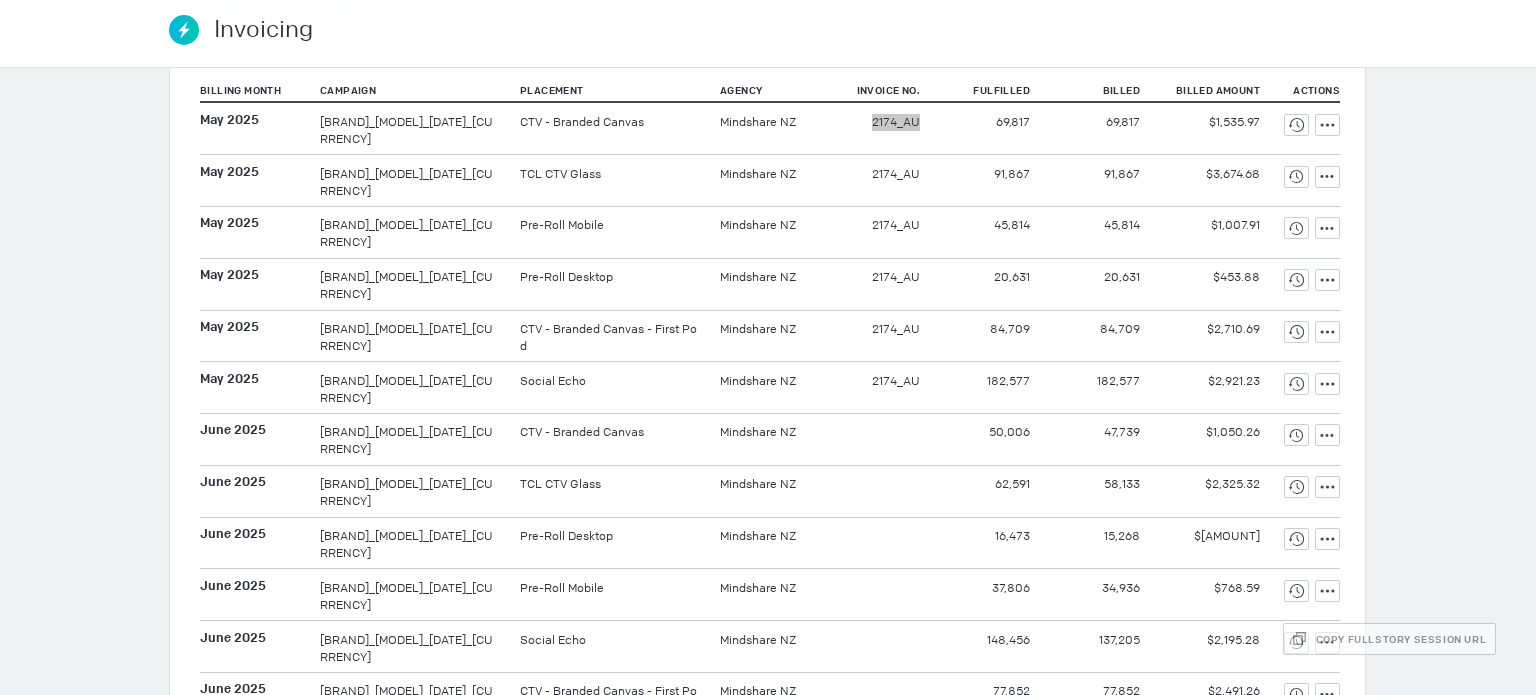 scroll, scrollTop: 0, scrollLeft: 0, axis: both 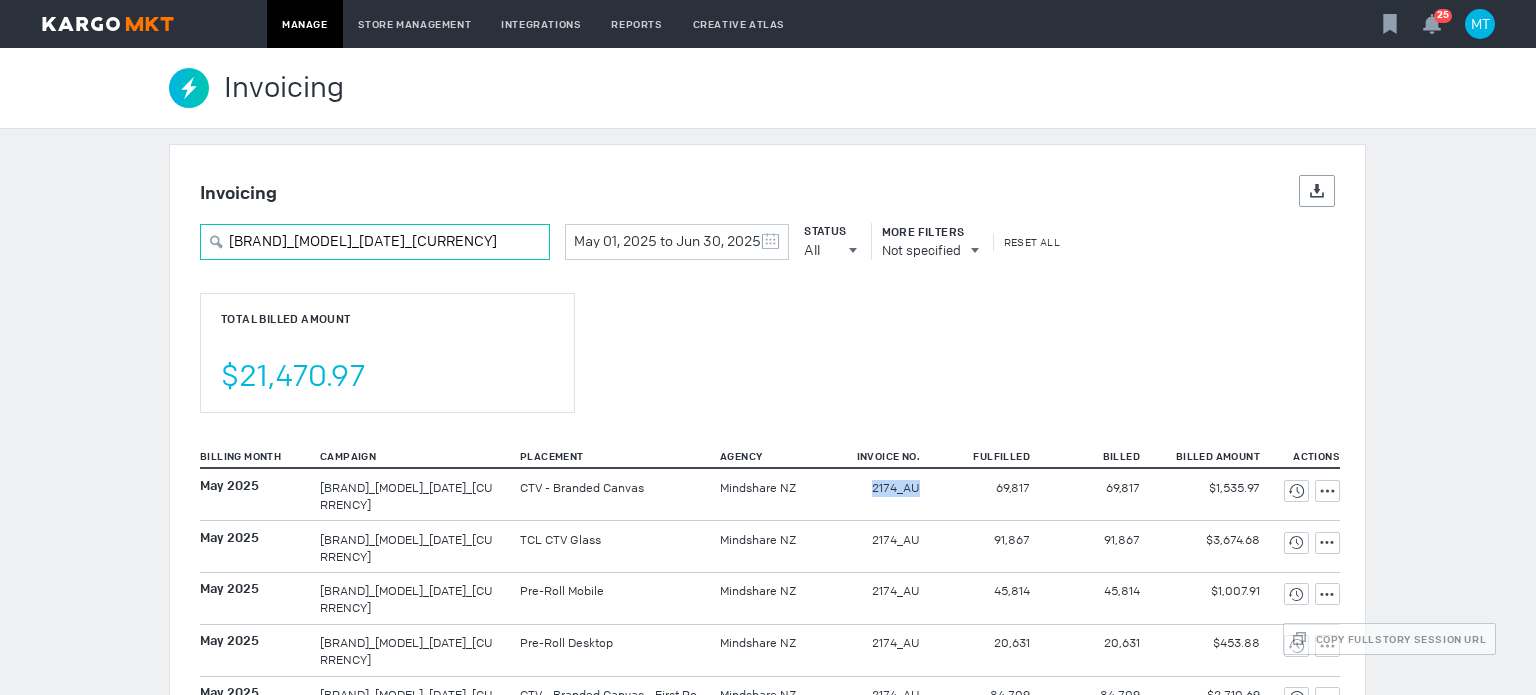 click on "[BRAND]_[MODEL]_[DATE]_[CURRENCY]" at bounding box center (375, 242) 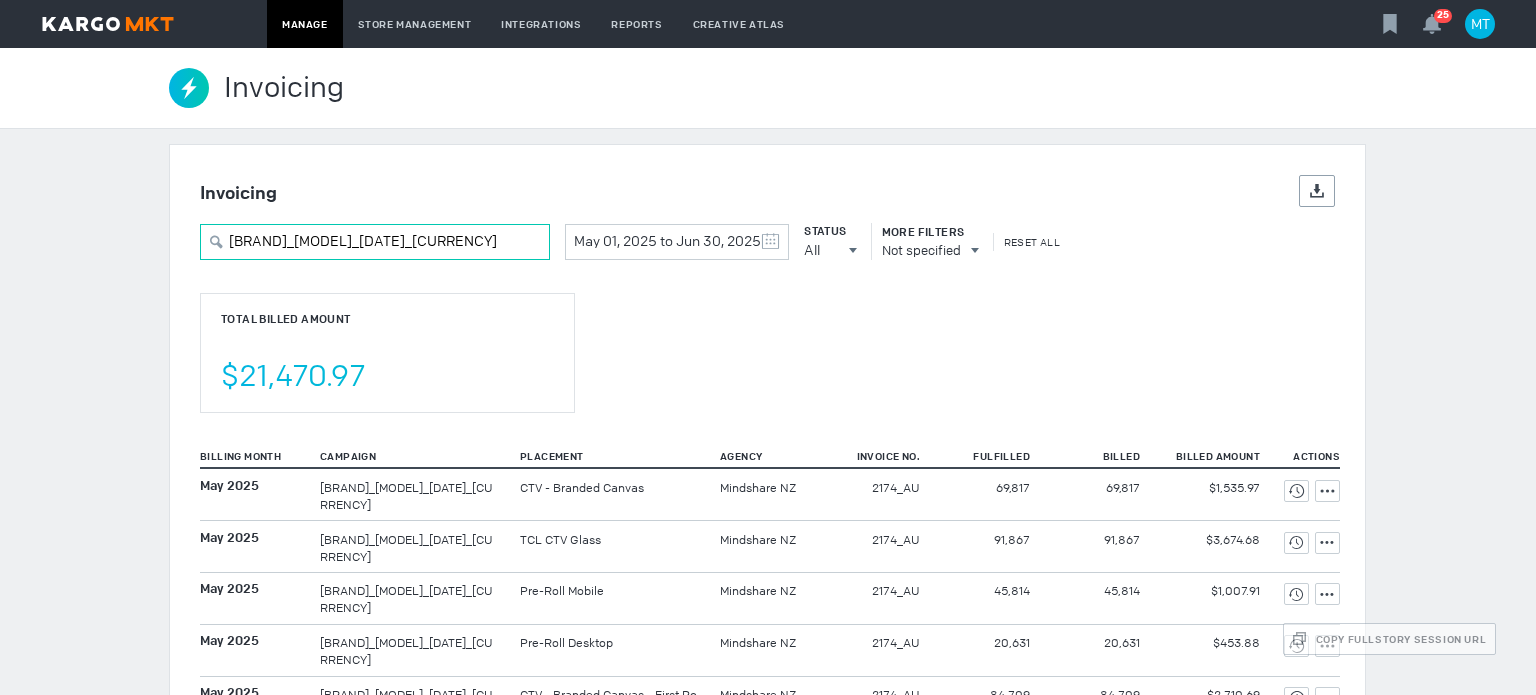 click on "[BRAND]_[MODEL]_[DATE]_[CURRENCY]" at bounding box center [375, 242] 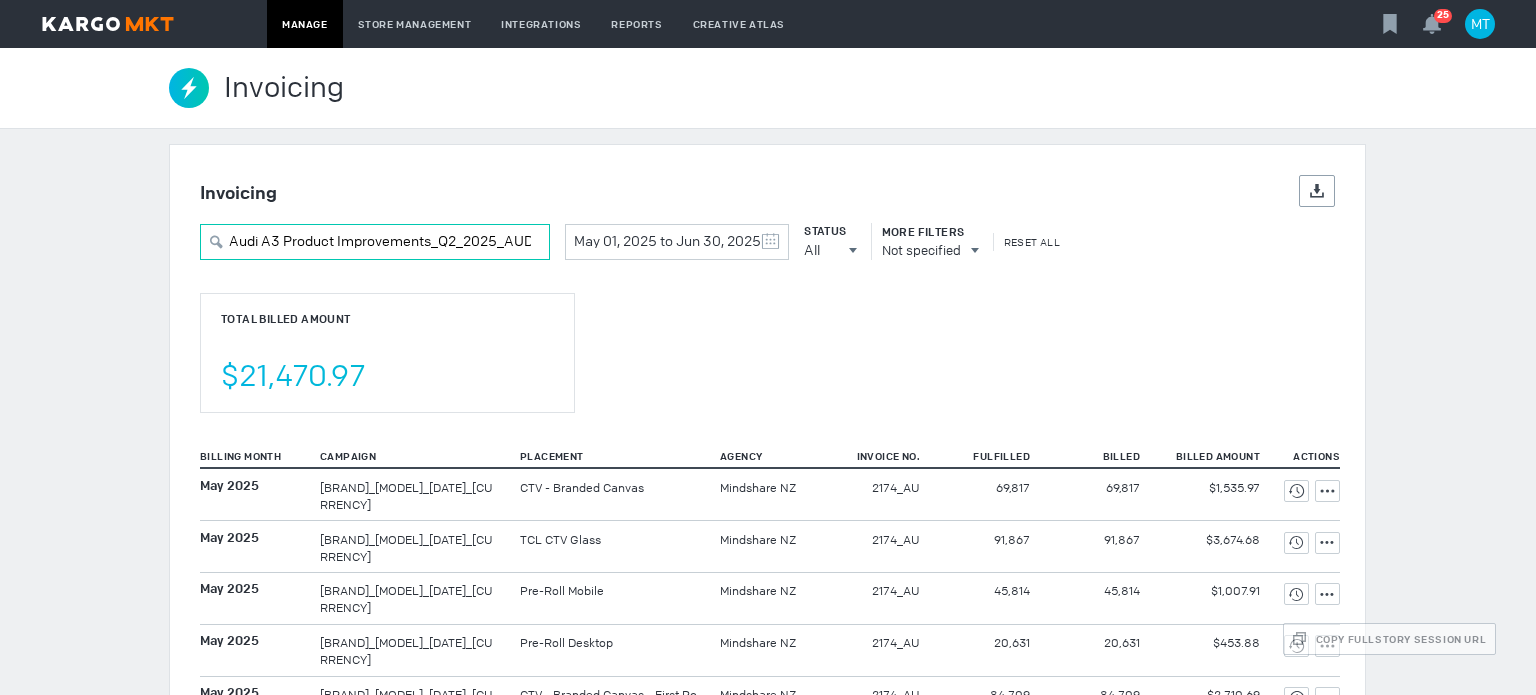 scroll, scrollTop: 0, scrollLeft: 0, axis: both 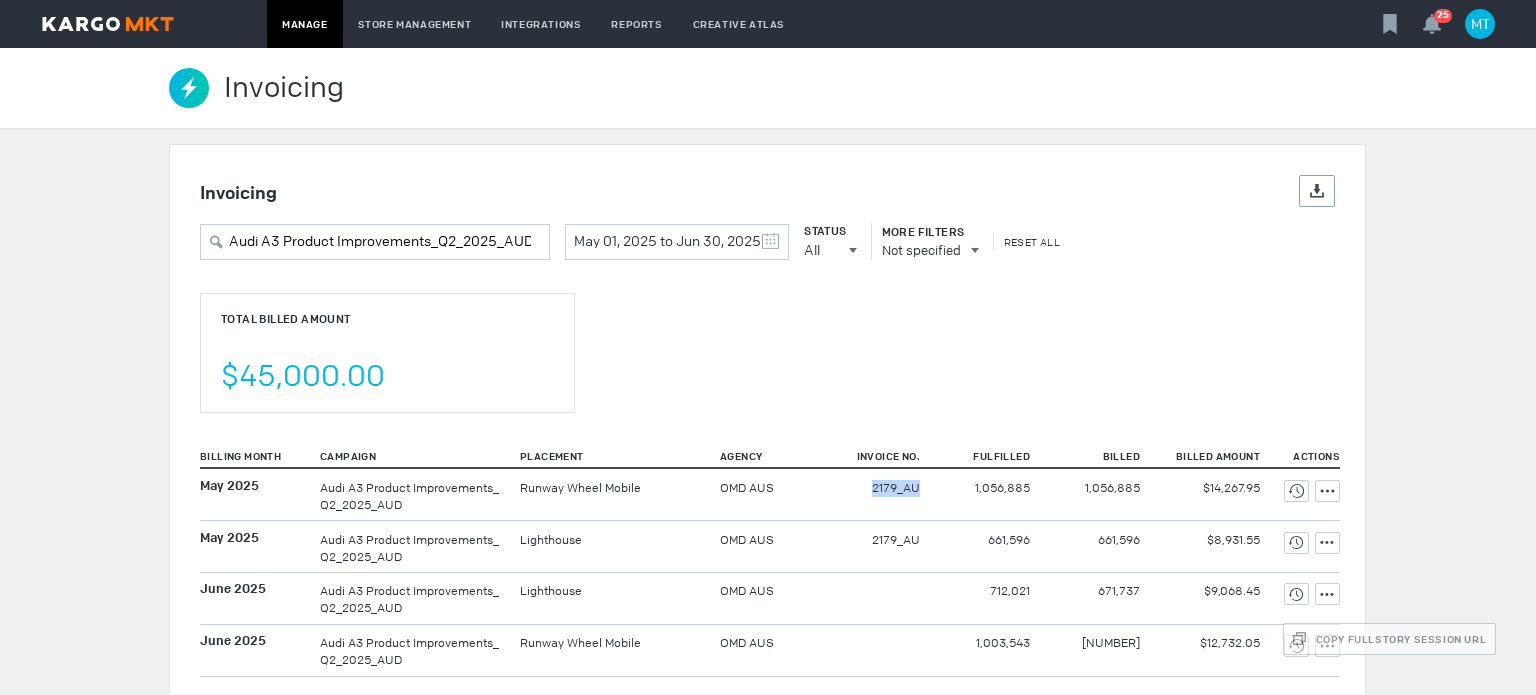drag, startPoint x: 854, startPoint y: 500, endPoint x: 932, endPoint y: 500, distance: 78 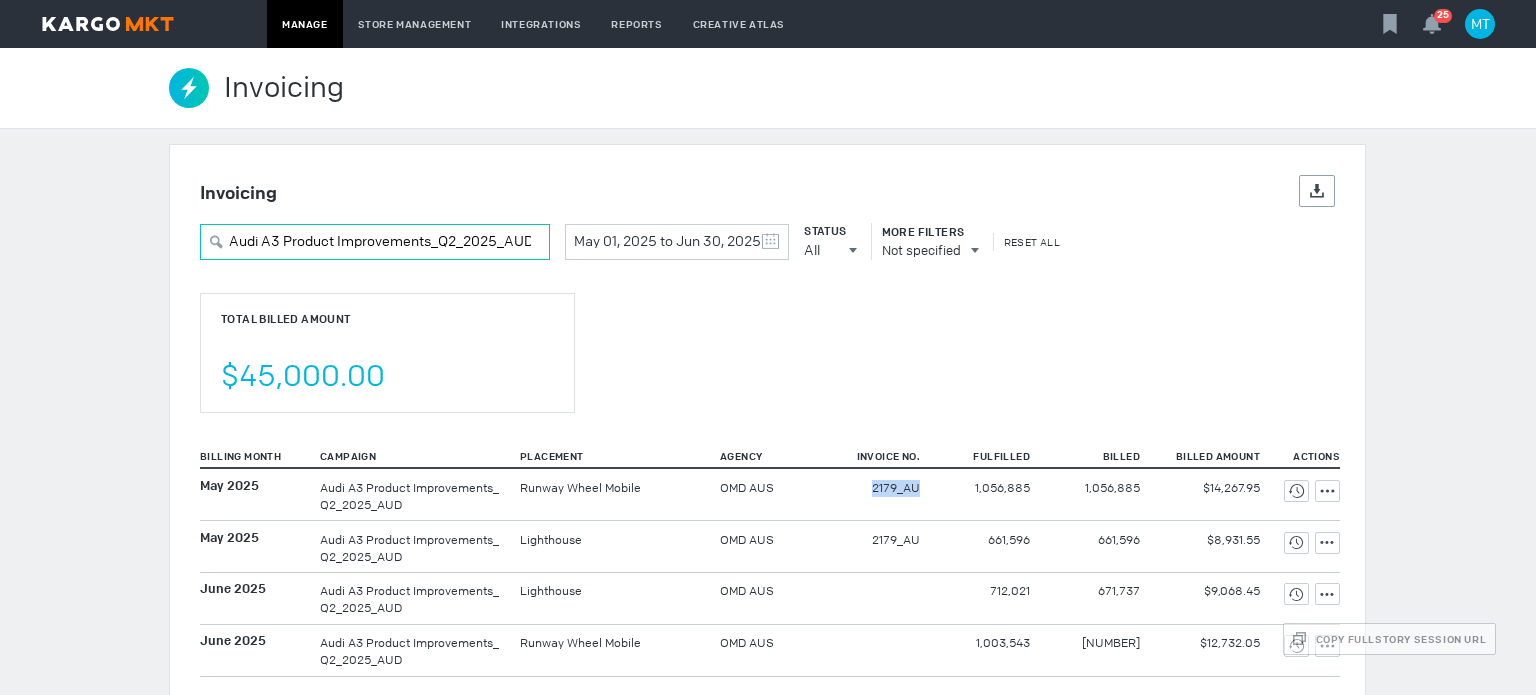 click on "Audi A3 Product Improvements_Q2_2025_AUD" at bounding box center [375, 242] 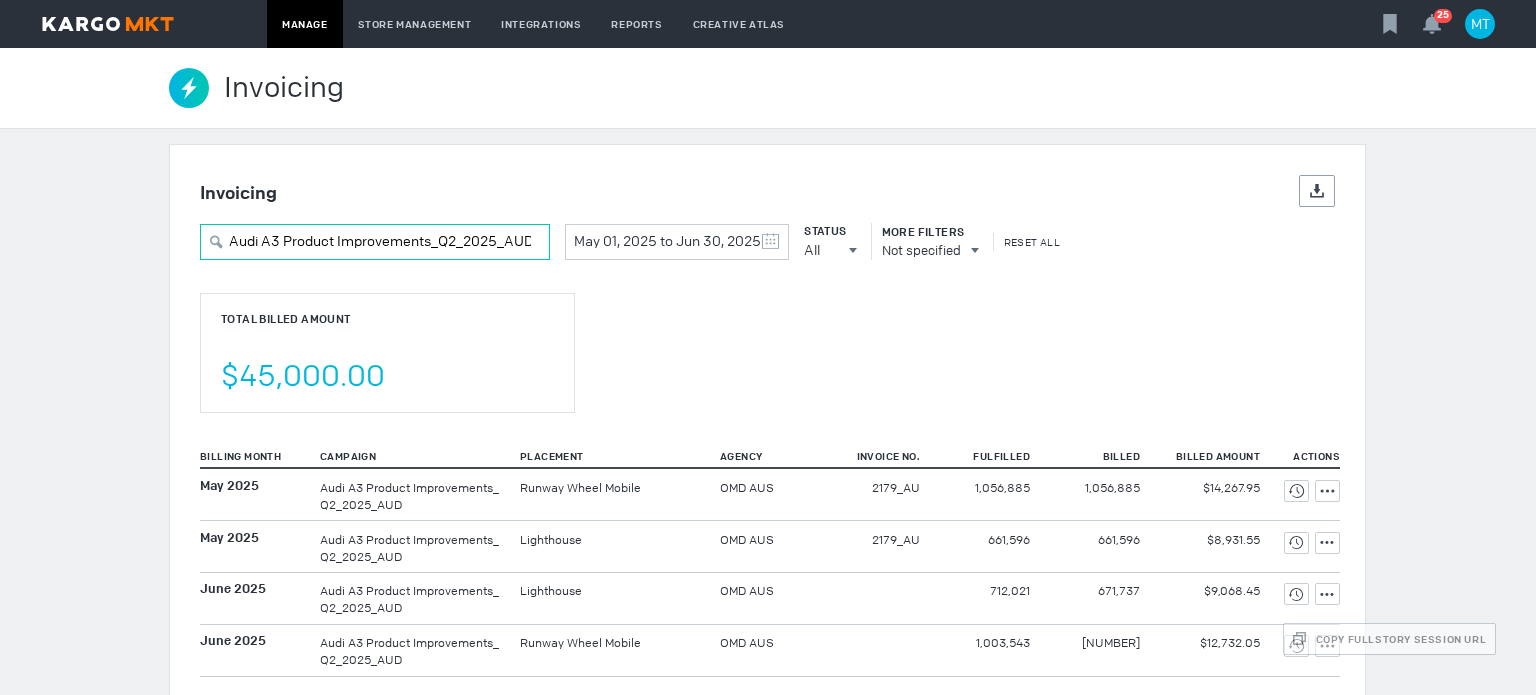 click on "Audi A3 Product Improvements_Q2_2025_AUD" at bounding box center [375, 242] 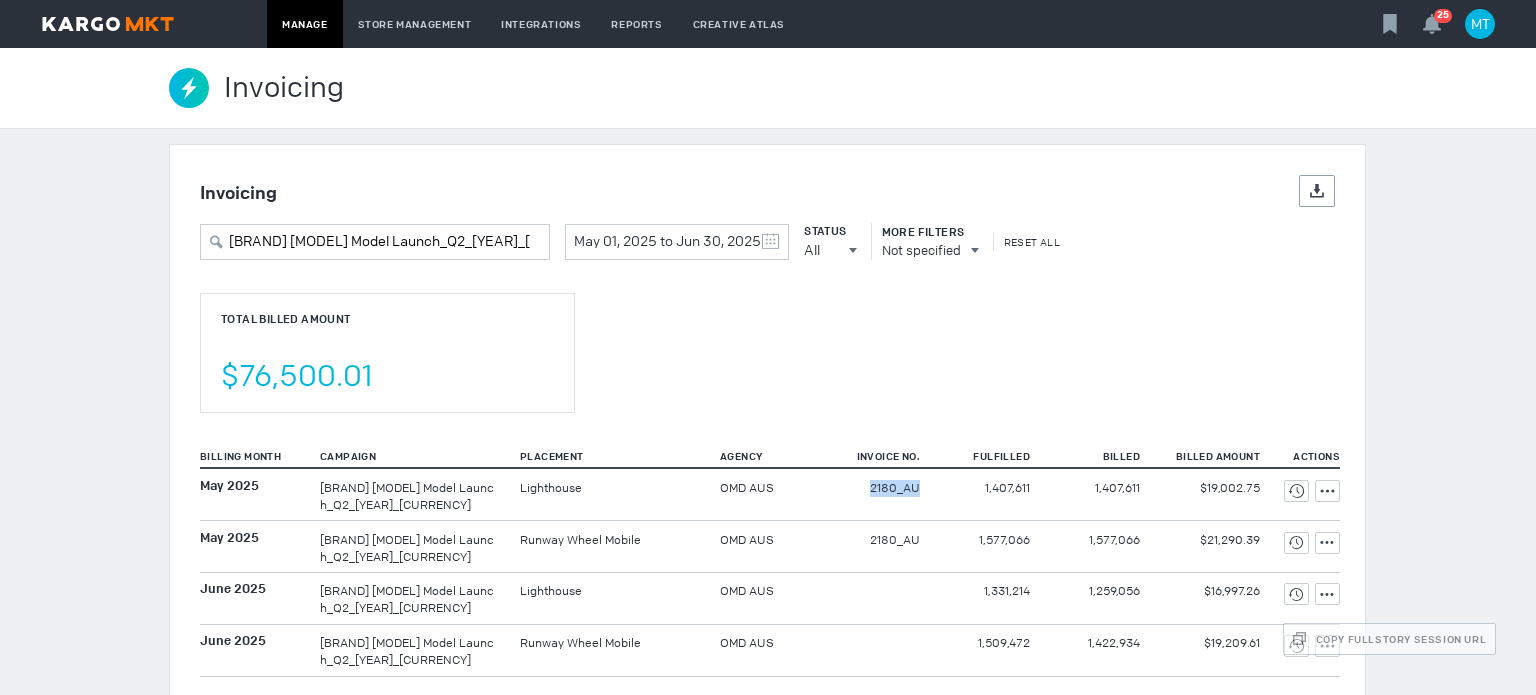 drag, startPoint x: 861, startPoint y: 500, endPoint x: 916, endPoint y: 503, distance: 55.081757 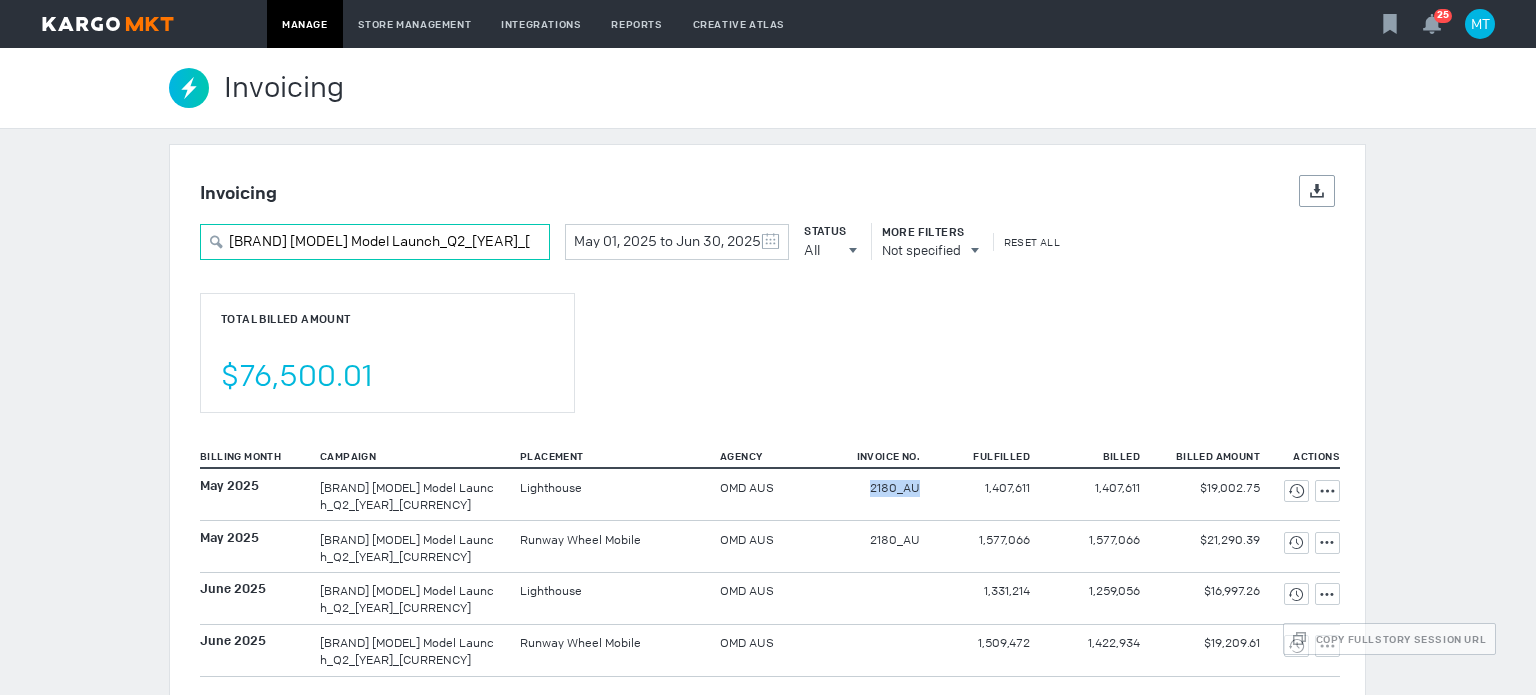 click on "[BRAND] [MODEL] Model Launch_Q2_[YEAR]_[CURRENCY]" at bounding box center [375, 242] 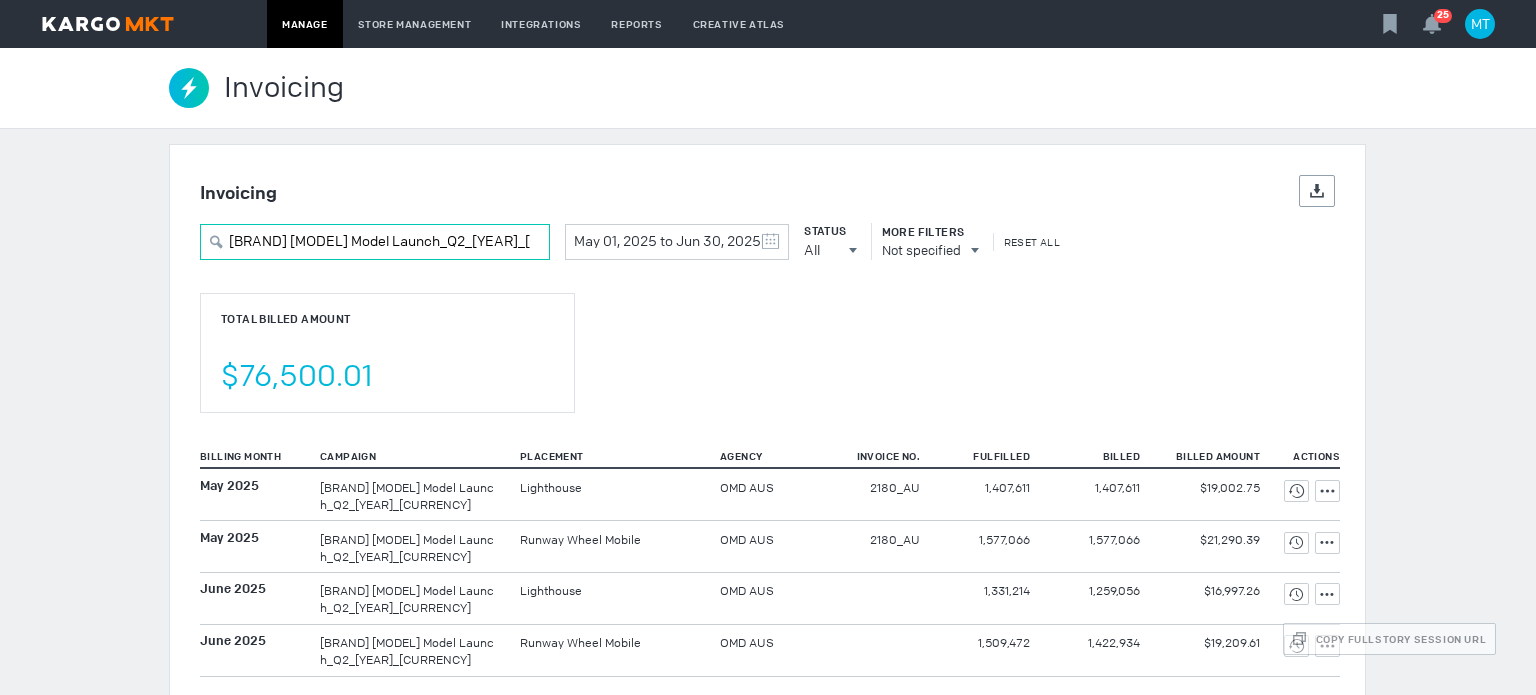 click on "[BRAND] [MODEL] Model Launch_Q2_[YEAR]_[CURRENCY]" at bounding box center [375, 242] 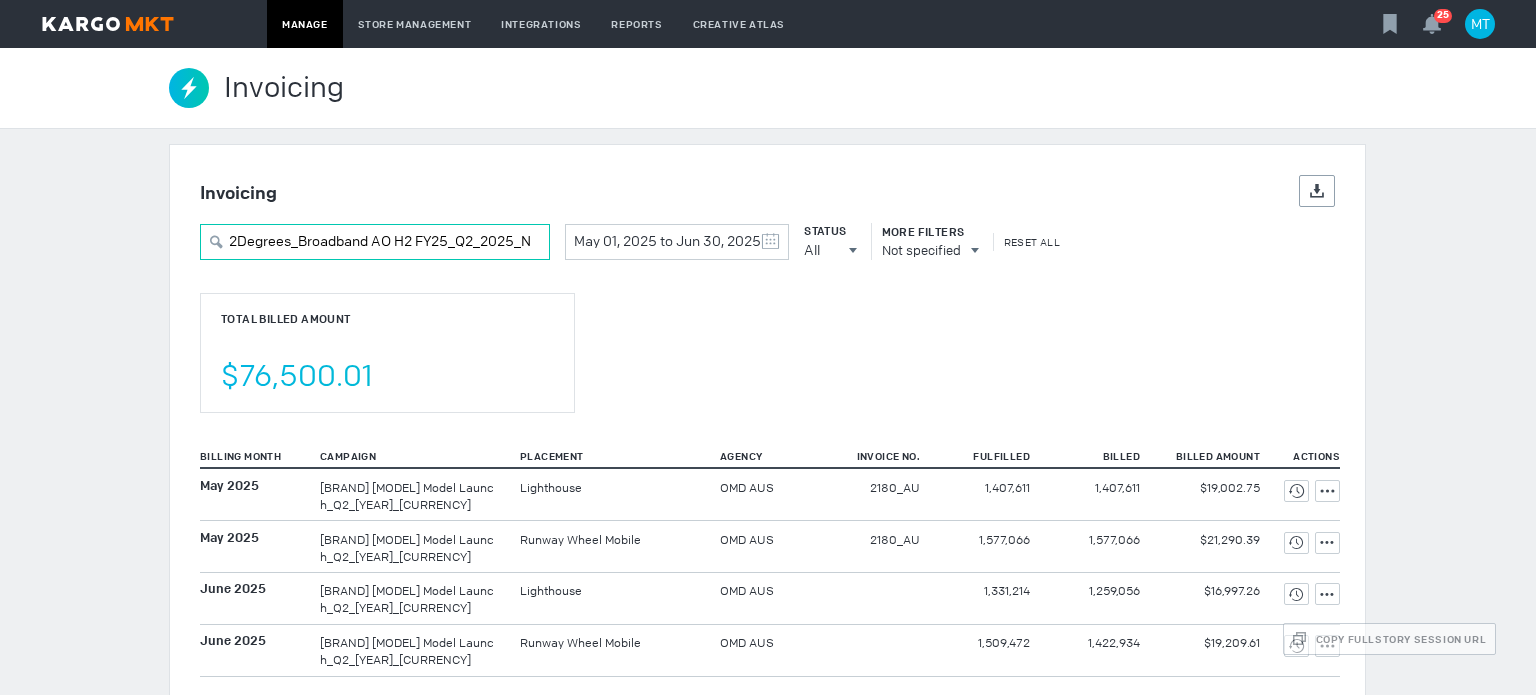scroll, scrollTop: 0, scrollLeft: 20, axis: horizontal 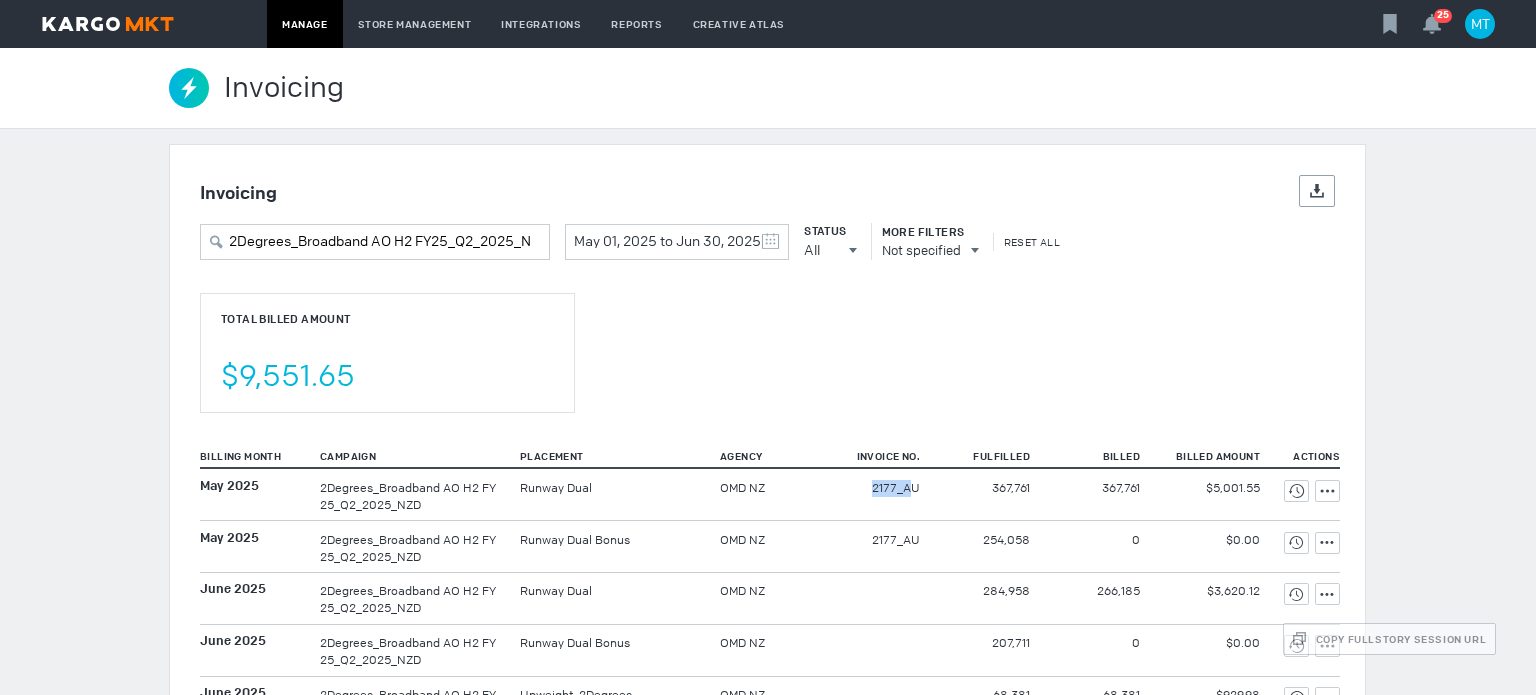 drag, startPoint x: 840, startPoint y: 483, endPoint x: 904, endPoint y: 494, distance: 64.93843 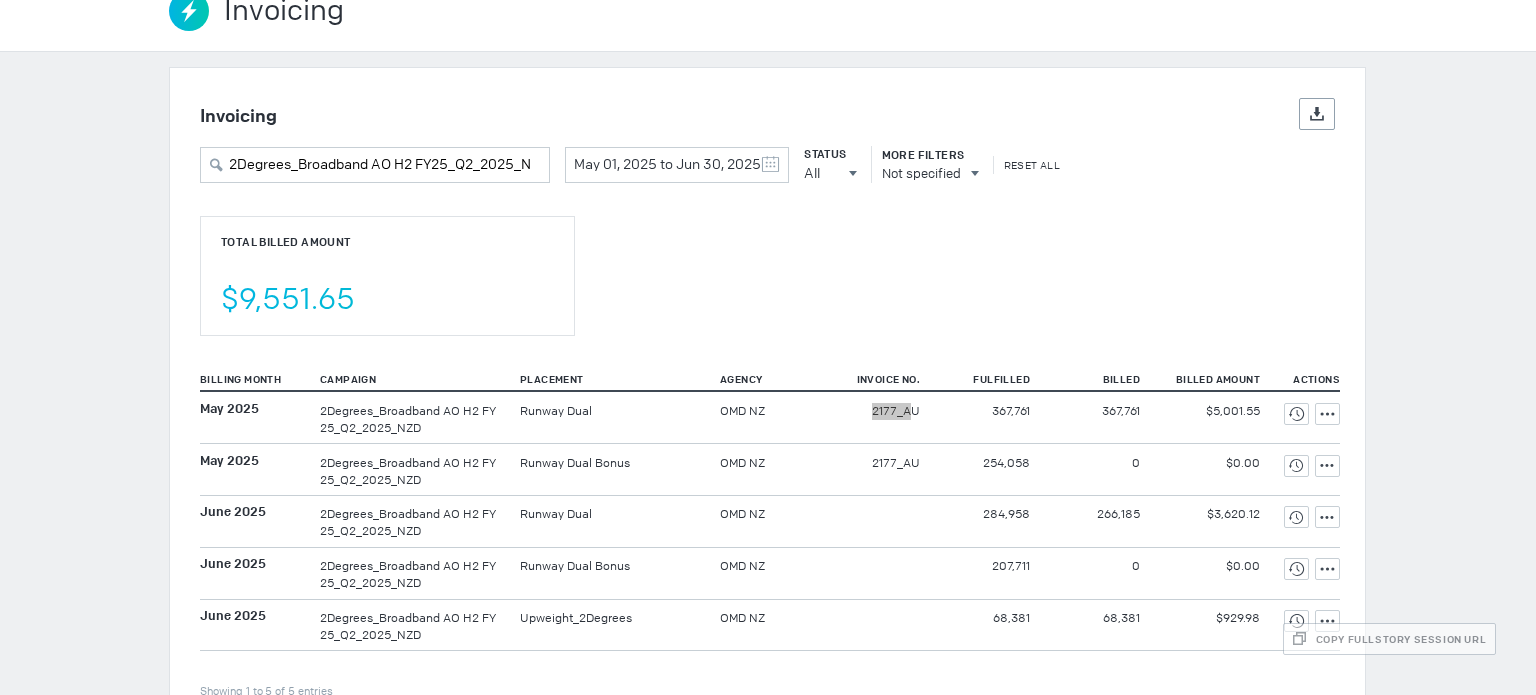 scroll, scrollTop: 125, scrollLeft: 0, axis: vertical 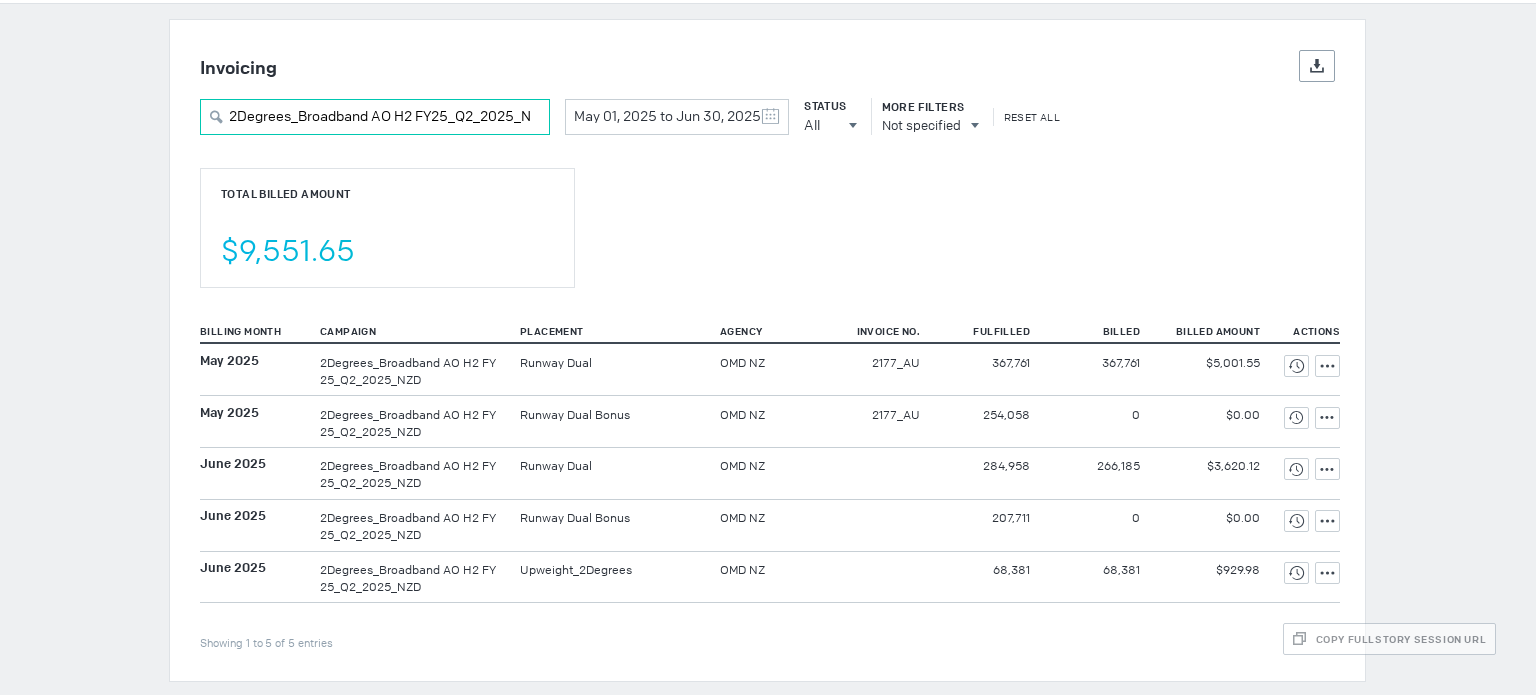 click on "2Degrees_Broadband AO H2 FY25_Q2_2025_NZD" at bounding box center [375, 117] 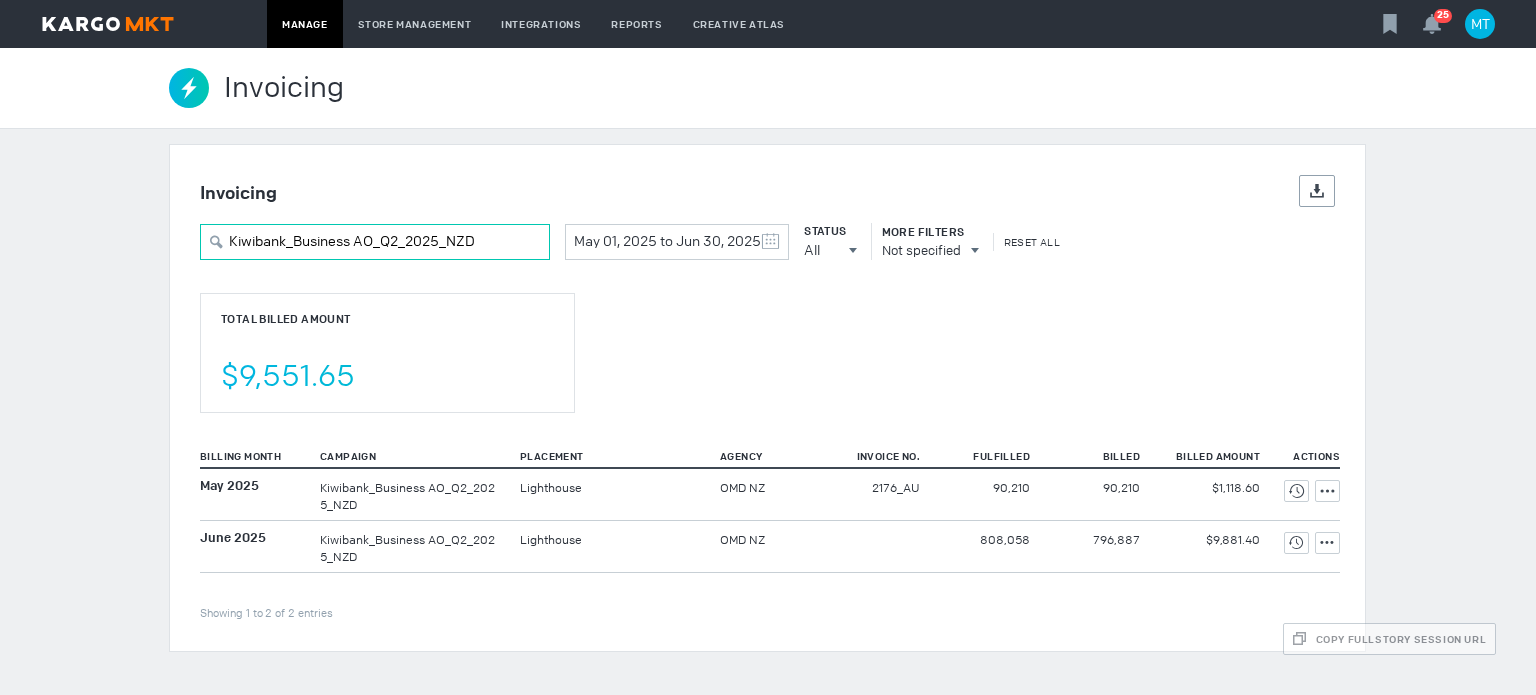 scroll, scrollTop: 0, scrollLeft: 0, axis: both 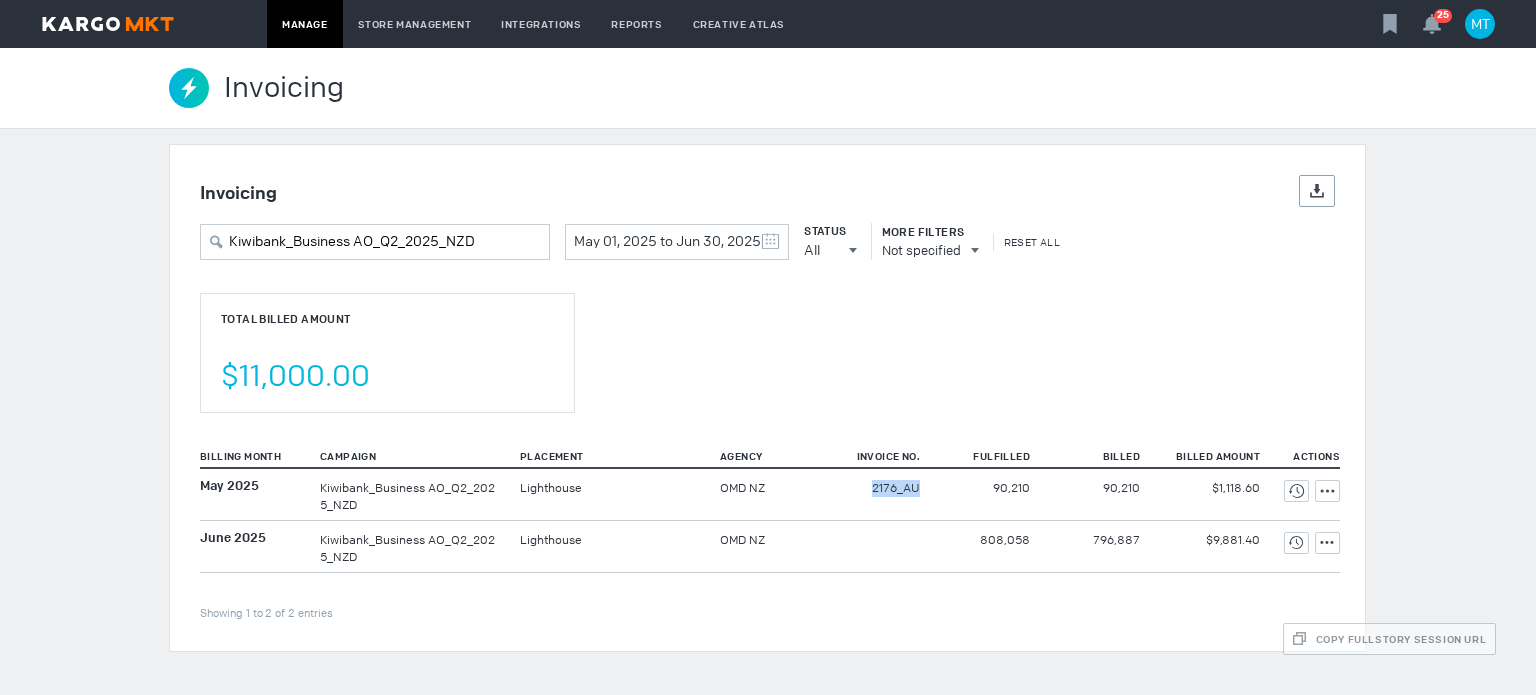 drag, startPoint x: 852, startPoint y: 493, endPoint x: 939, endPoint y: 503, distance: 87.57283 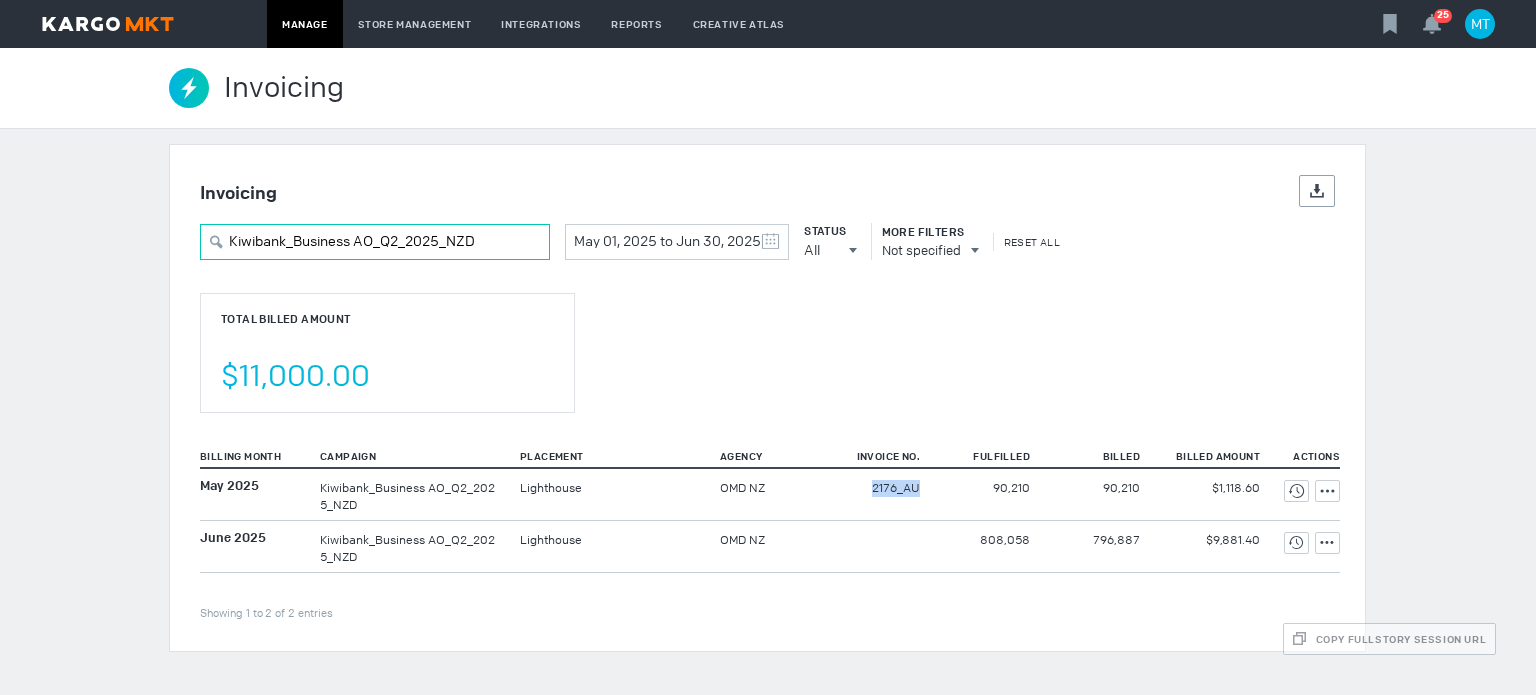 click on "Kiwibank_Business AO_Q2_2025_NZD" at bounding box center [375, 242] 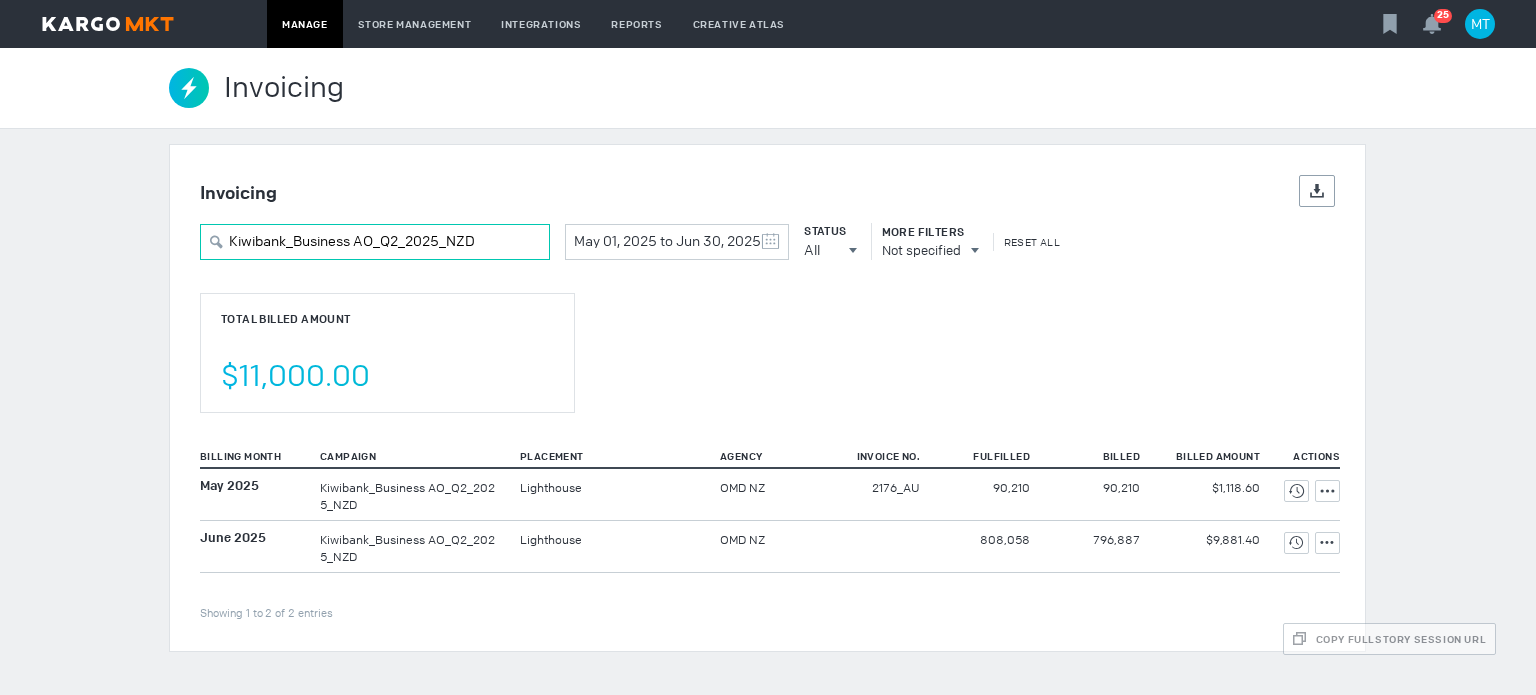 click on "Kiwibank_Business AO_Q2_2025_NZD" at bounding box center (375, 242) 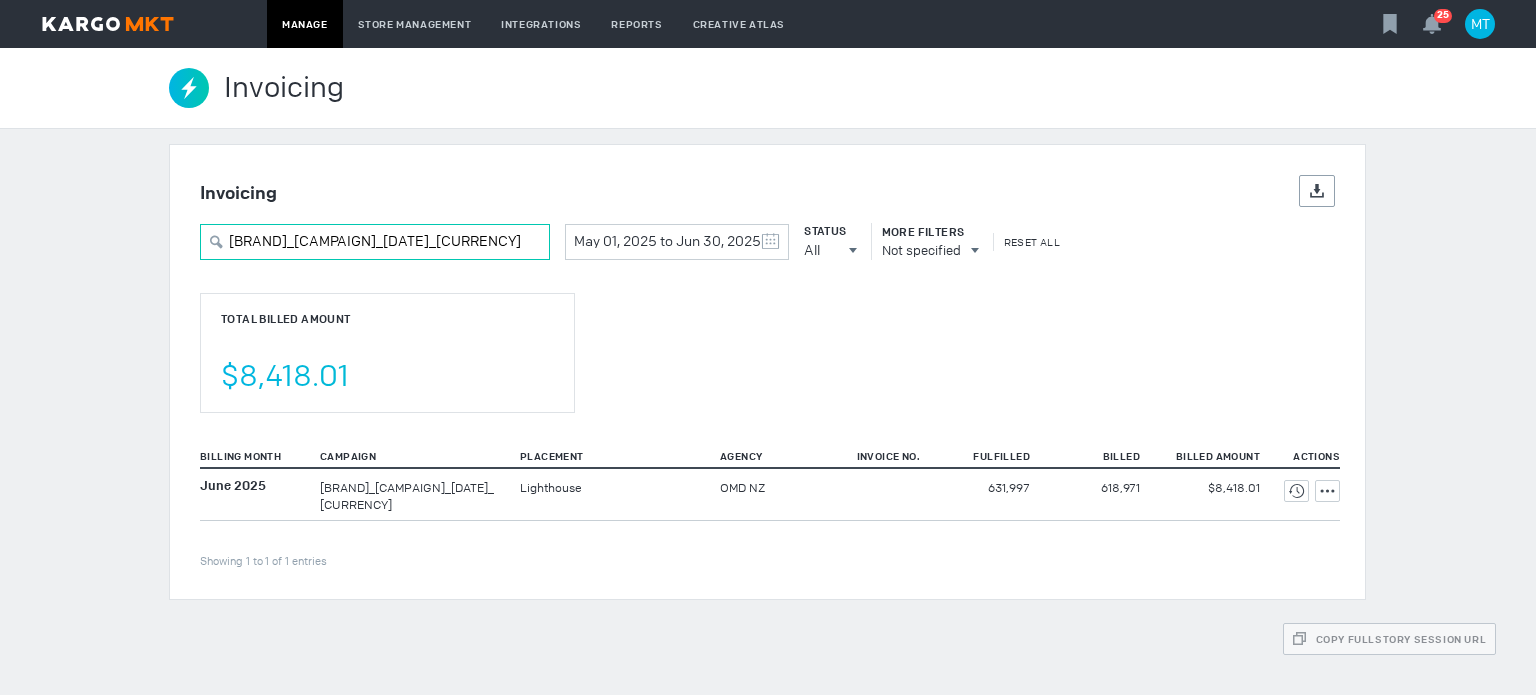 click on "[BRAND]_[CAMPAIGN]_[DATE]_[CURRENCY]" at bounding box center (375, 242) 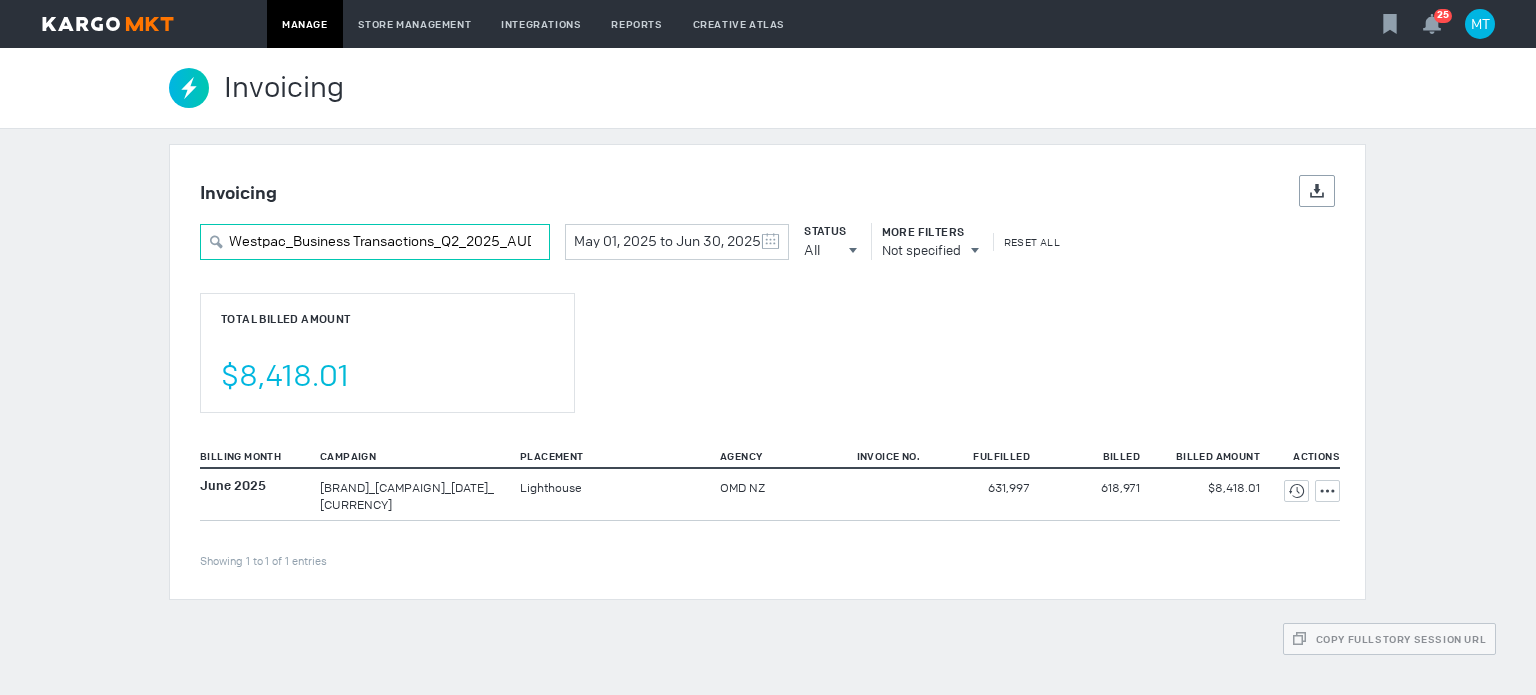 scroll, scrollTop: 0, scrollLeft: 8, axis: horizontal 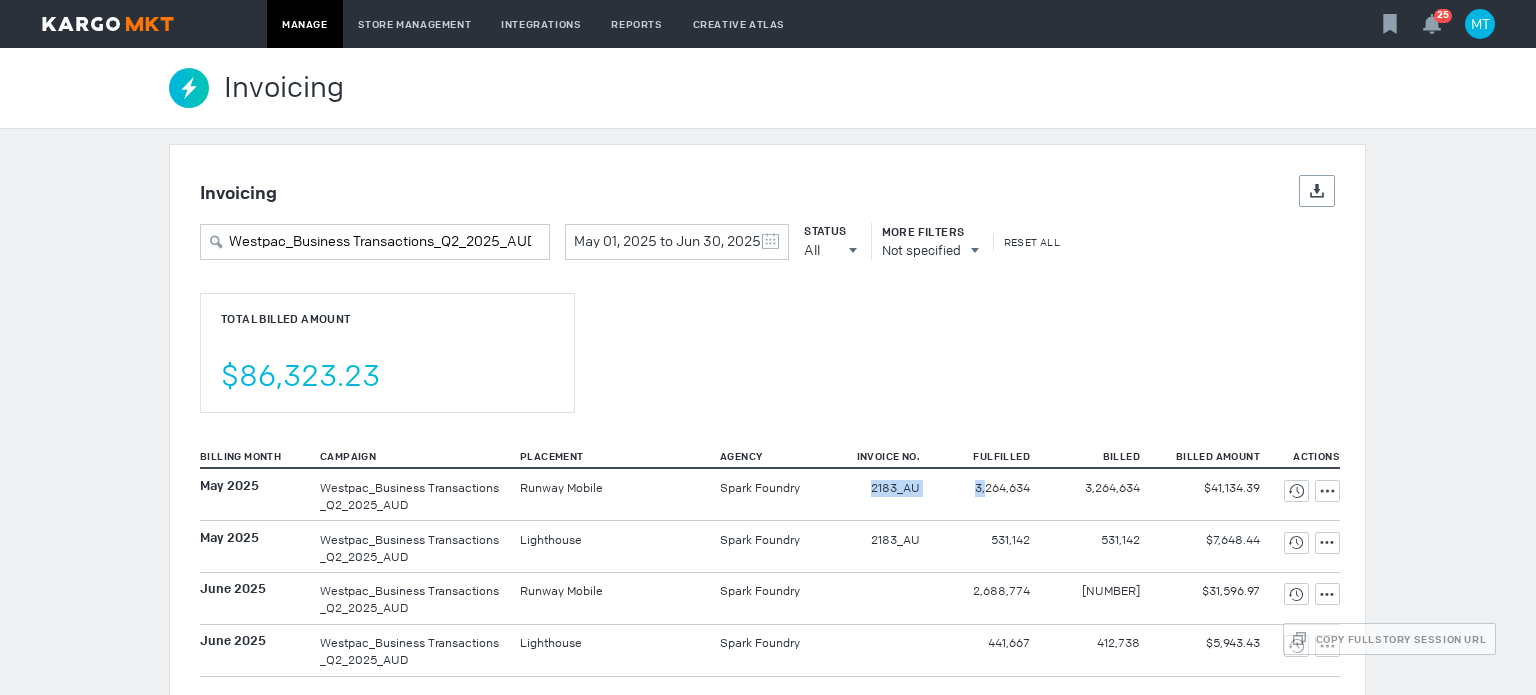click on "May [DATE] [BRAND]_[CAMPAIGN]_[DATE]_[CURRENCY] [BRAND] [BRAND] 2183_AU [NUMBER] [NUMBER] $[AMOUNT] History Actions" at bounding box center (770, 494) 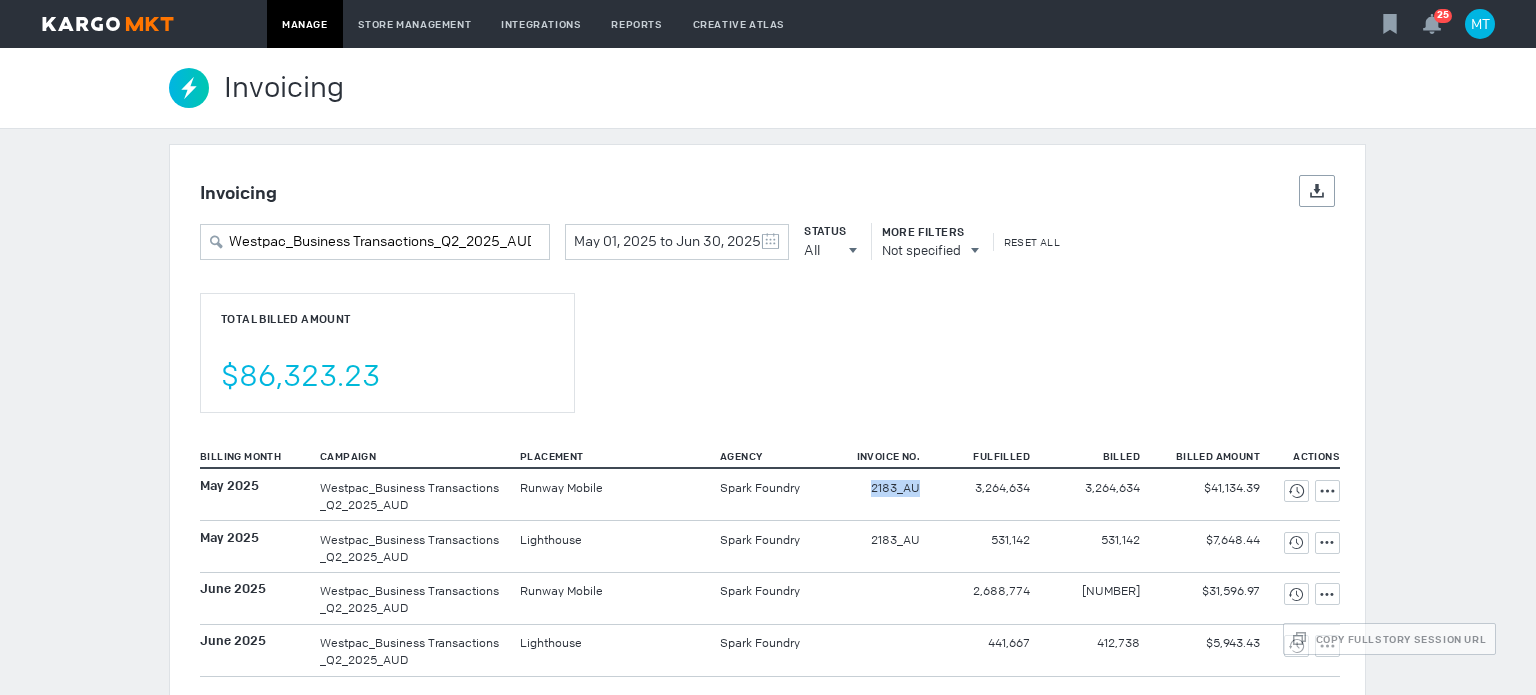 drag, startPoint x: 840, startPoint y: 491, endPoint x: 924, endPoint y: 498, distance: 84.29116 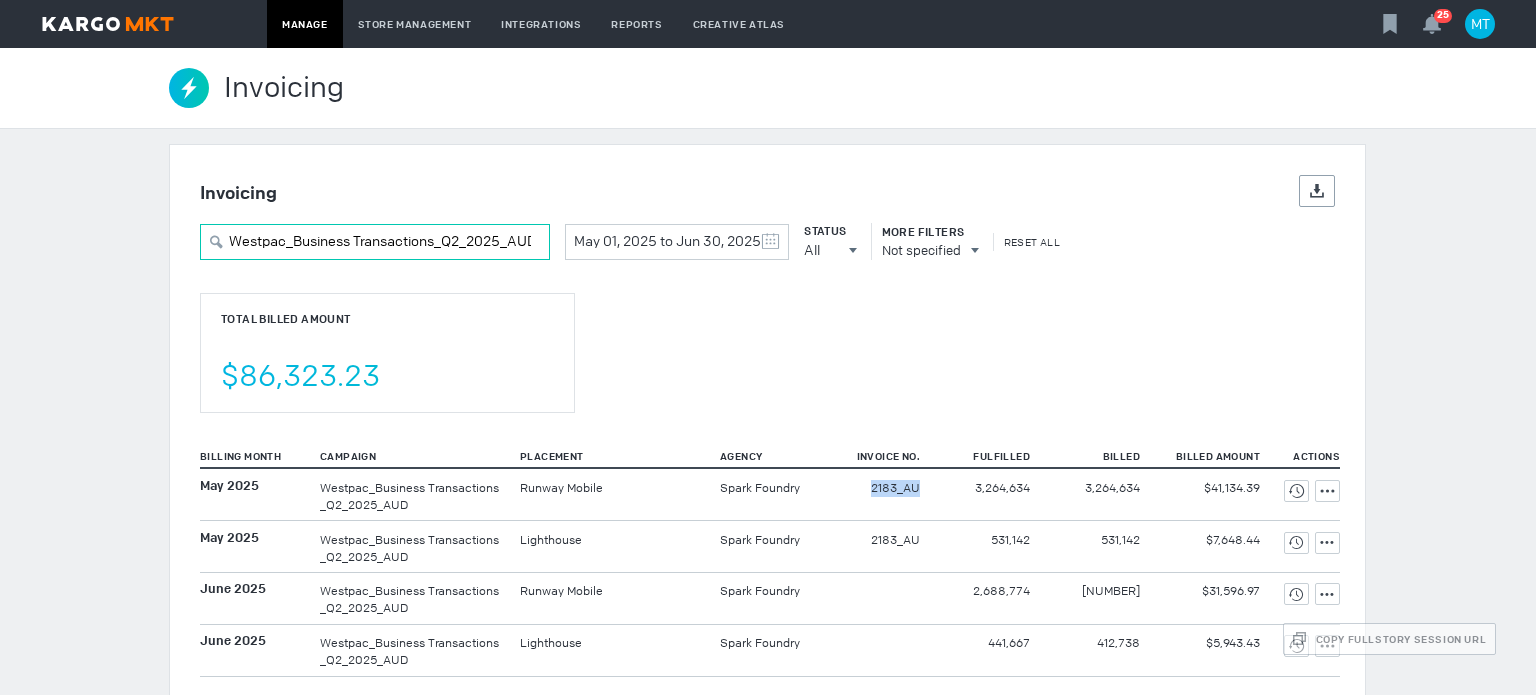 click on "Westpac_Business Transactions_Q2_2025_AUD" at bounding box center [375, 242] 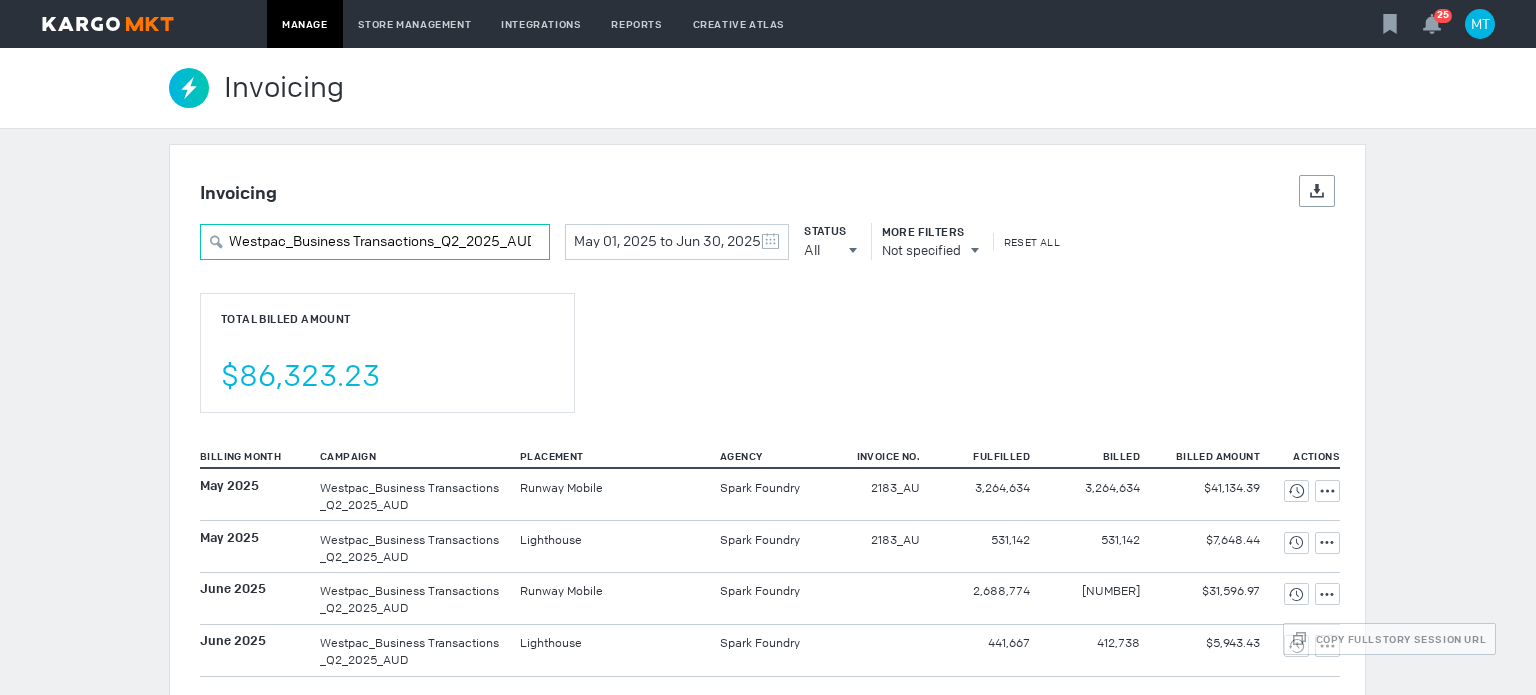 click on "Westpac_Business Transactions_Q2_2025_AUD" at bounding box center (375, 242) 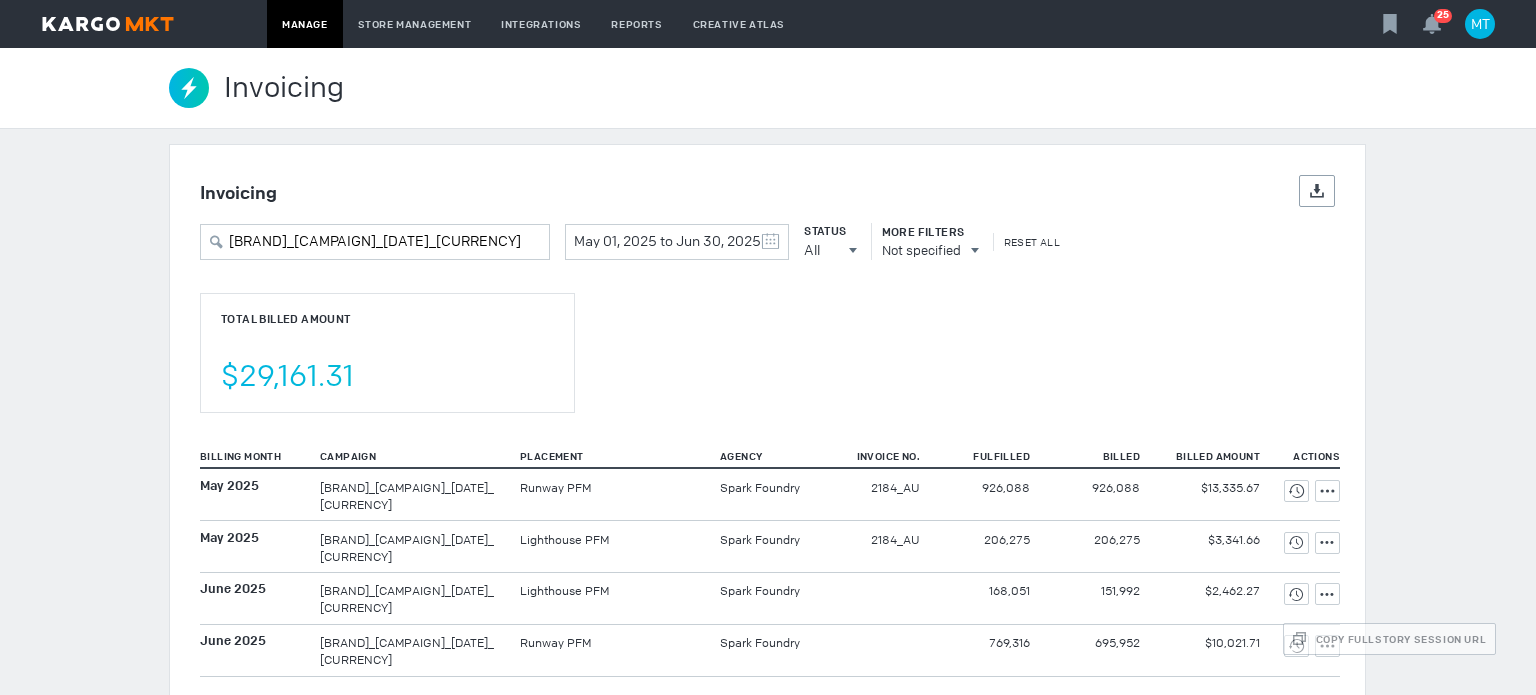 scroll, scrollTop: 0, scrollLeft: 0, axis: both 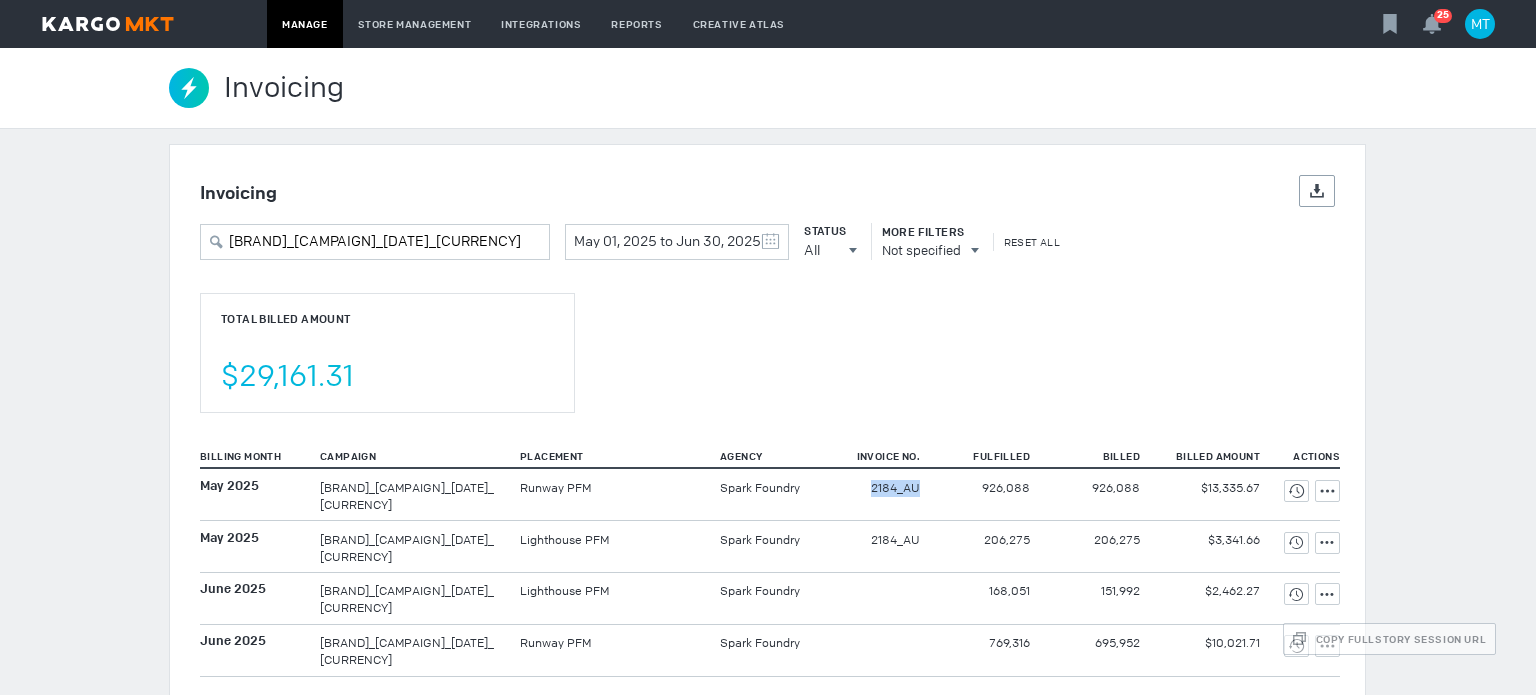 drag, startPoint x: 860, startPoint y: 494, endPoint x: 922, endPoint y: 498, distance: 62.1289 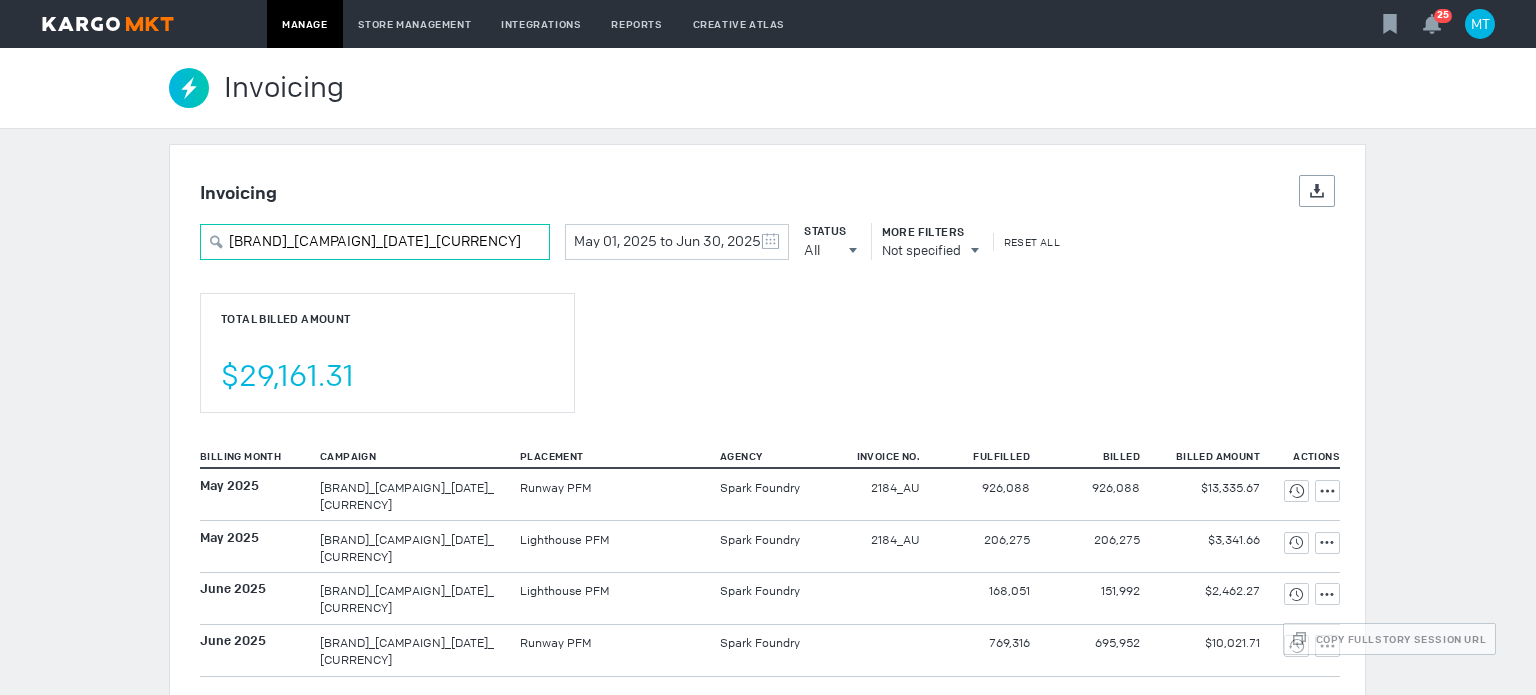click on "[BRAND]_[CAMPAIGN]_[DATE]_[CURRENCY]" at bounding box center [375, 242] 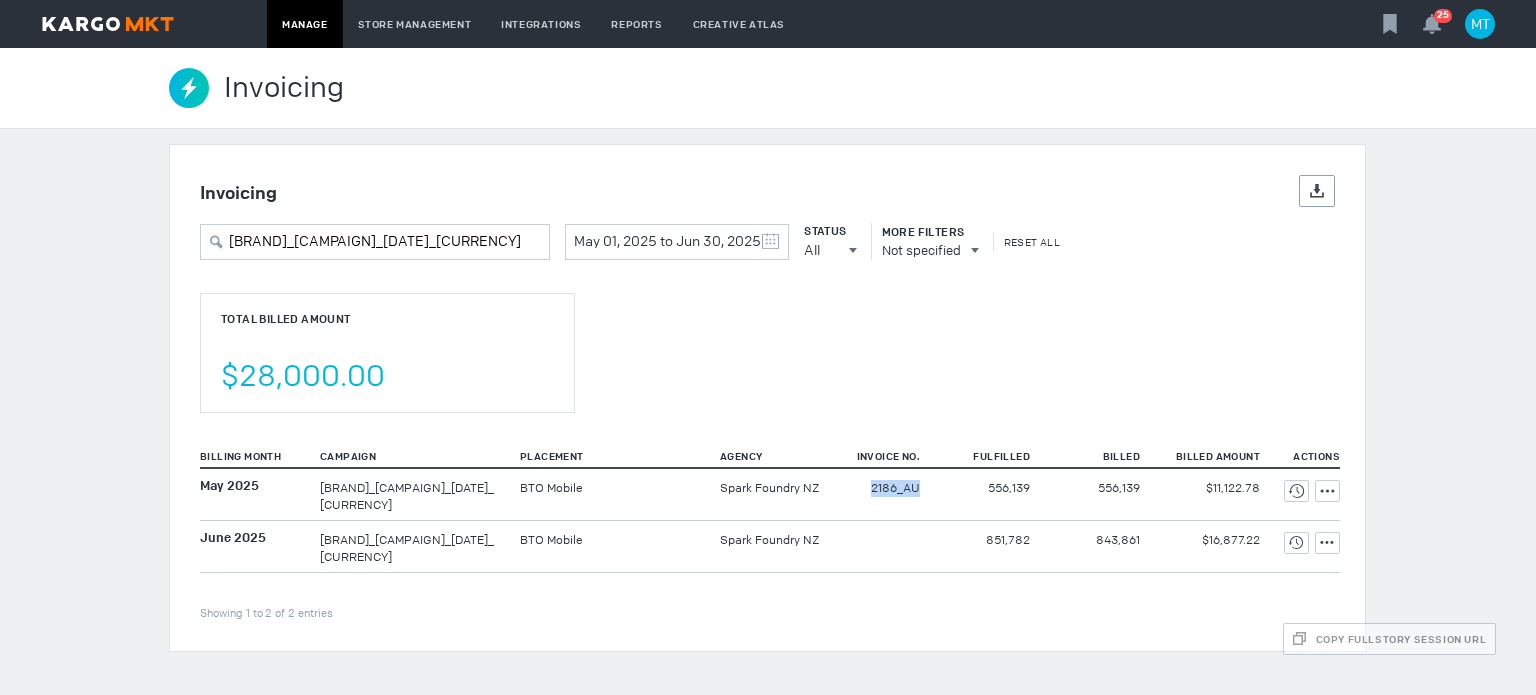 drag, startPoint x: 851, startPoint y: 487, endPoint x: 928, endPoint y: 499, distance: 77.92946 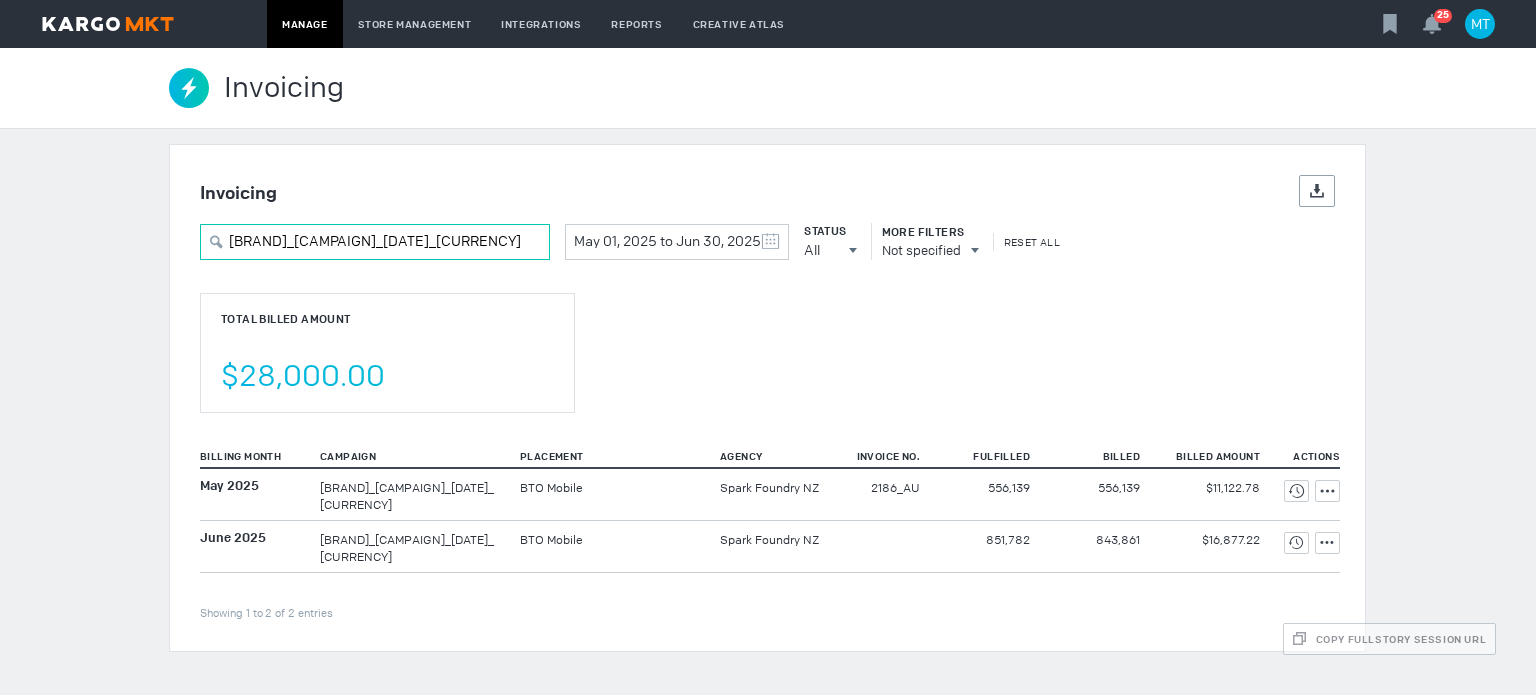 click on "[BRAND]_[CAMPAIGN]_[DATE]_[CURRENCY]" at bounding box center (375, 242) 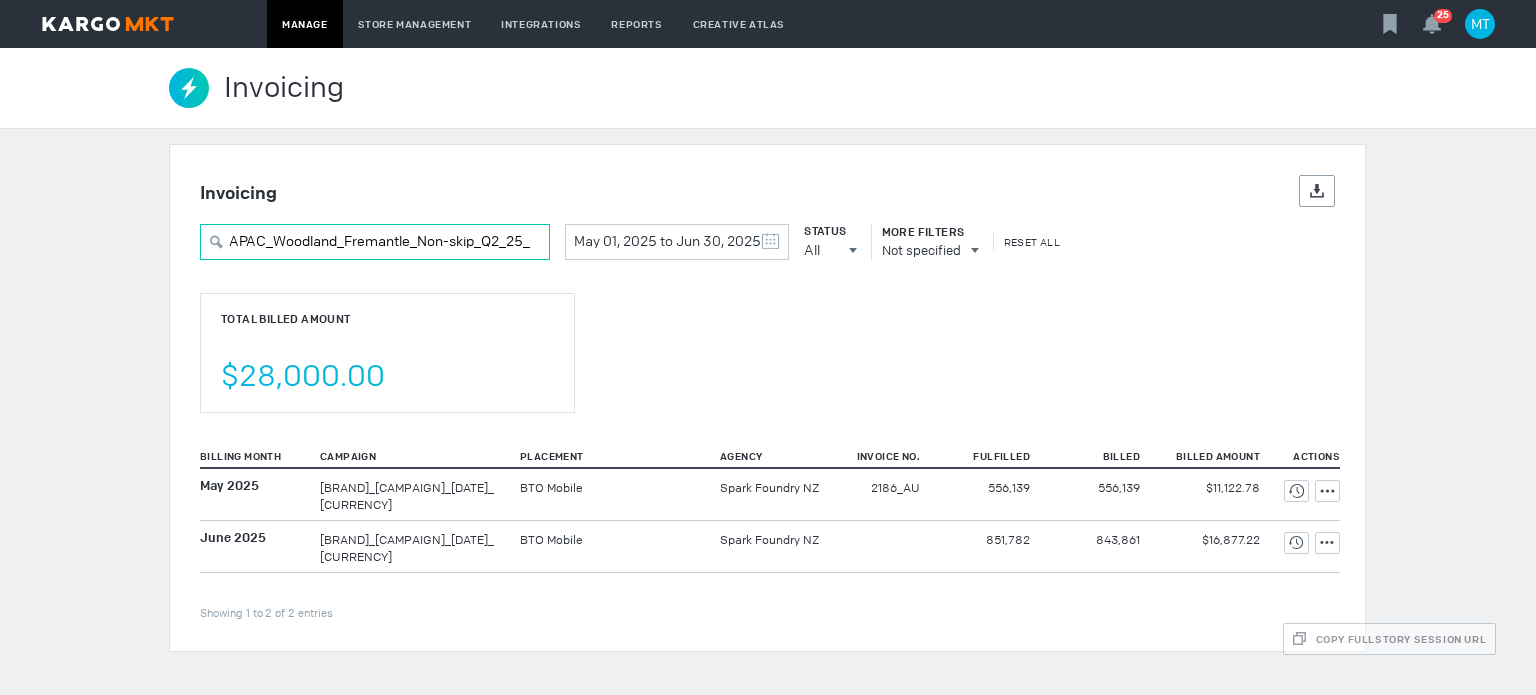 scroll, scrollTop: 0, scrollLeft: 23, axis: horizontal 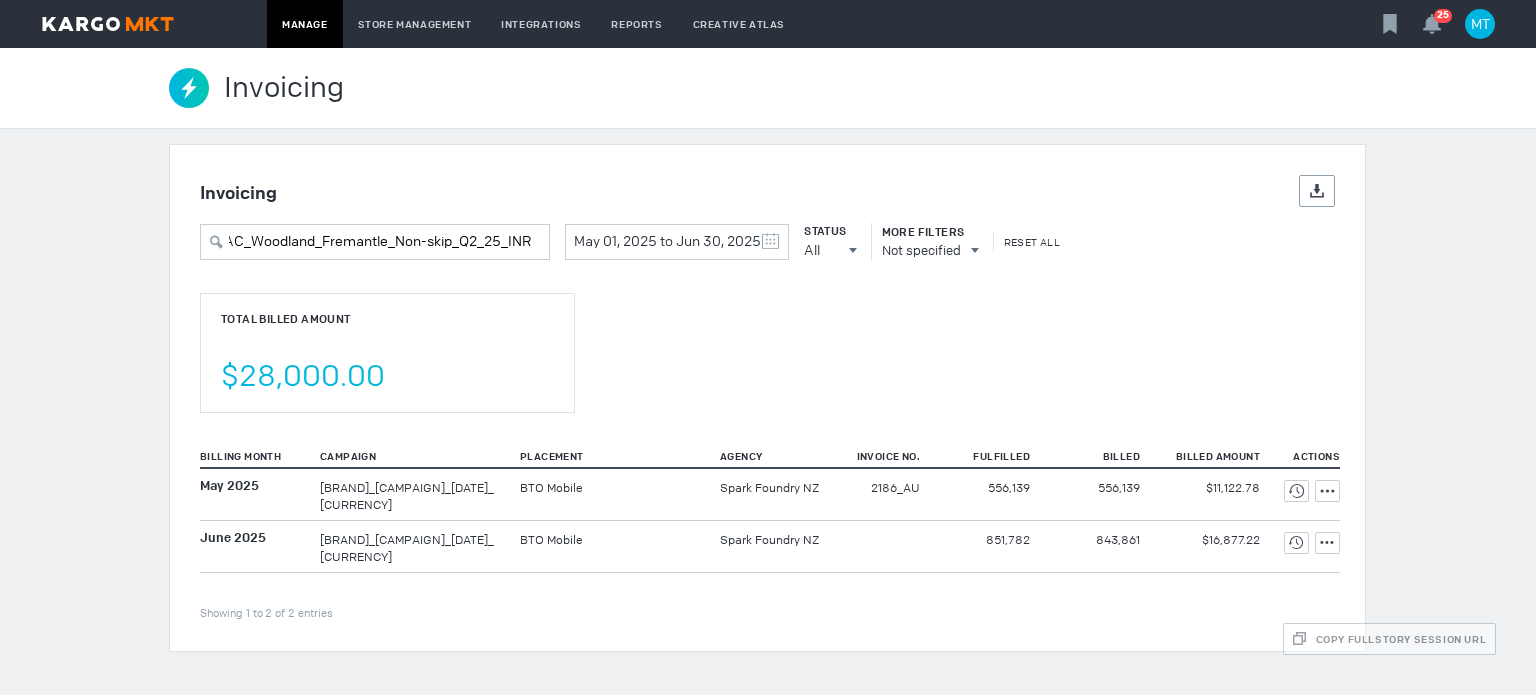 drag, startPoint x: 791, startPoint y: 441, endPoint x: 865, endPoint y: 514, distance: 103.947105 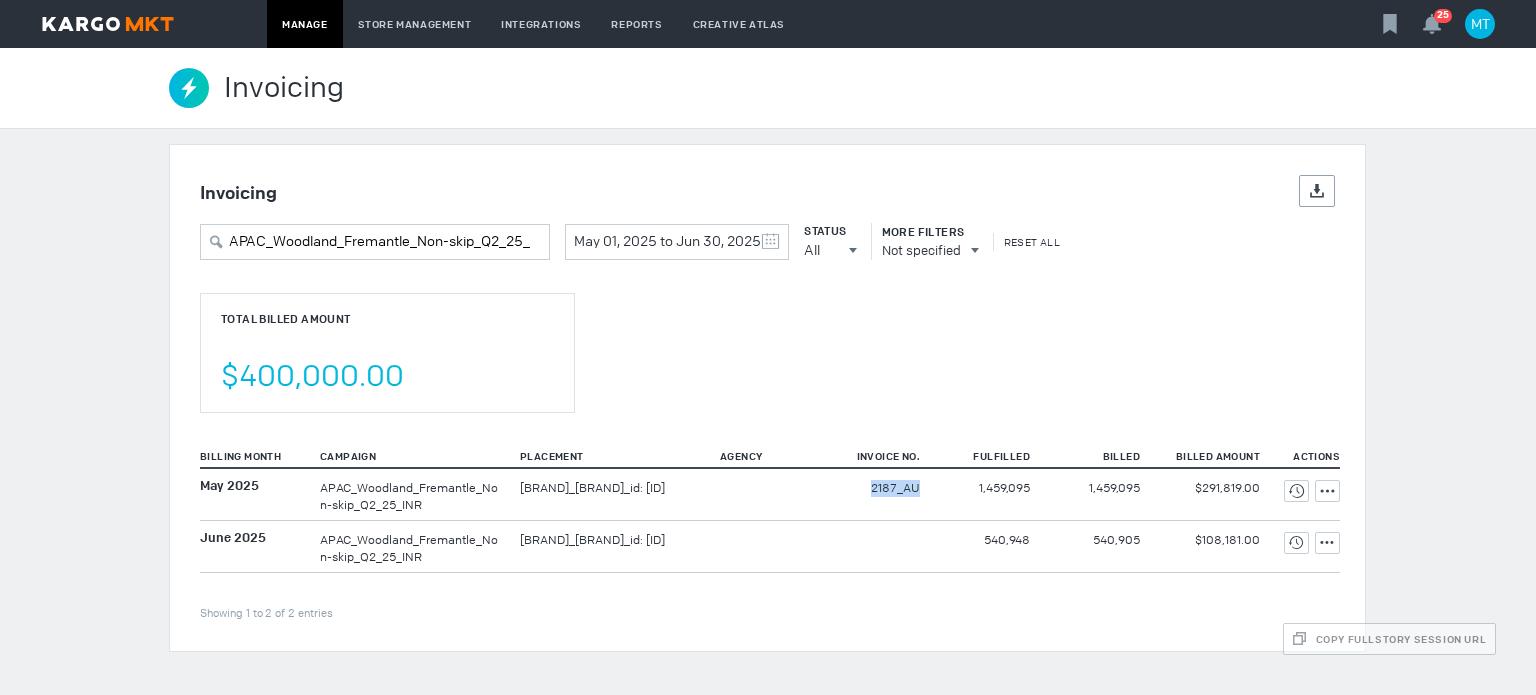 drag, startPoint x: 852, startPoint y: 497, endPoint x: 936, endPoint y: 506, distance: 84.48077 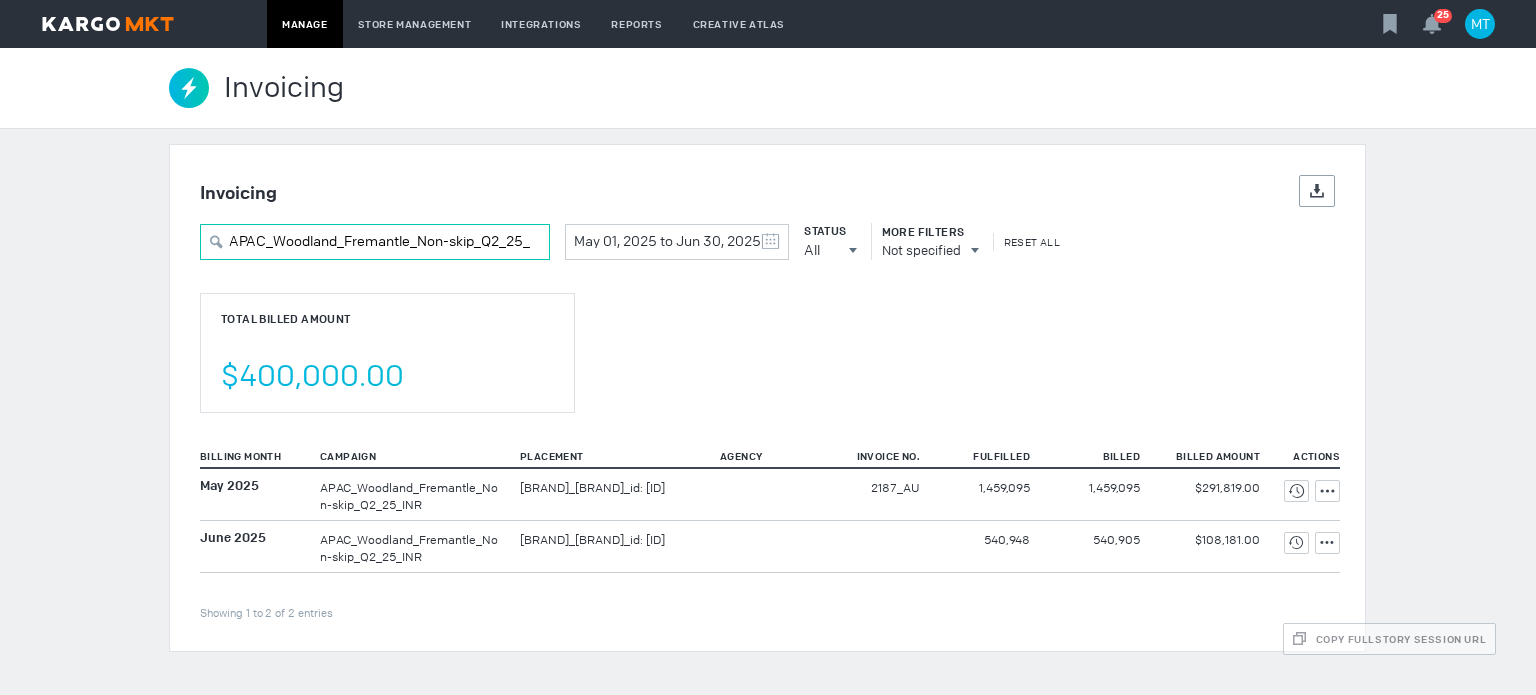 click on "APAC_Woodland_Fremantle_Non-skip_Q2_25_INR" at bounding box center (375, 242) 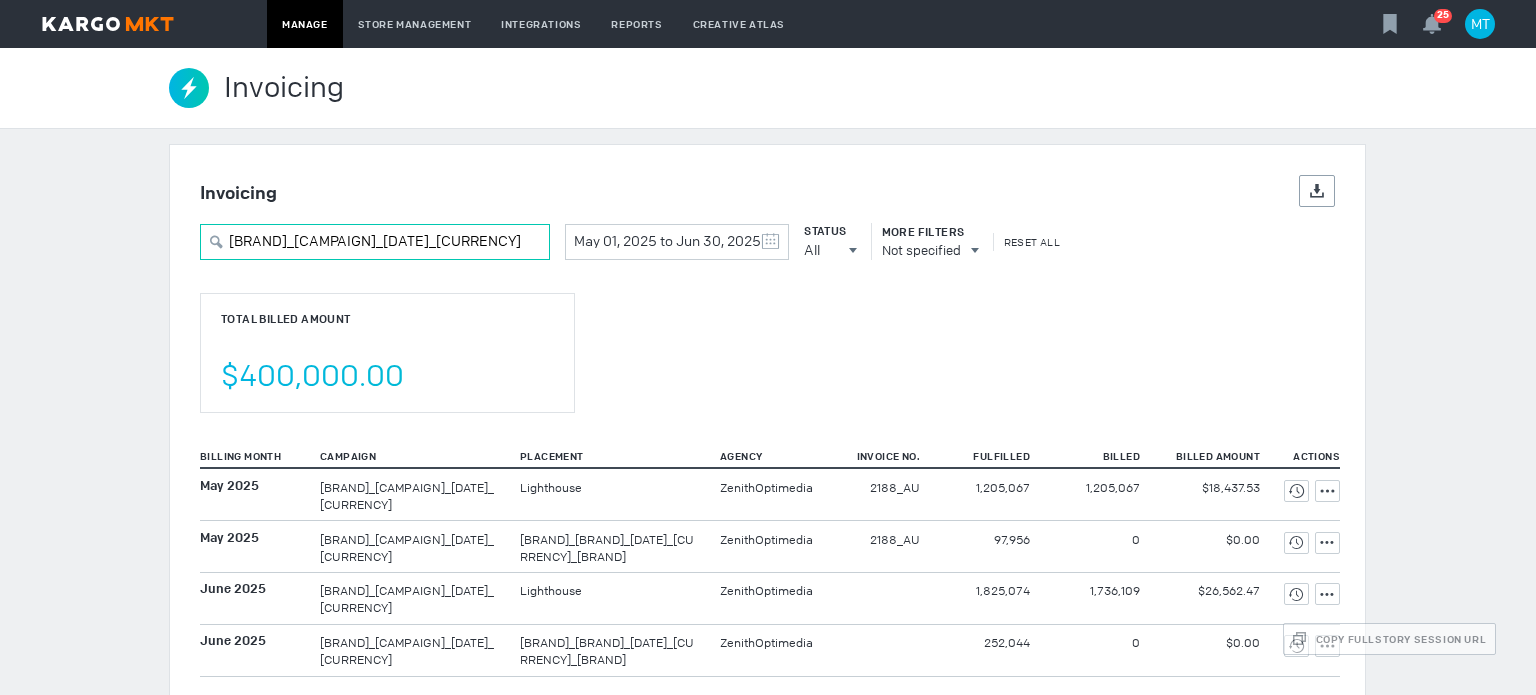 type on "[BRAND]_[CAMPAIGN]_[DATE]_[CURRENCY]" 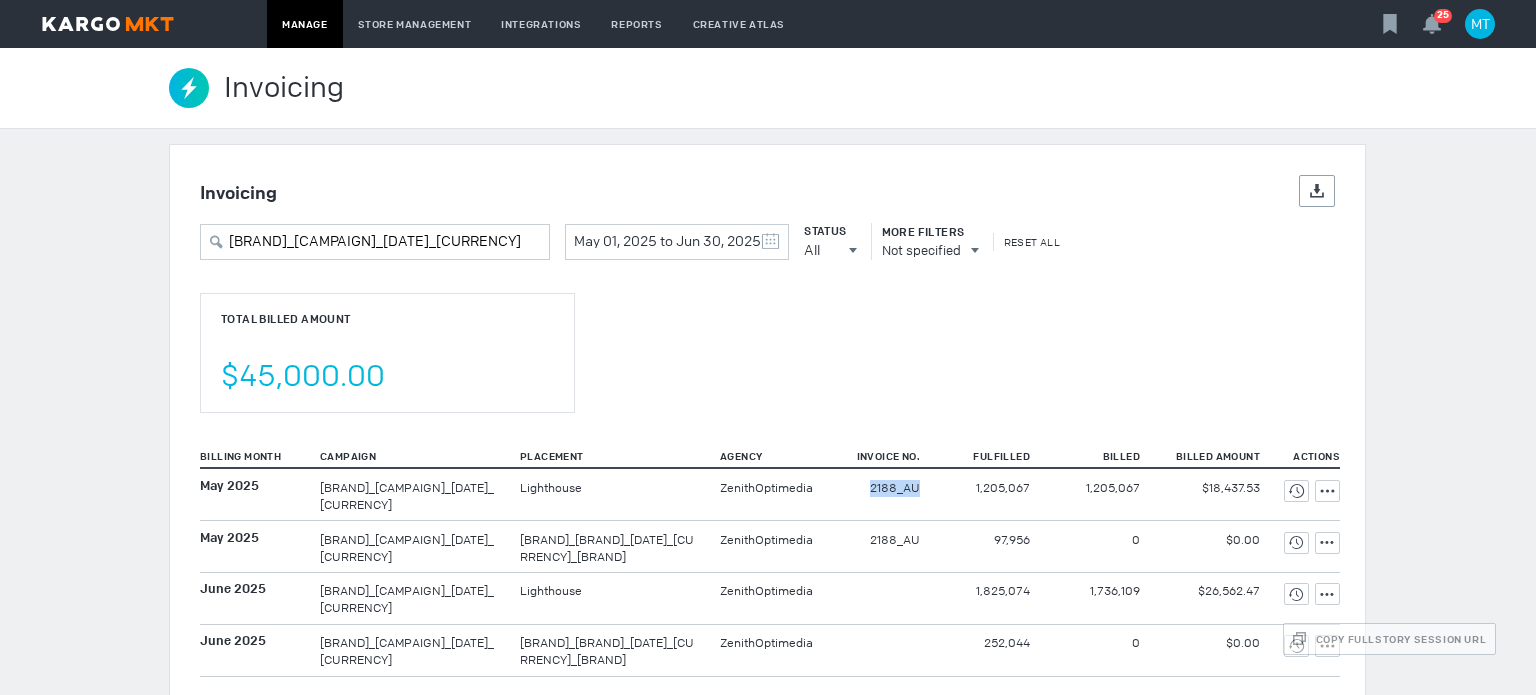 drag, startPoint x: 844, startPoint y: 507, endPoint x: 916, endPoint y: 515, distance: 72.443085 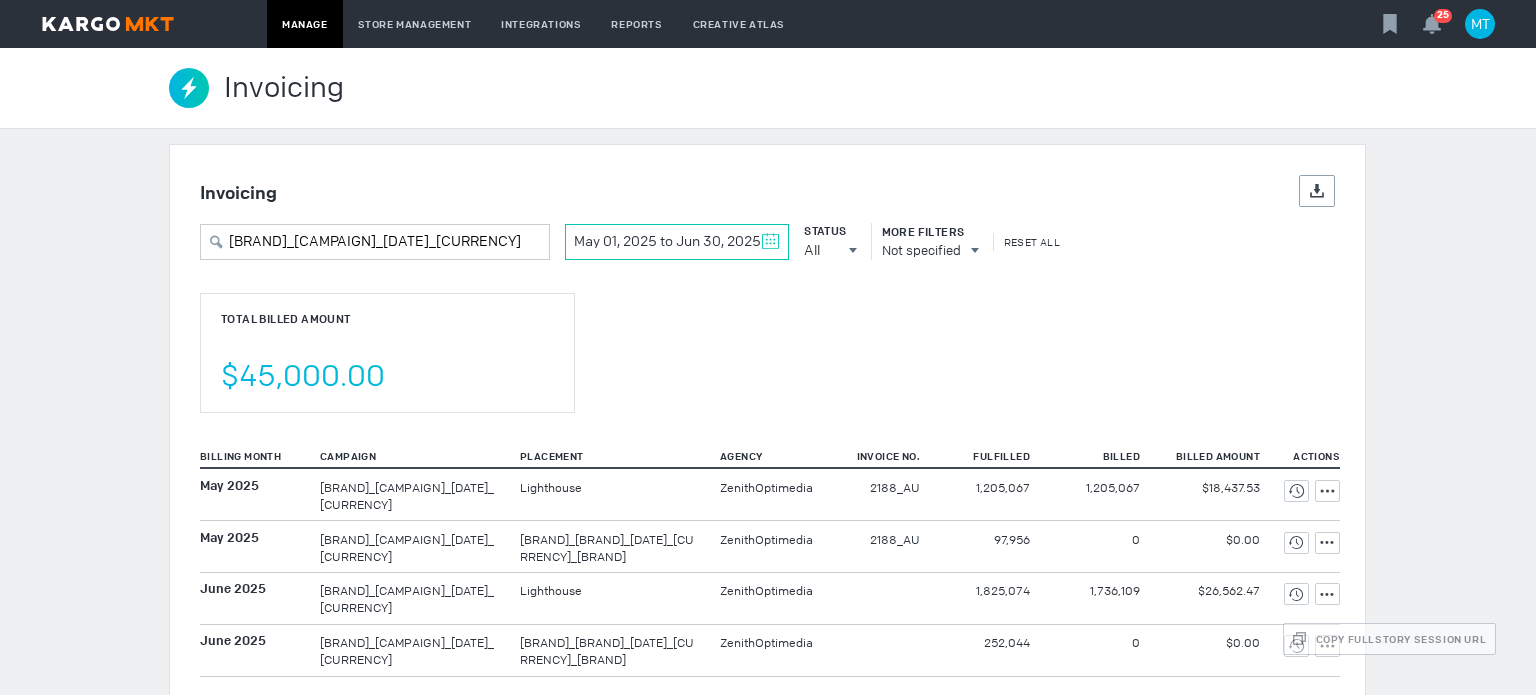 click at bounding box center (770, 241) 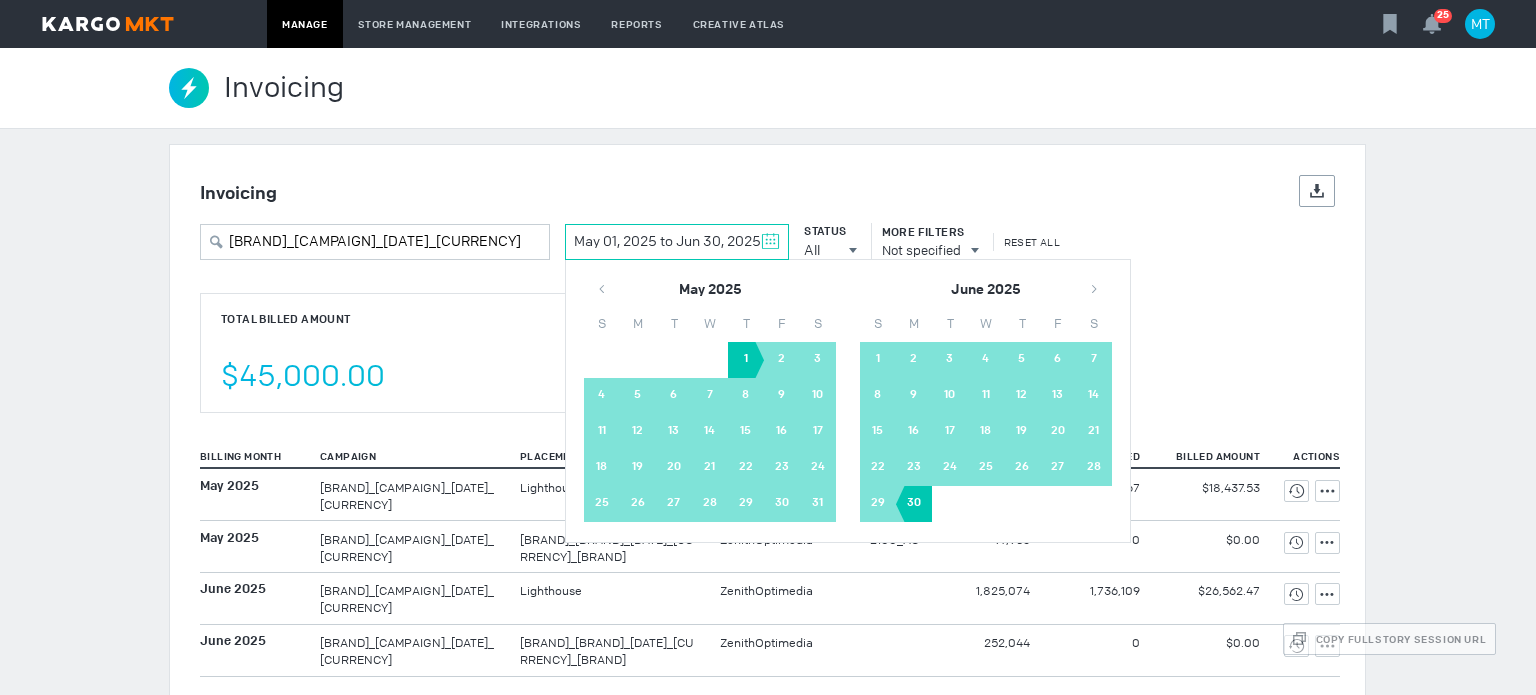 click on "1" at bounding box center [746, 360] 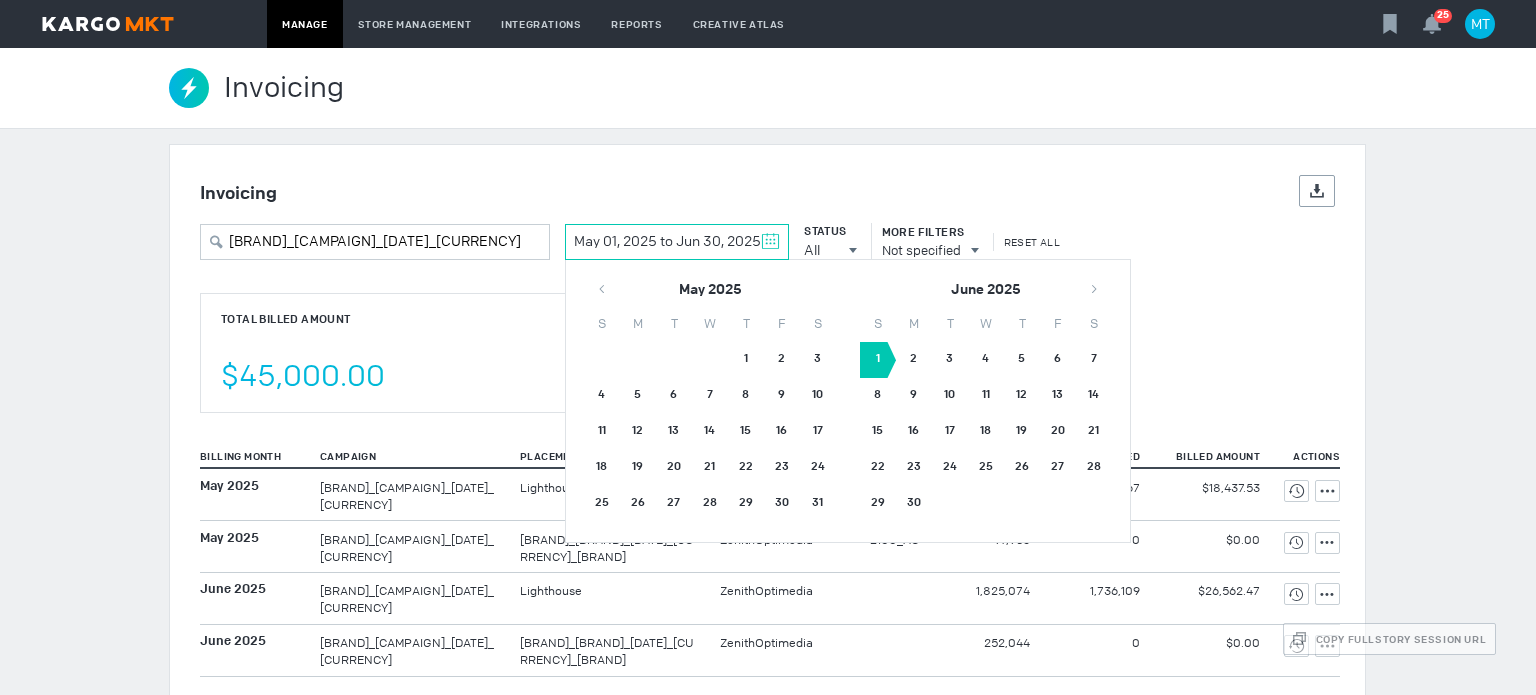 click on "1" at bounding box center (674, 360) 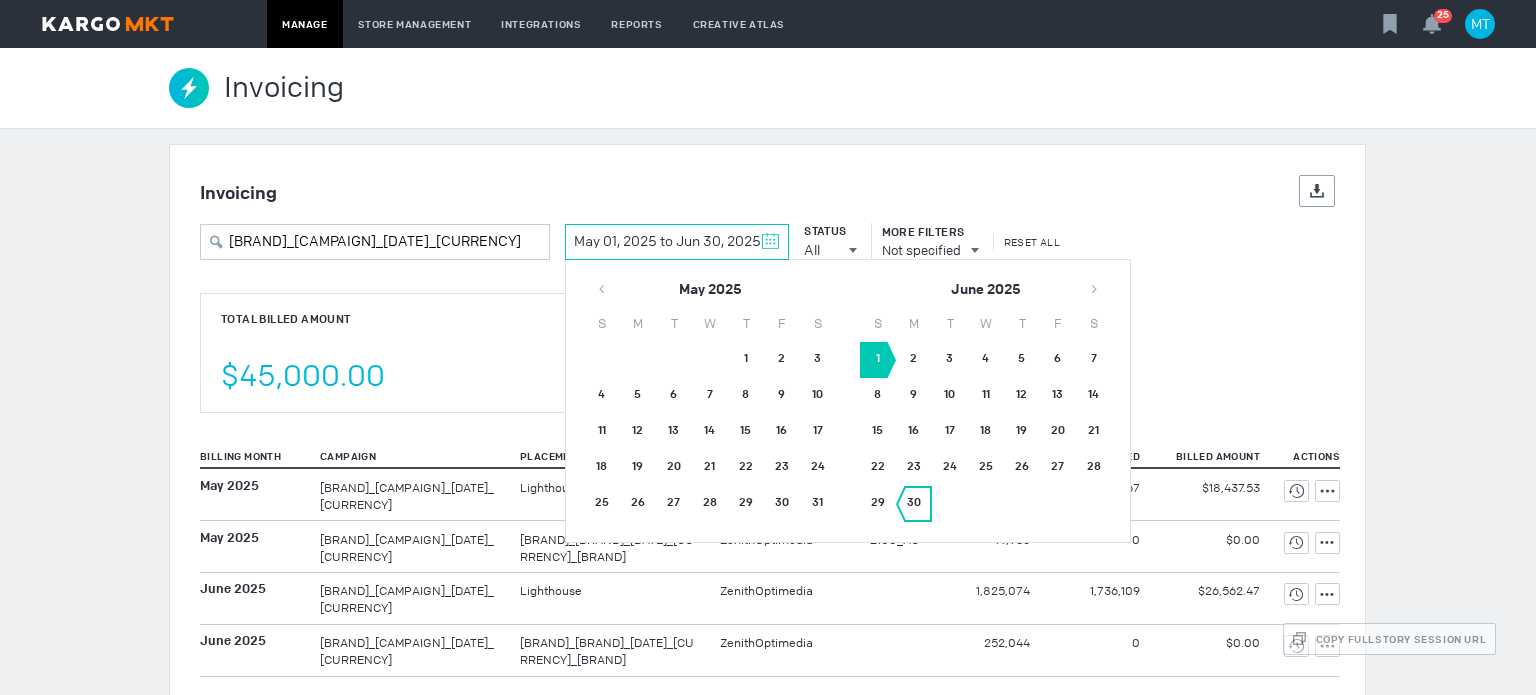 click on "30" at bounding box center (914, 504) 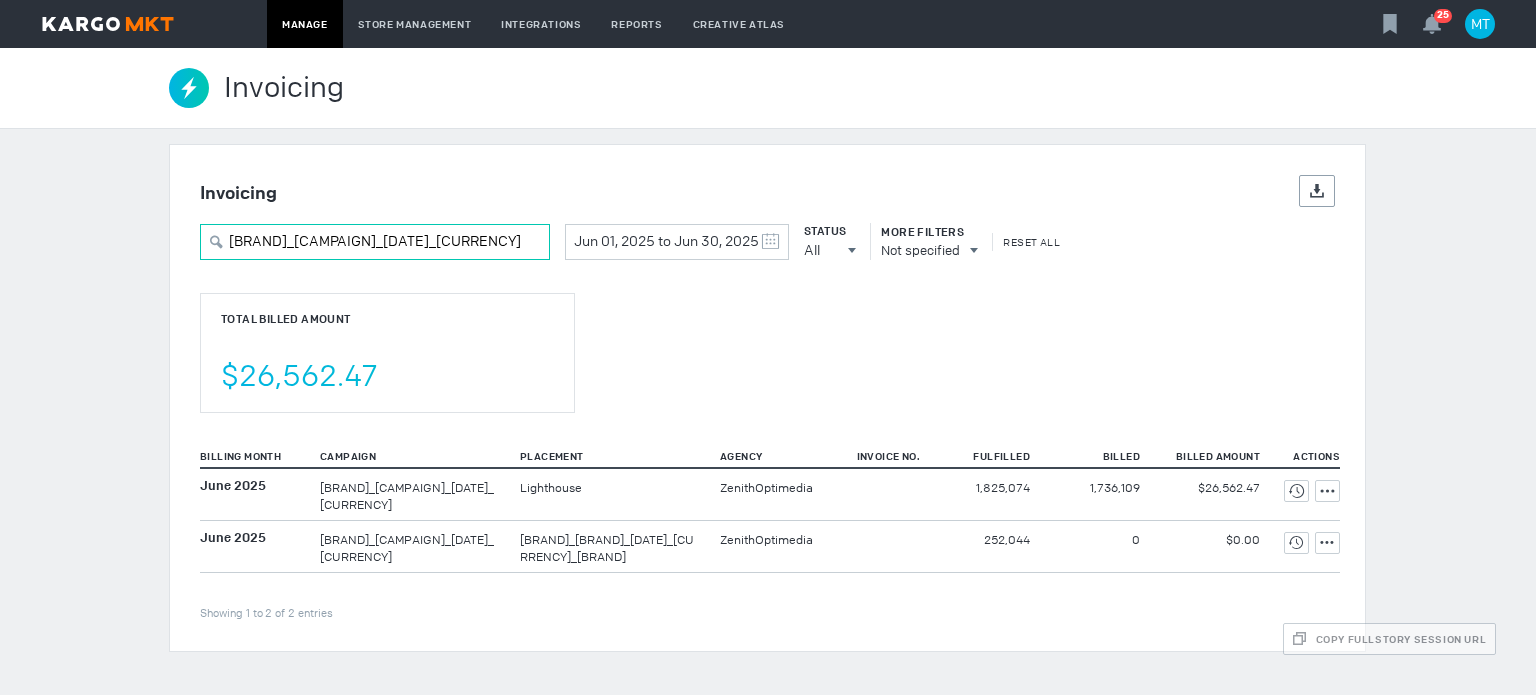 click on "[BRAND]_[CAMPAIGN]_[DATE]_[CURRENCY]" at bounding box center (375, 242) 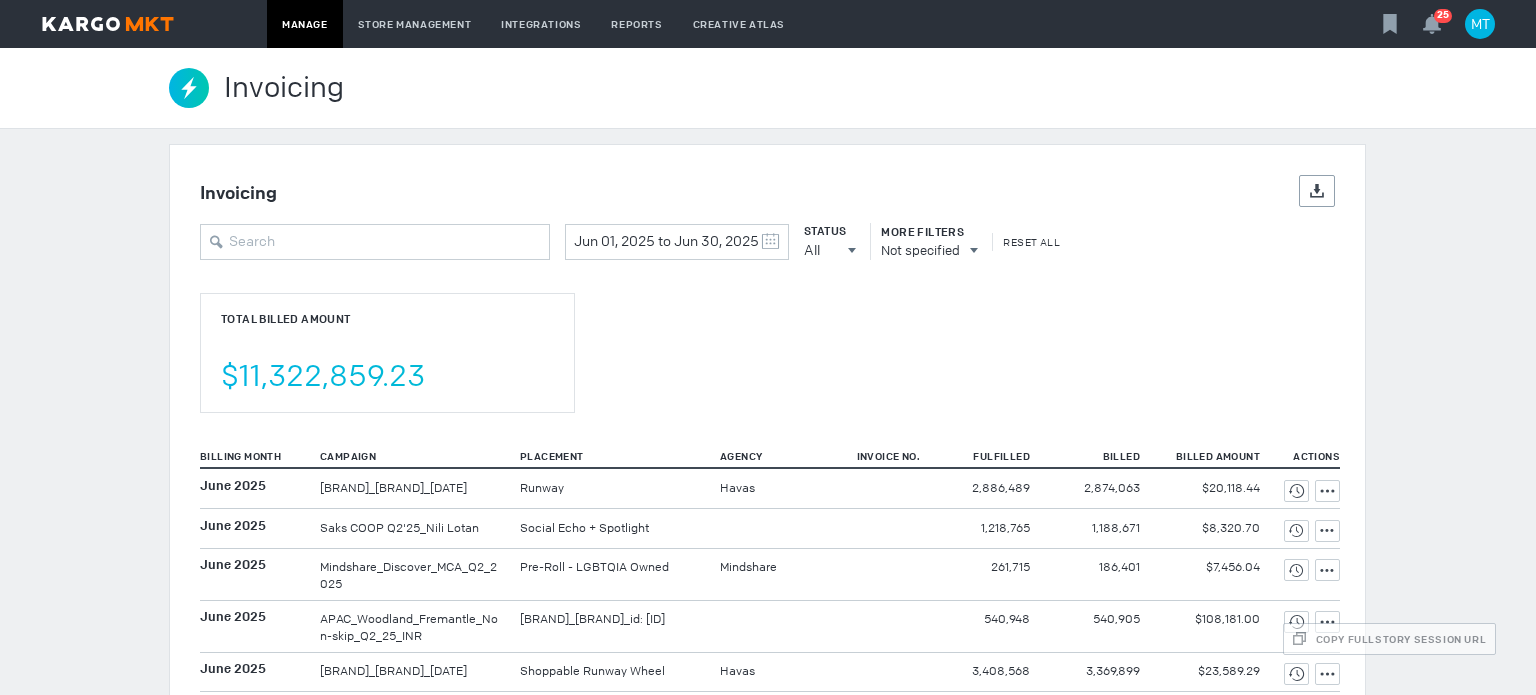 click on "Total Billed Amount $11,322,859.23" at bounding box center (767, 337) 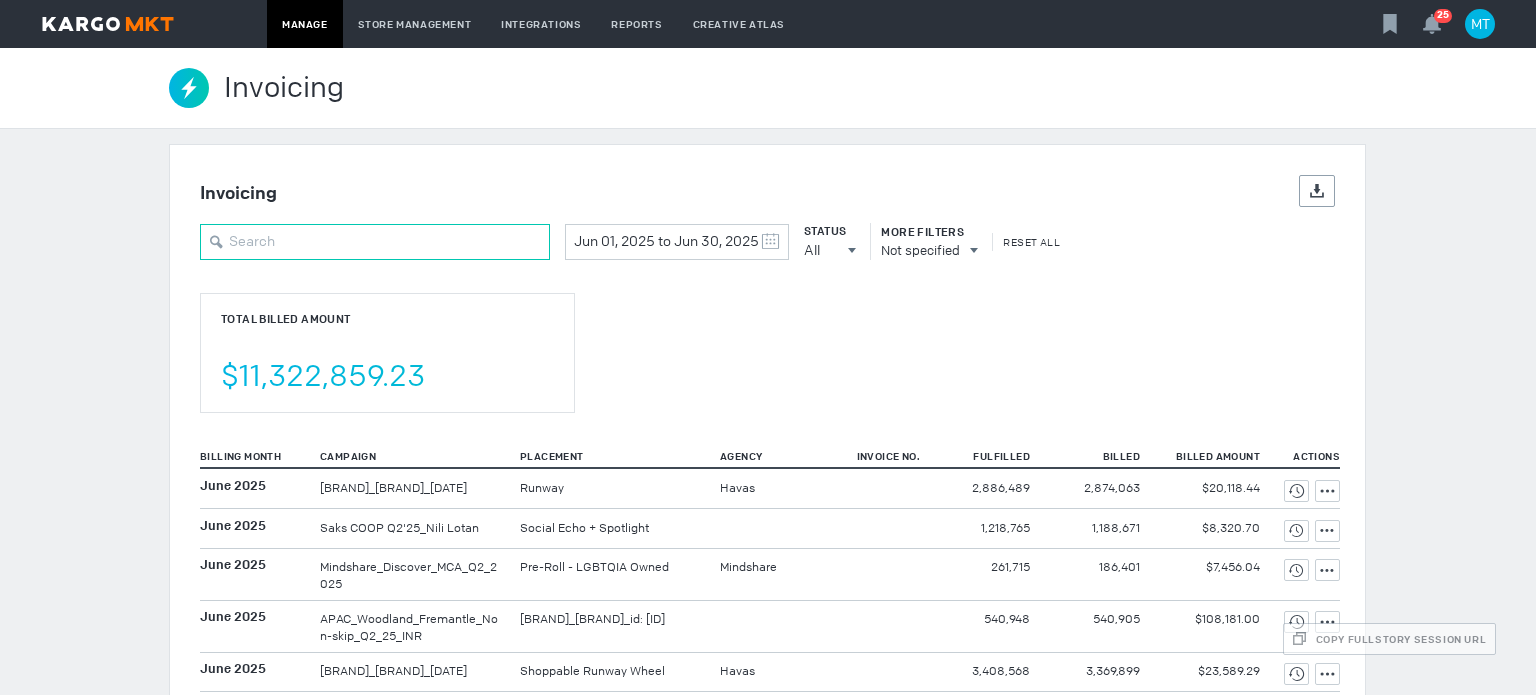 click at bounding box center [375, 242] 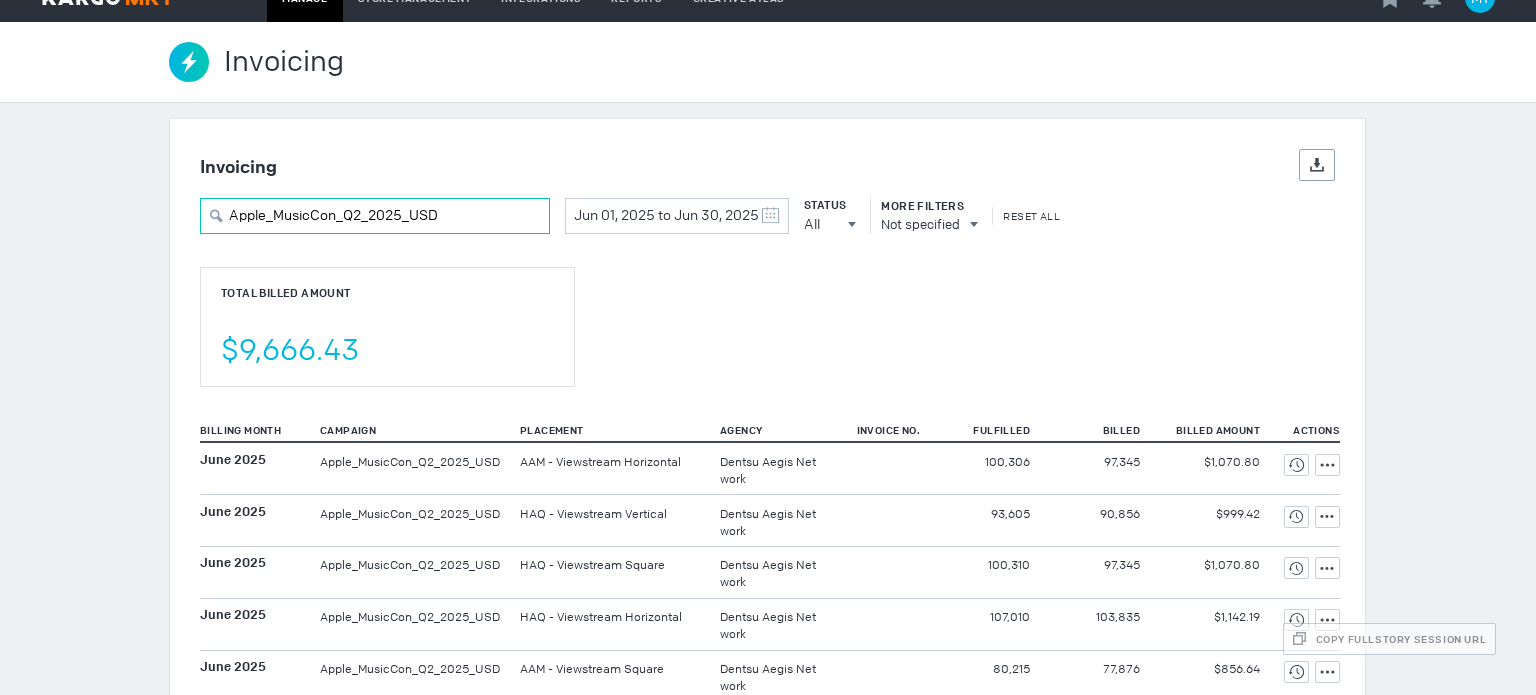 scroll, scrollTop: 0, scrollLeft: 0, axis: both 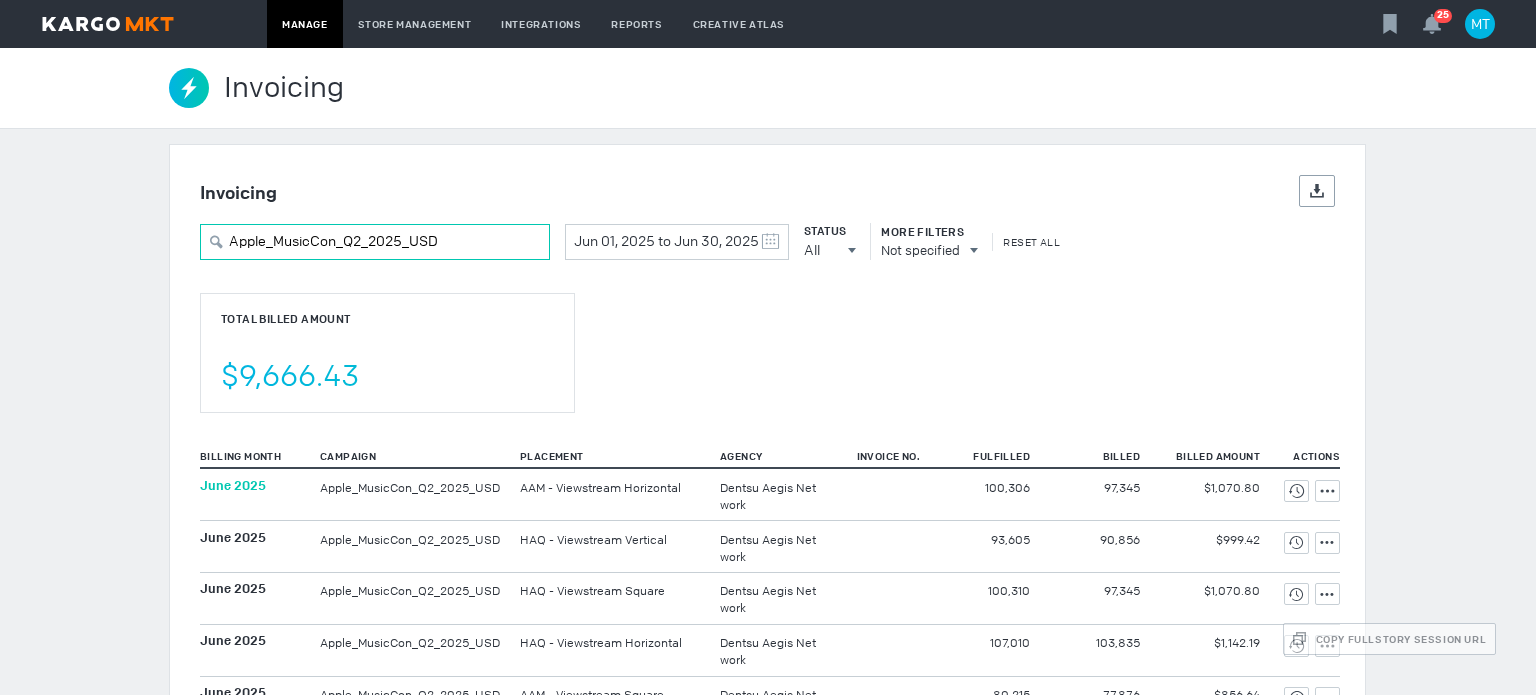 type on "Apple_MusicCon_Q2_2025_USD" 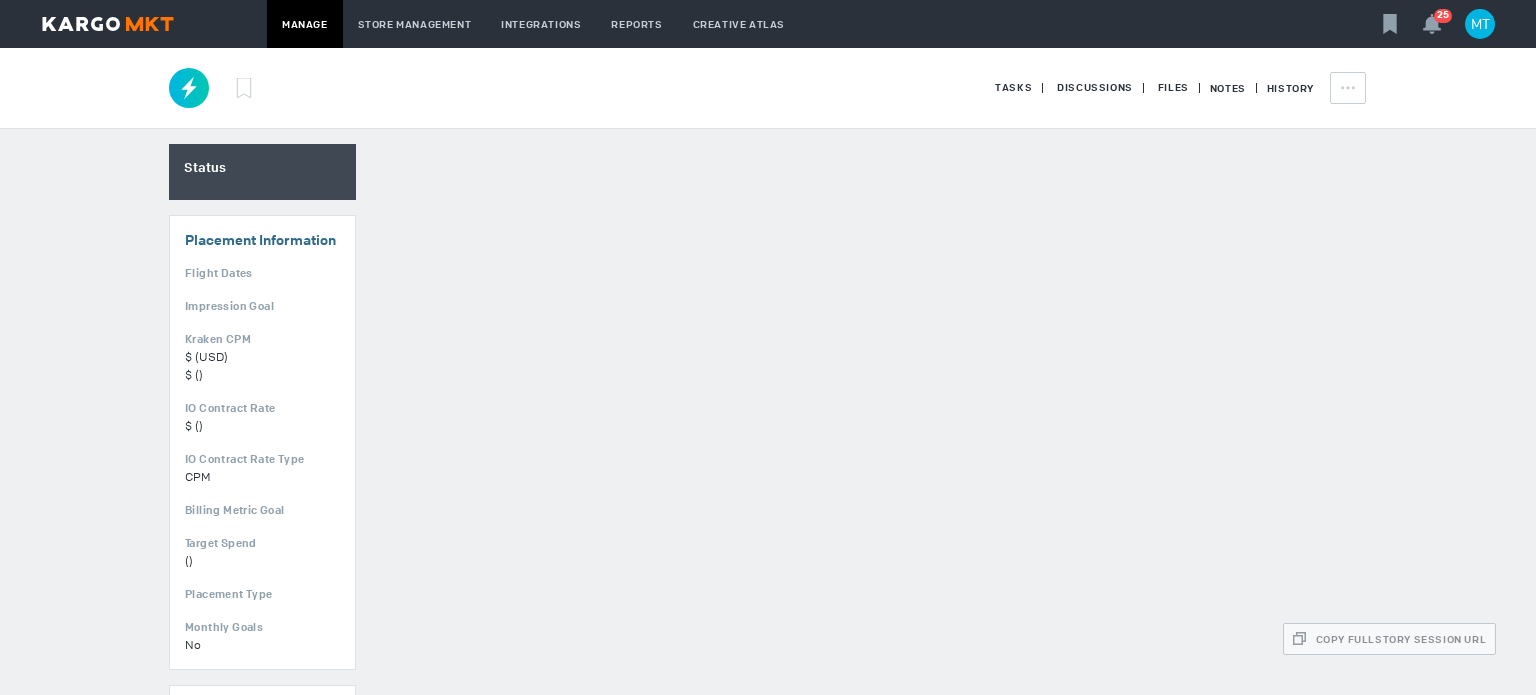 scroll, scrollTop: 0, scrollLeft: 0, axis: both 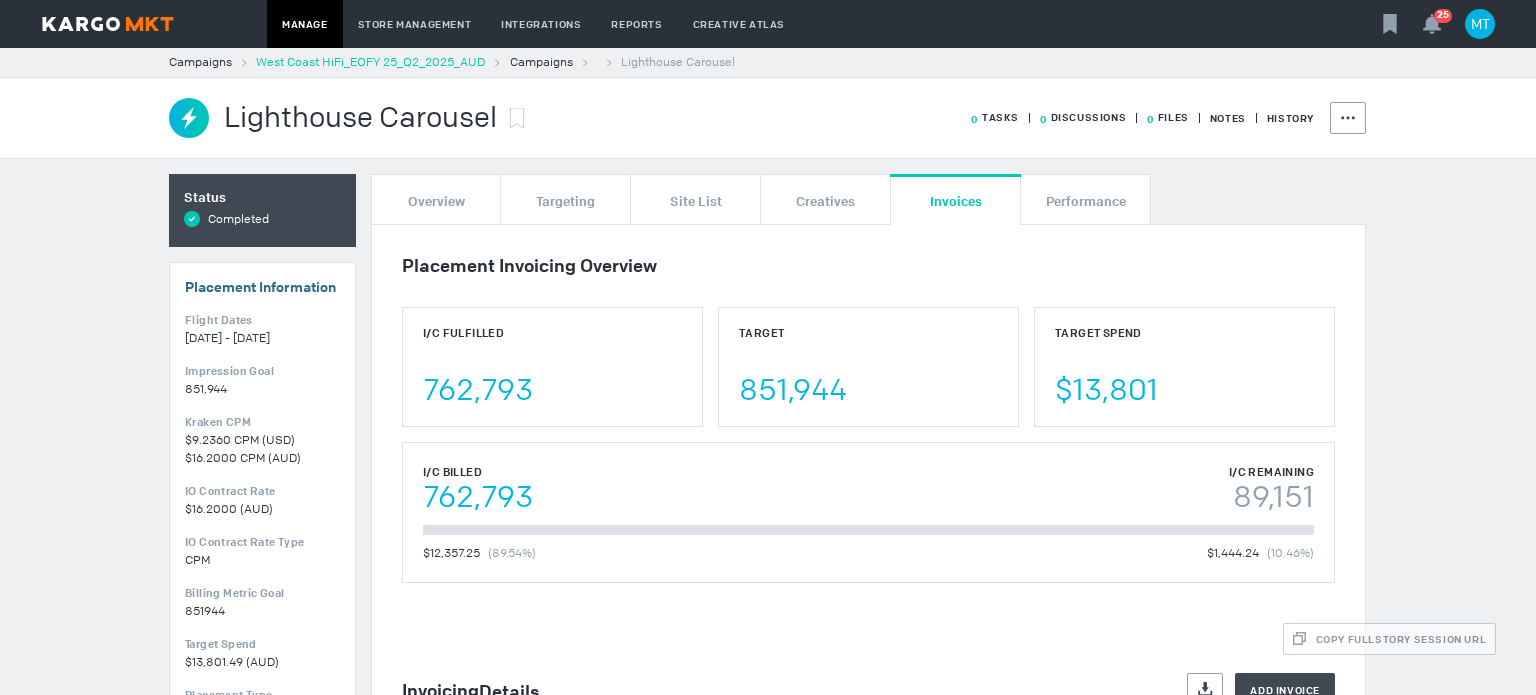 click on "West Coast HiFi_EOFY 25_Q2_2025_AUD" at bounding box center [370, 62] 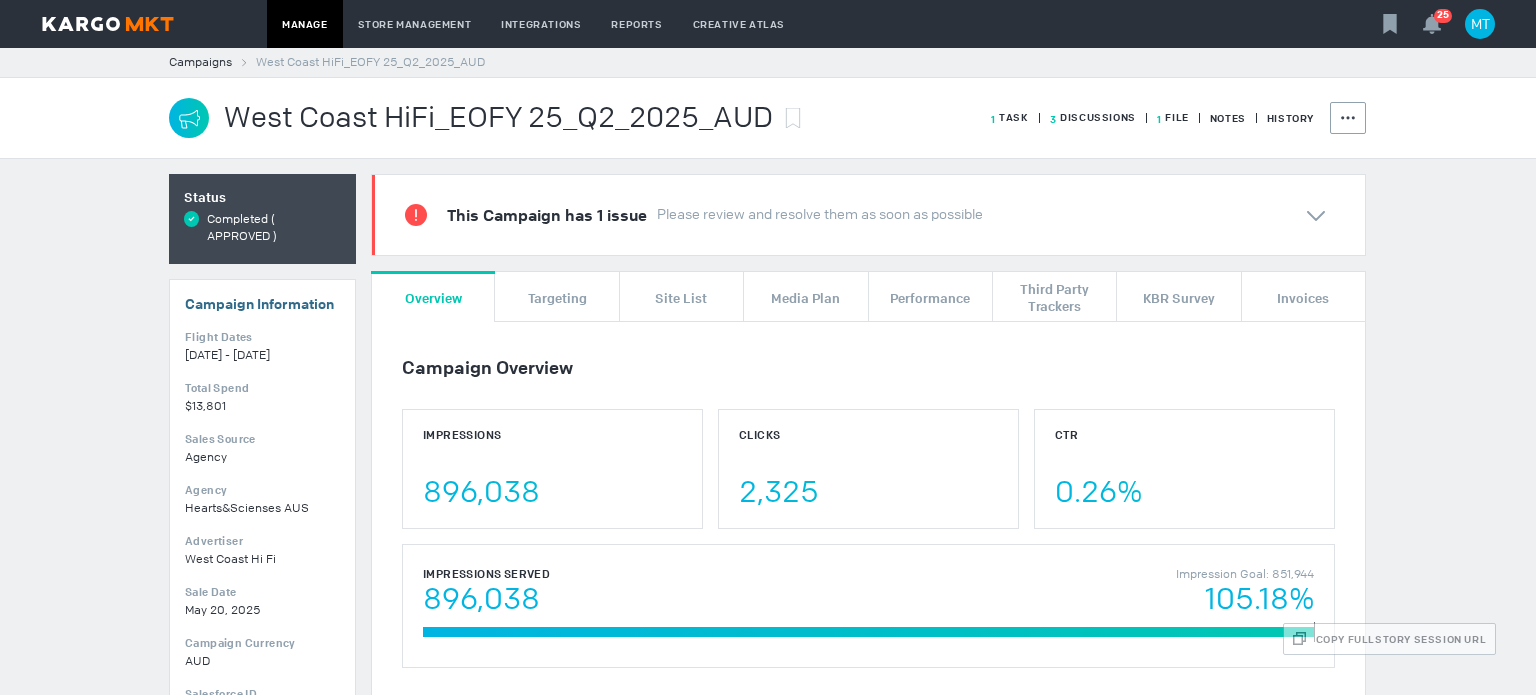 click on "1" at bounding box center [993, 119] 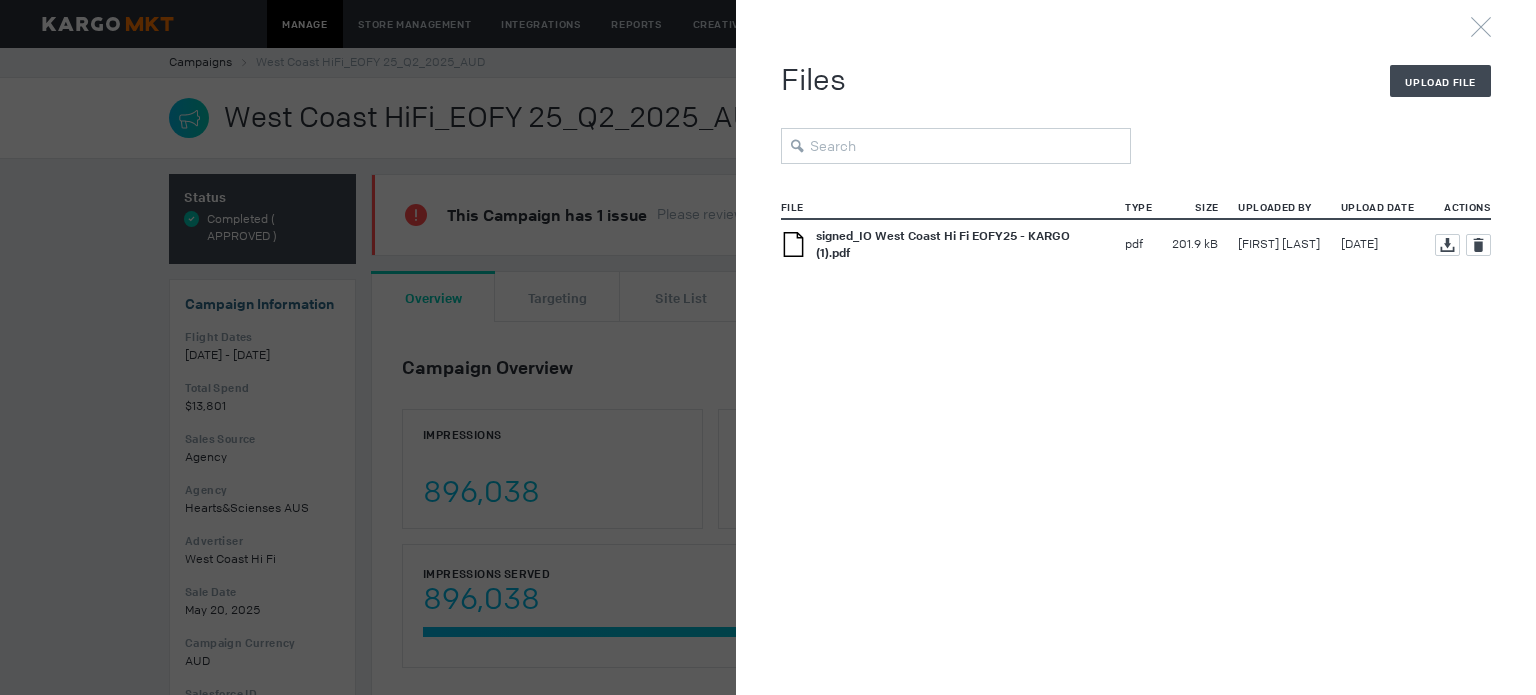 click on "signed_IO West Coast Hi Fi EOFY25  - KARGO (1).pdf" at bounding box center [943, 244] 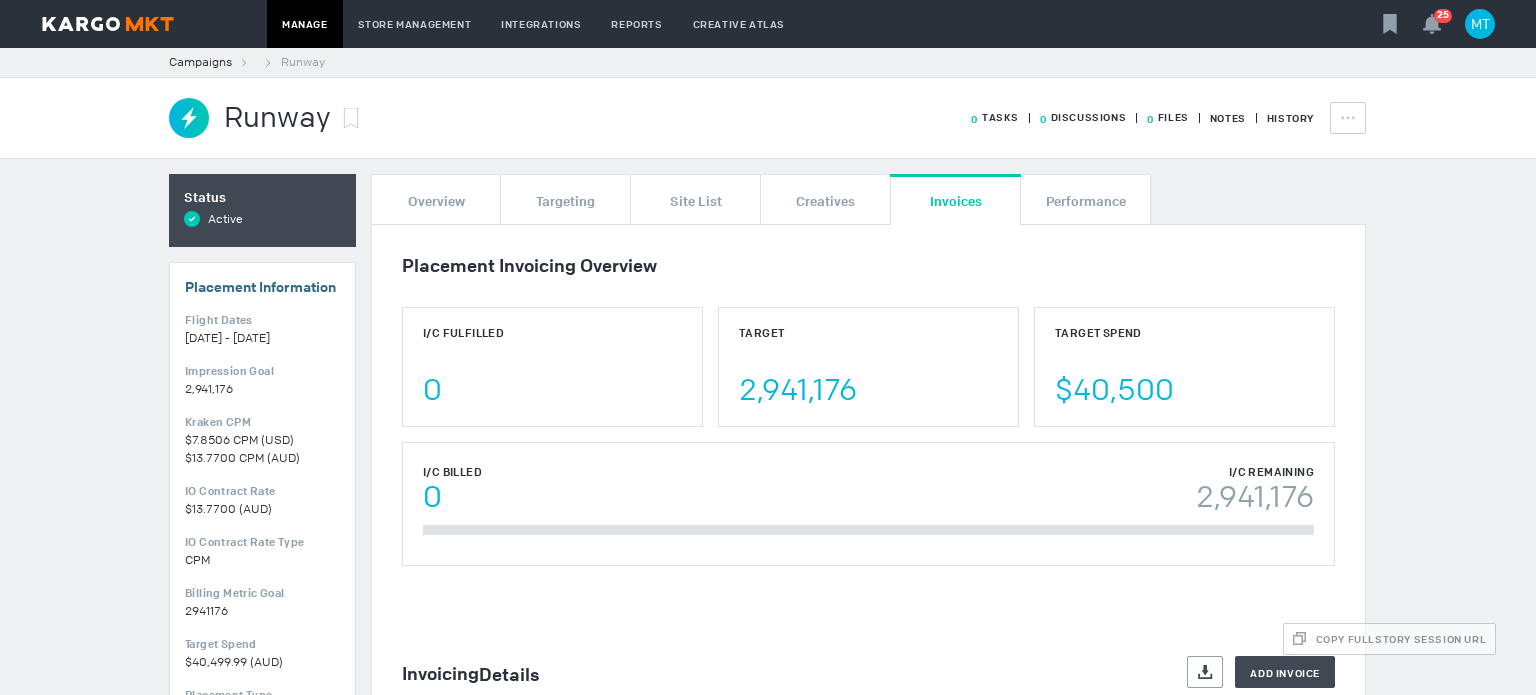 scroll, scrollTop: 0, scrollLeft: 0, axis: both 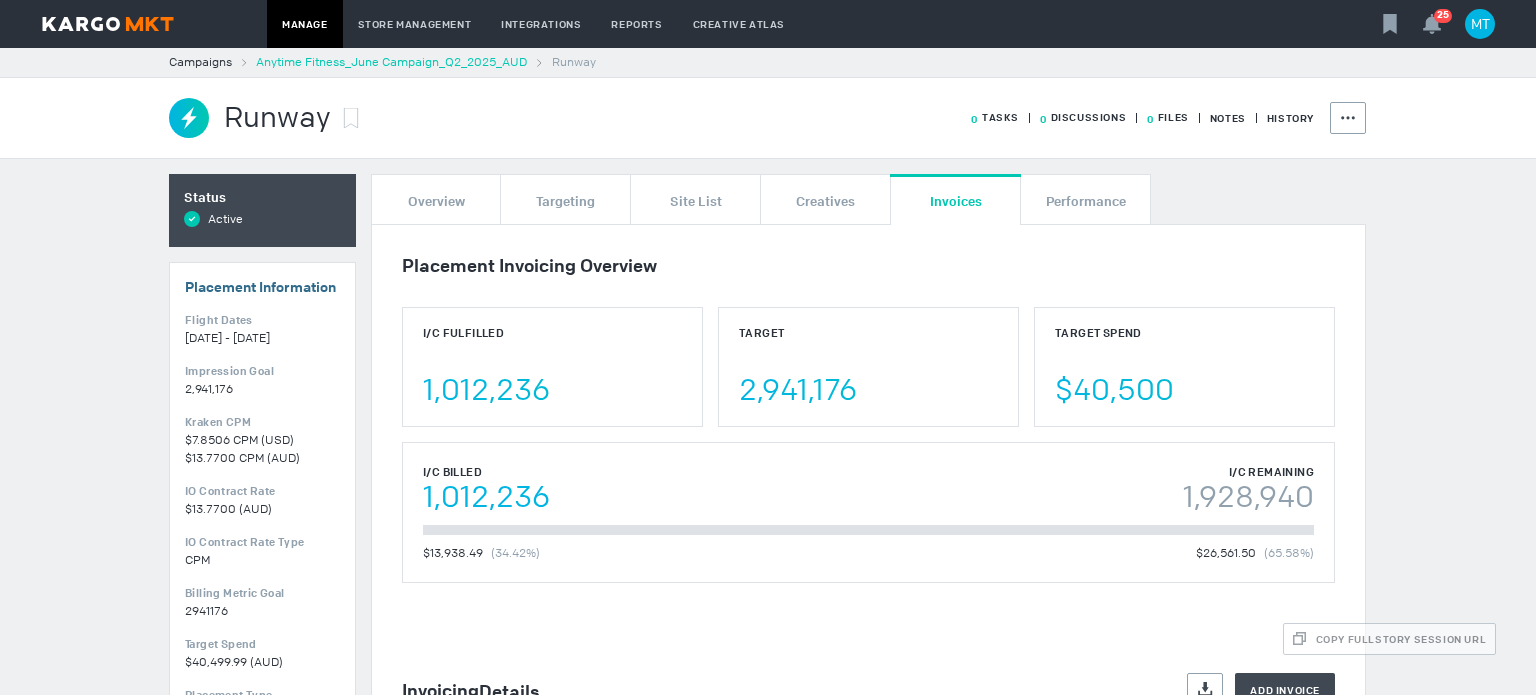 click on "Anytime Fitness_June Campaign_Q2_2025_AUD" at bounding box center (391, 62) 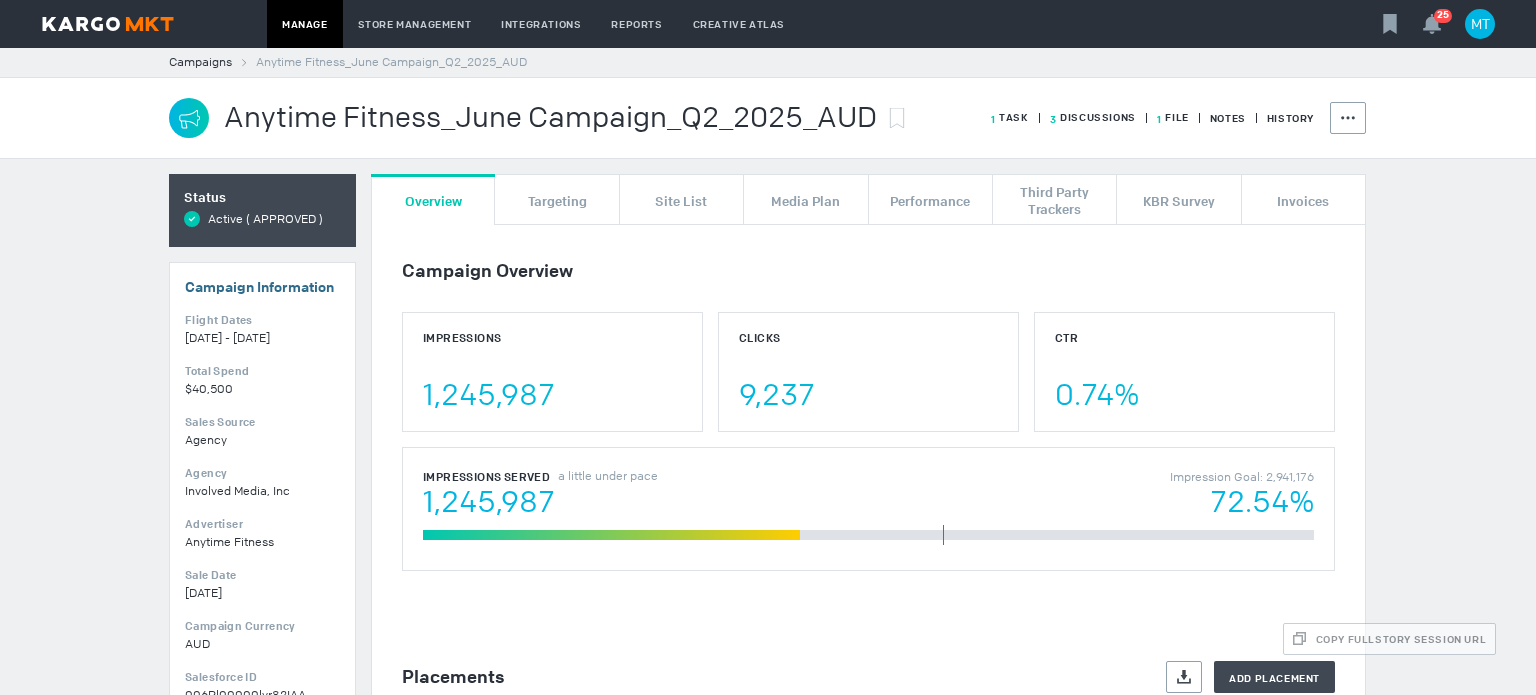 click on "1 File" at bounding box center [1010, 117] 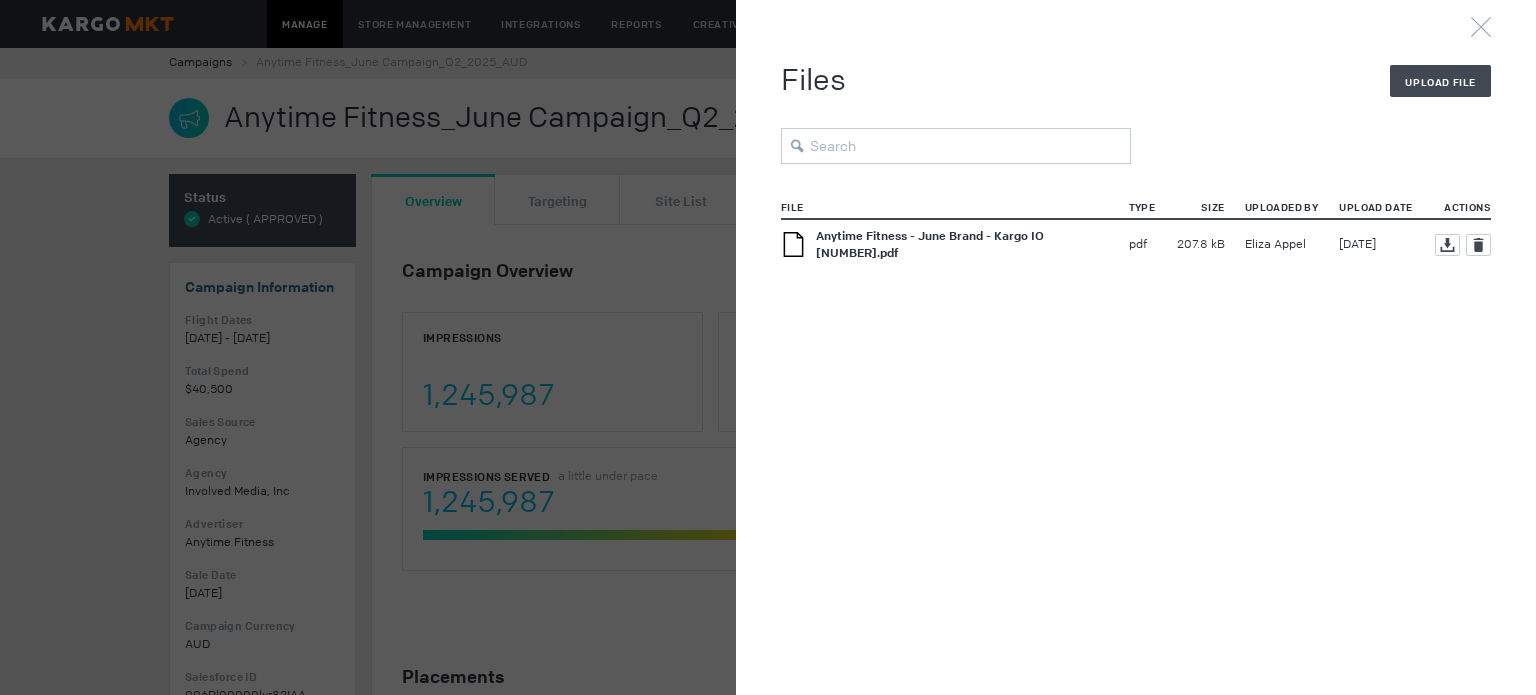 click on "Anytime Fitness - June Brand - Kargo IO 140425.pdf" at bounding box center [930, 244] 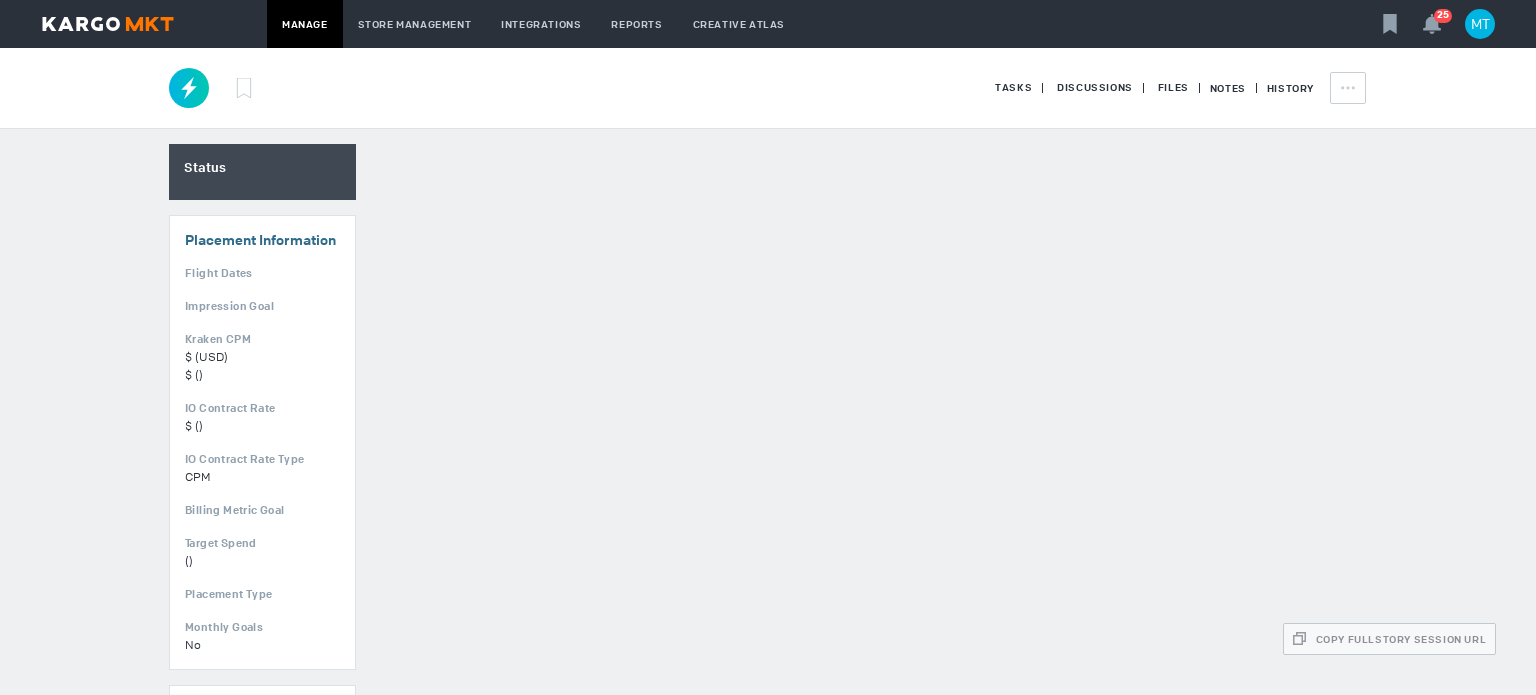 scroll, scrollTop: 0, scrollLeft: 0, axis: both 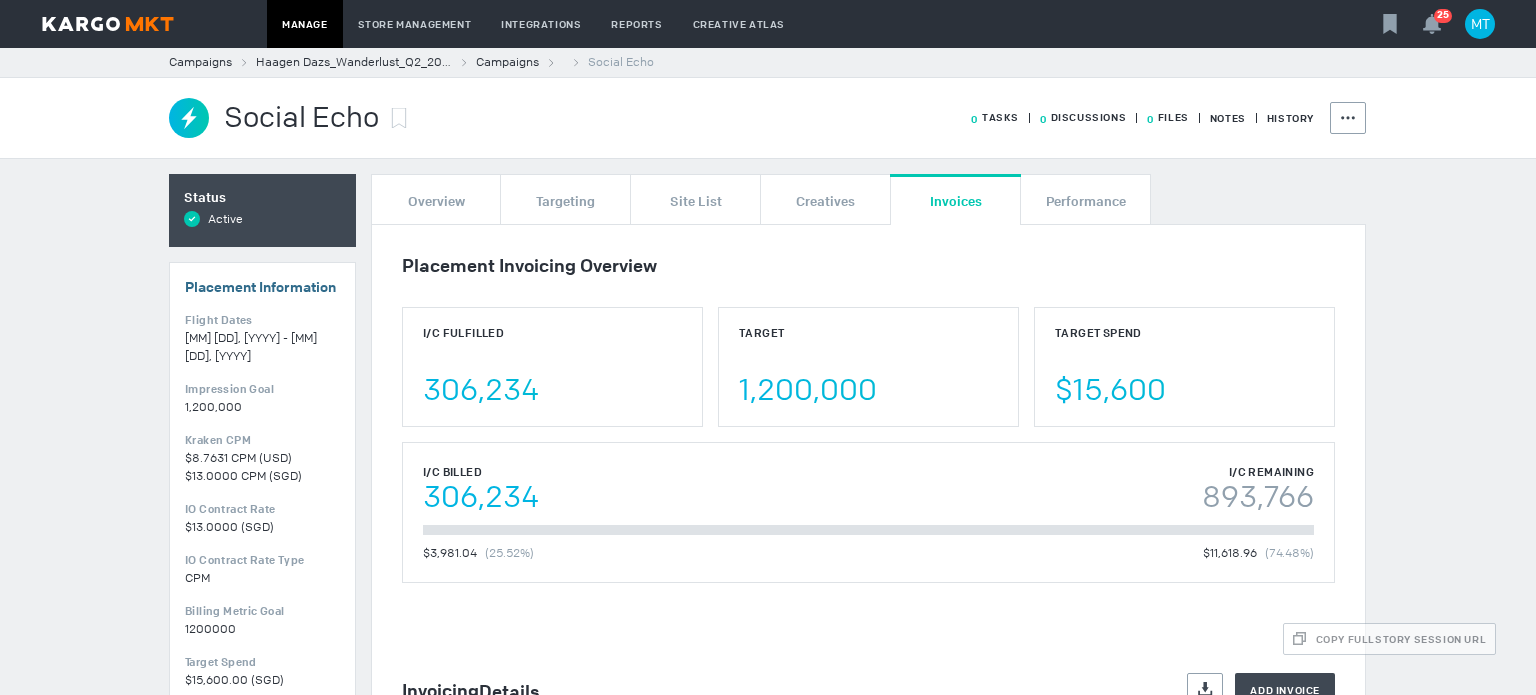 click on "Haagen Dazs_Wanderlust_Q2_2025_SGD" at bounding box center (354, 62) 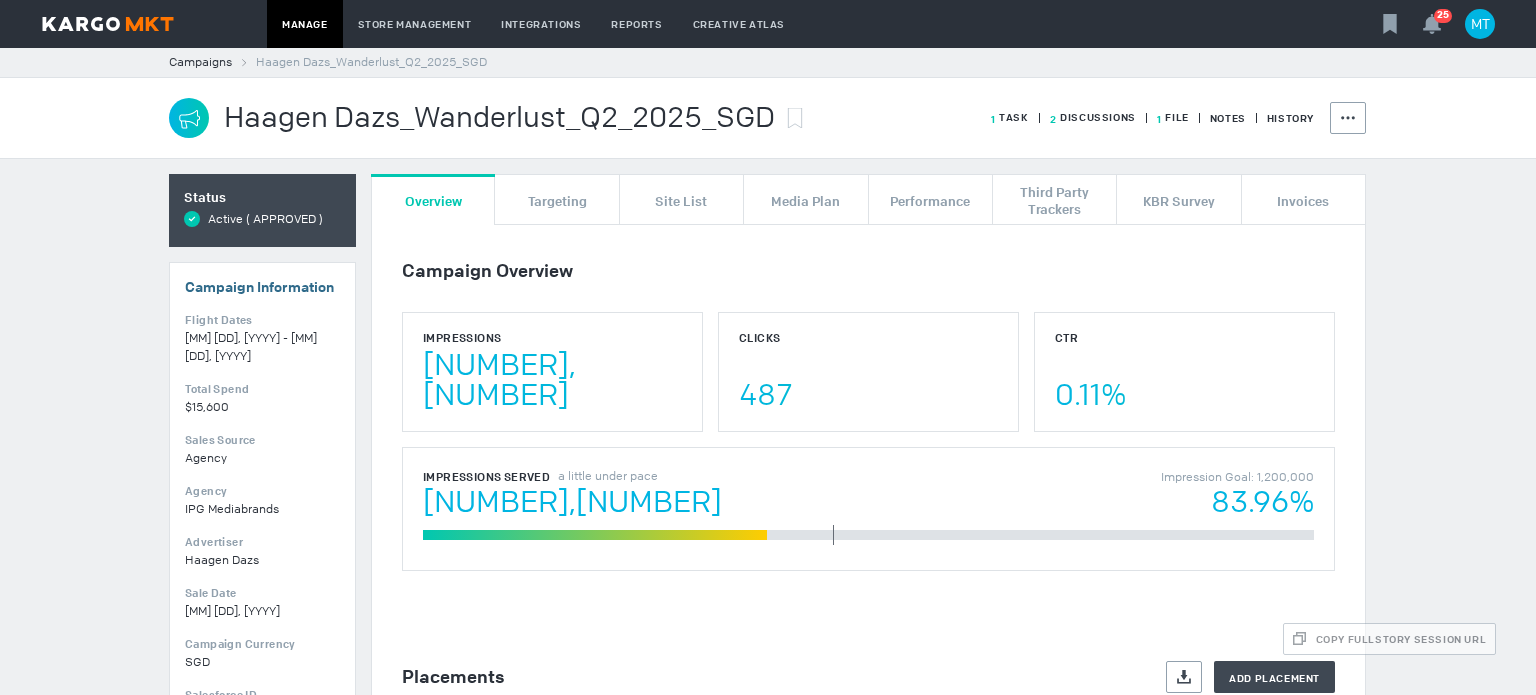 click on "1 File" at bounding box center (1010, 117) 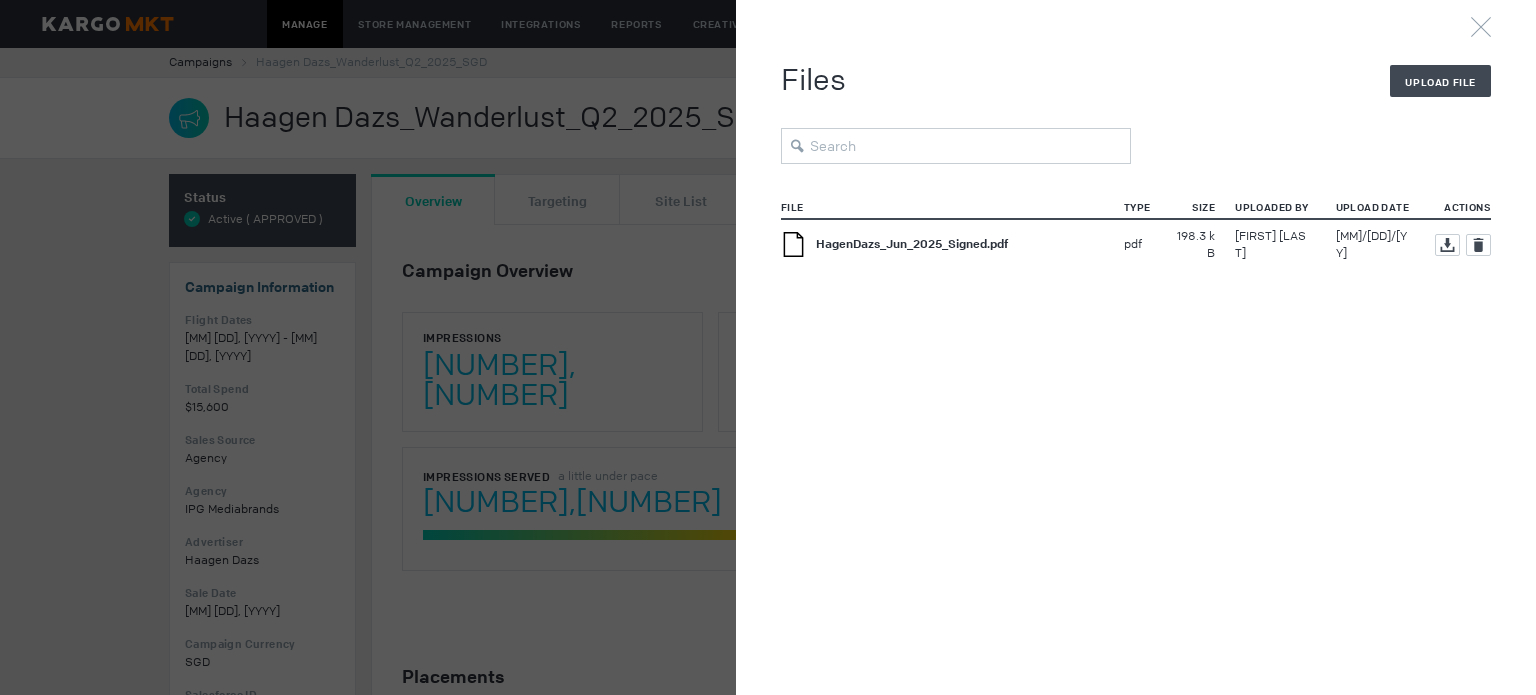 click on "HagenDazs_Jun_2025_Signed.pdf" at bounding box center (912, 244) 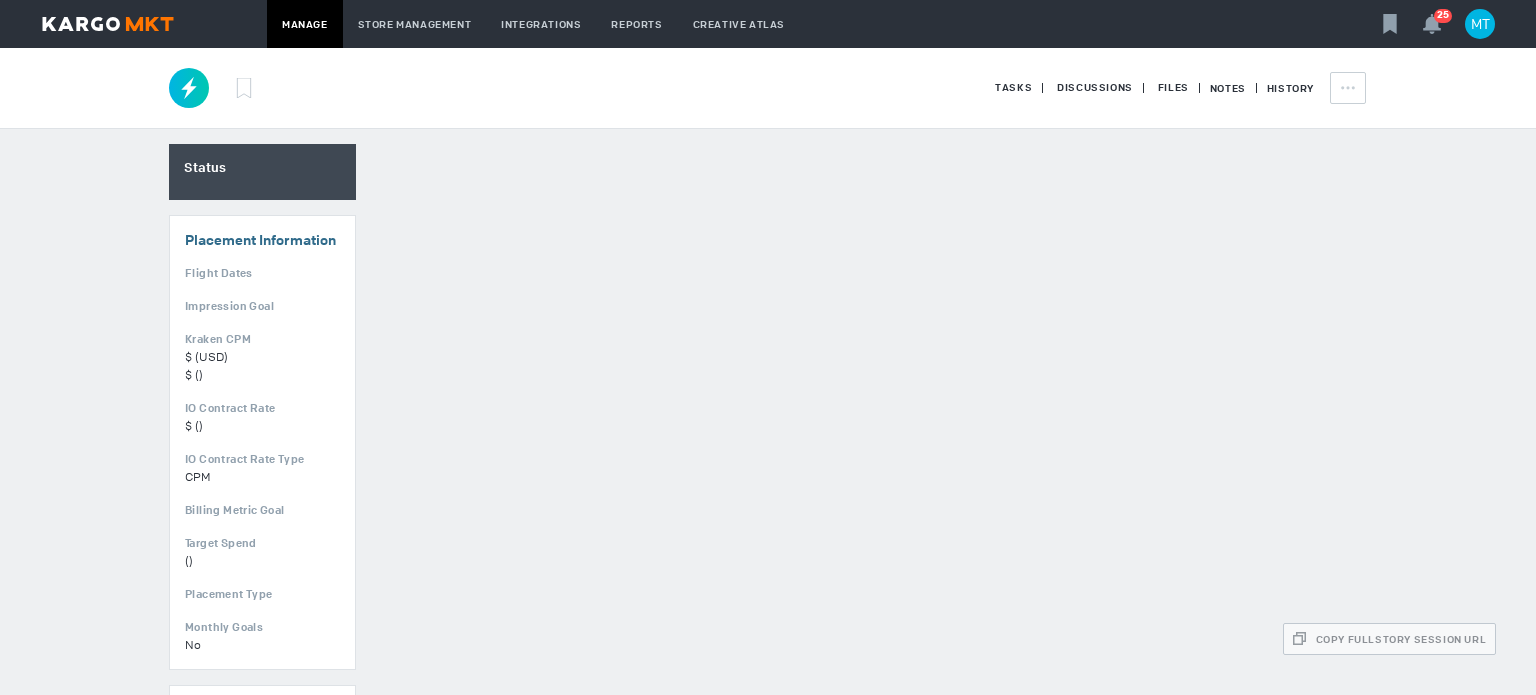 scroll, scrollTop: 0, scrollLeft: 0, axis: both 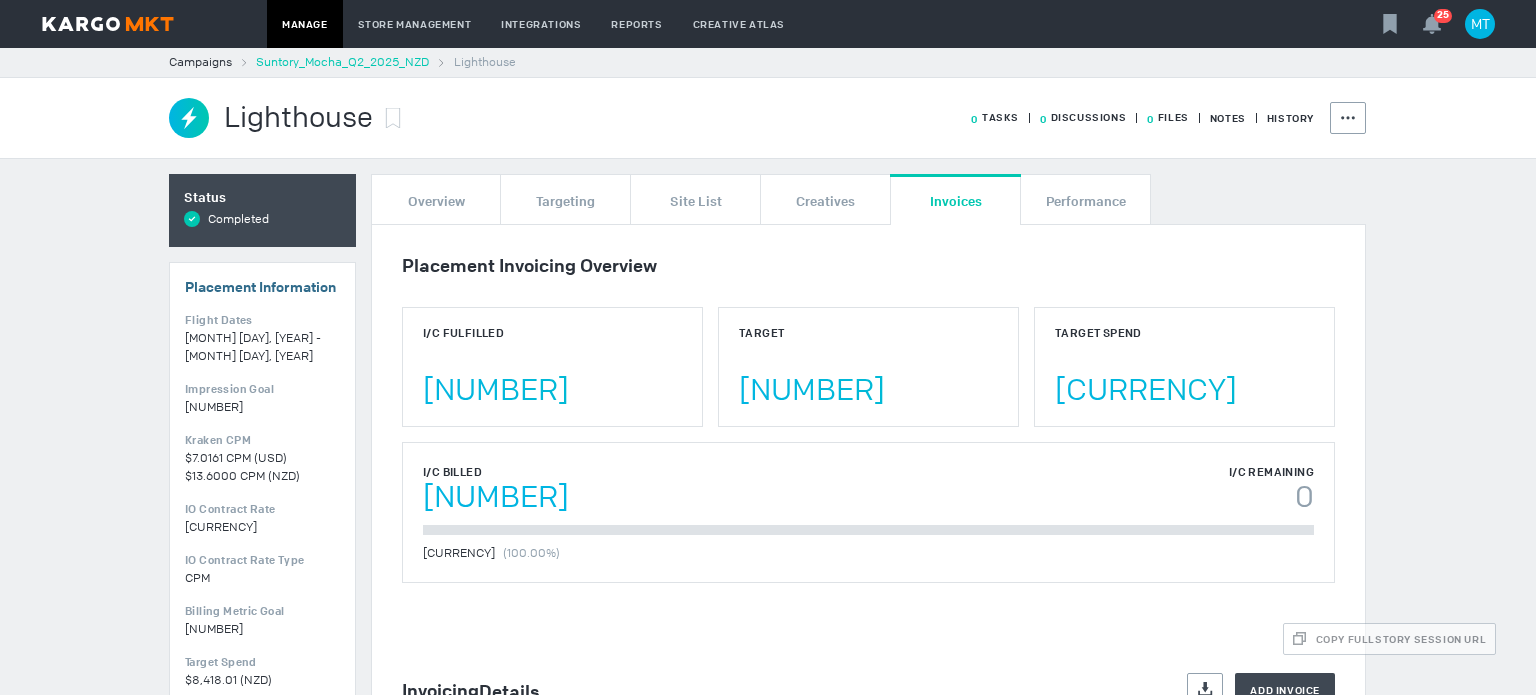 click on "[BRAND]_[CAMPAIGN]_[DATE]_[CURRENCY]" at bounding box center (342, 62) 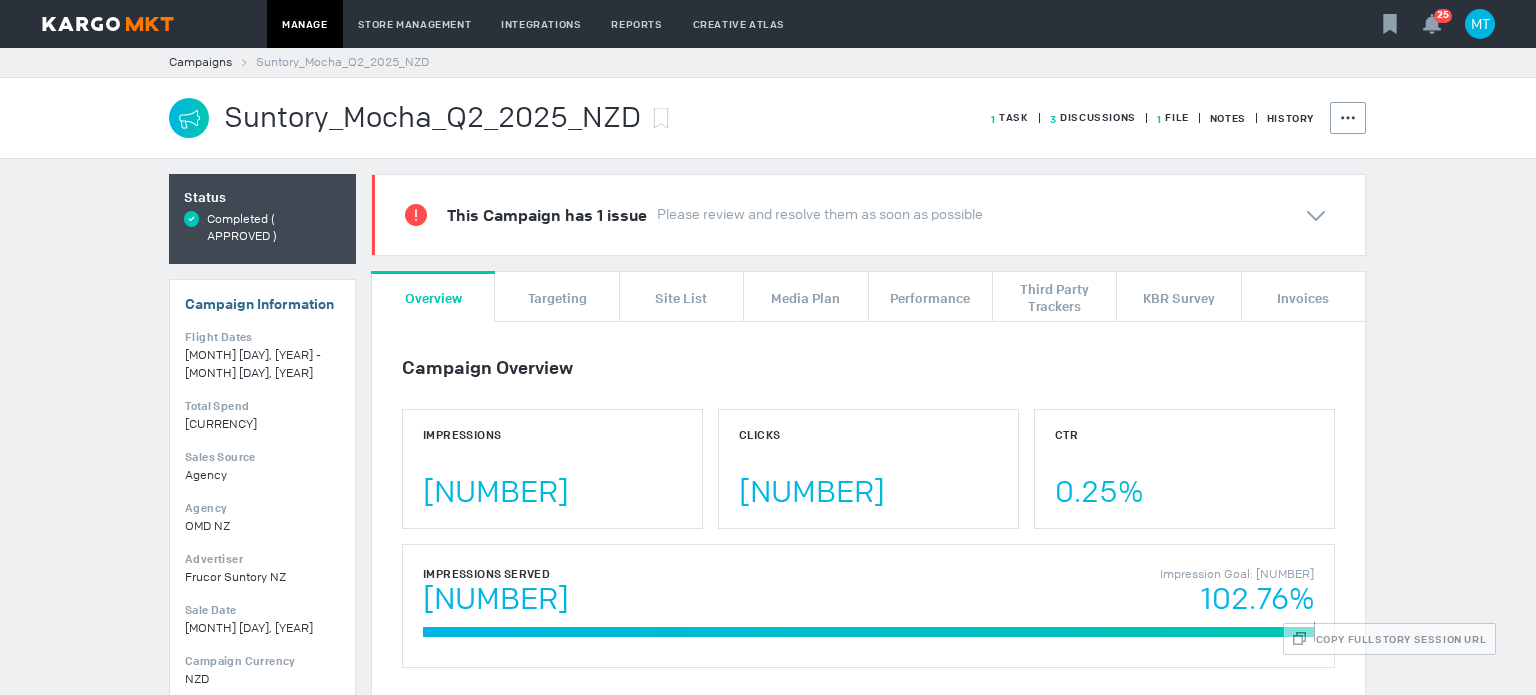 click on "1" at bounding box center (993, 119) 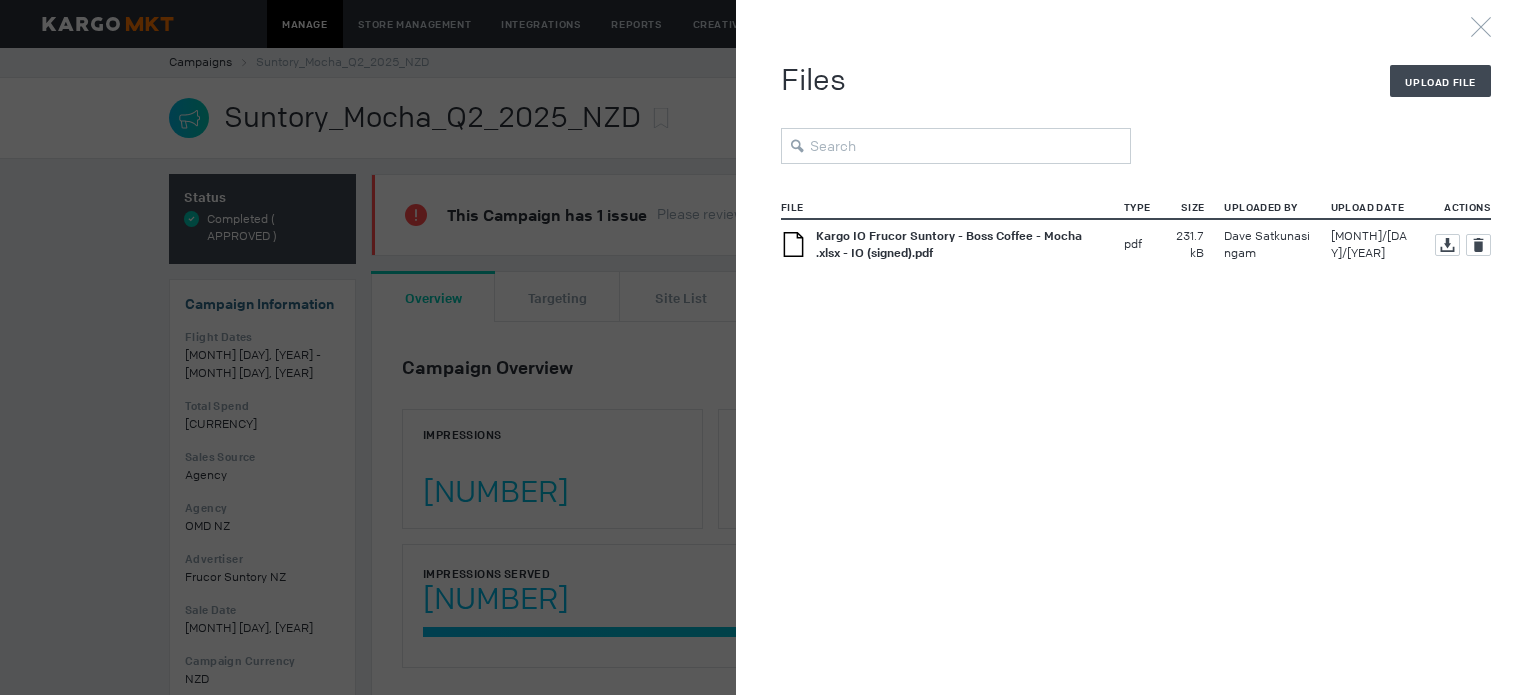 click on "Kargo IO Frucor Suntory - Boss Coffee - Mocha .xlsx - IO (signed).pdf" at bounding box center (949, 244) 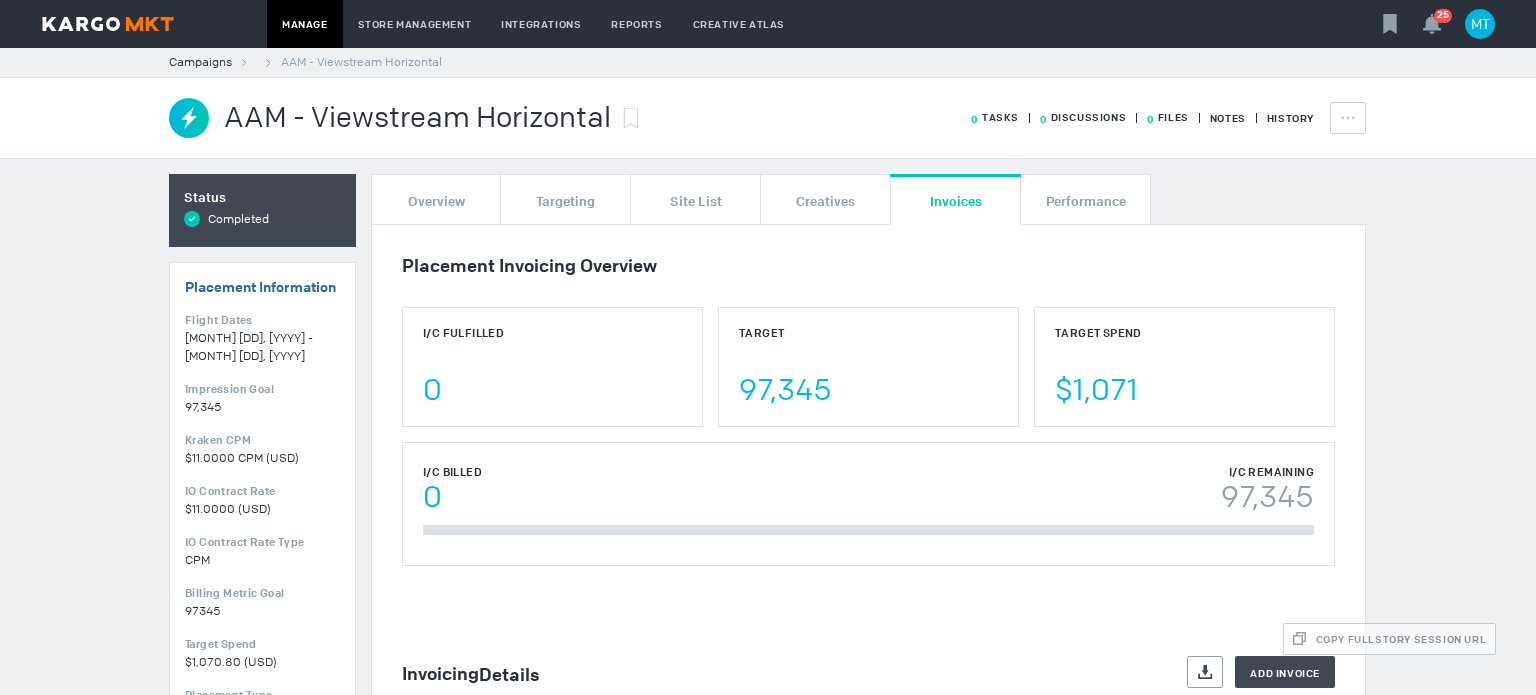 scroll, scrollTop: 0, scrollLeft: 0, axis: both 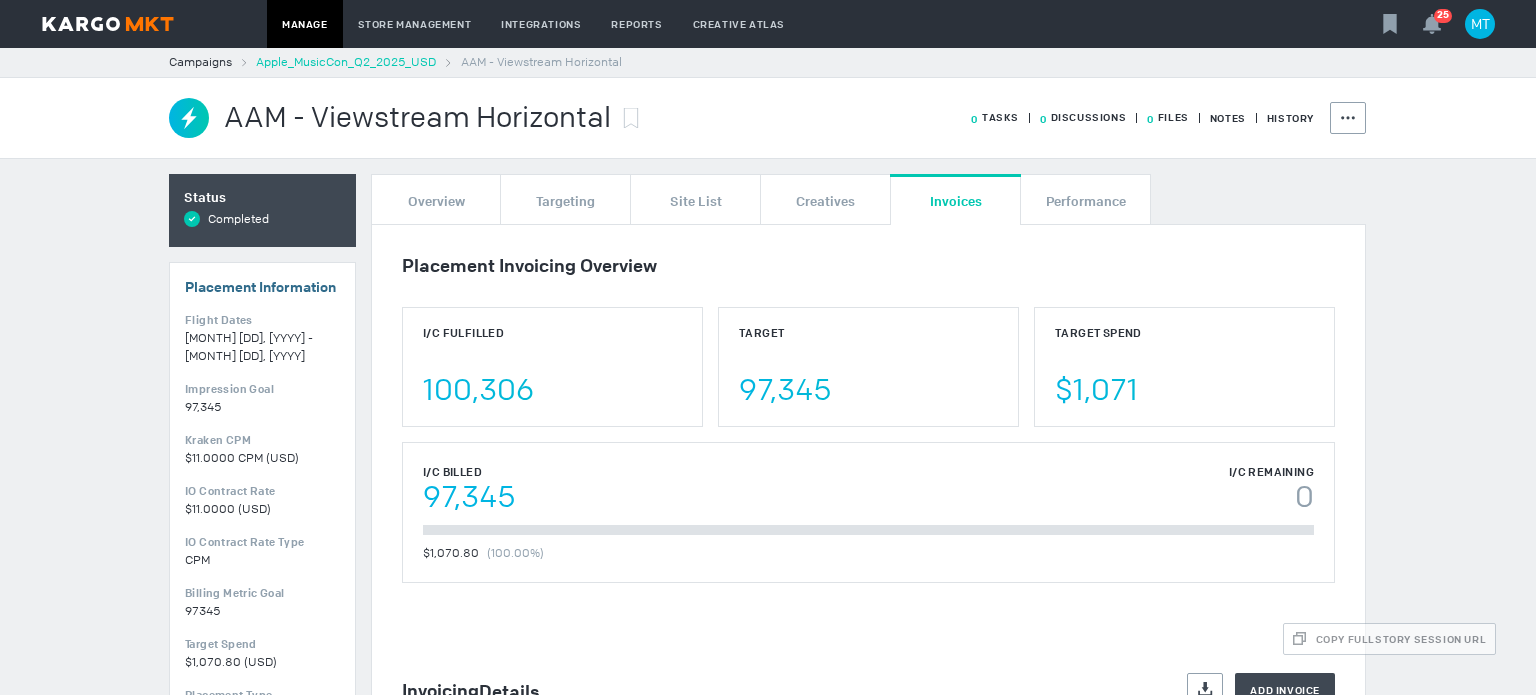 click on "Apple_MusicCon_Q2_2025_USD" at bounding box center (346, 62) 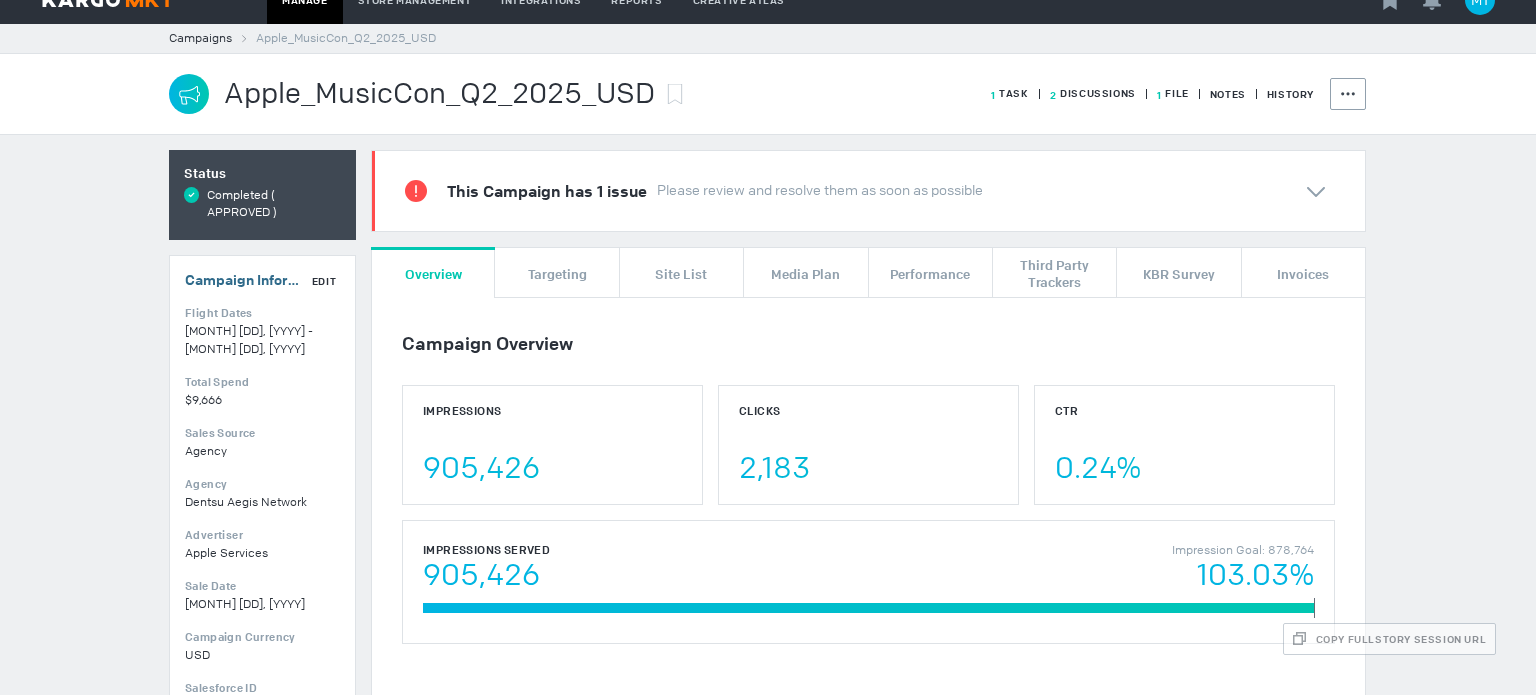 scroll, scrollTop: 0, scrollLeft: 0, axis: both 